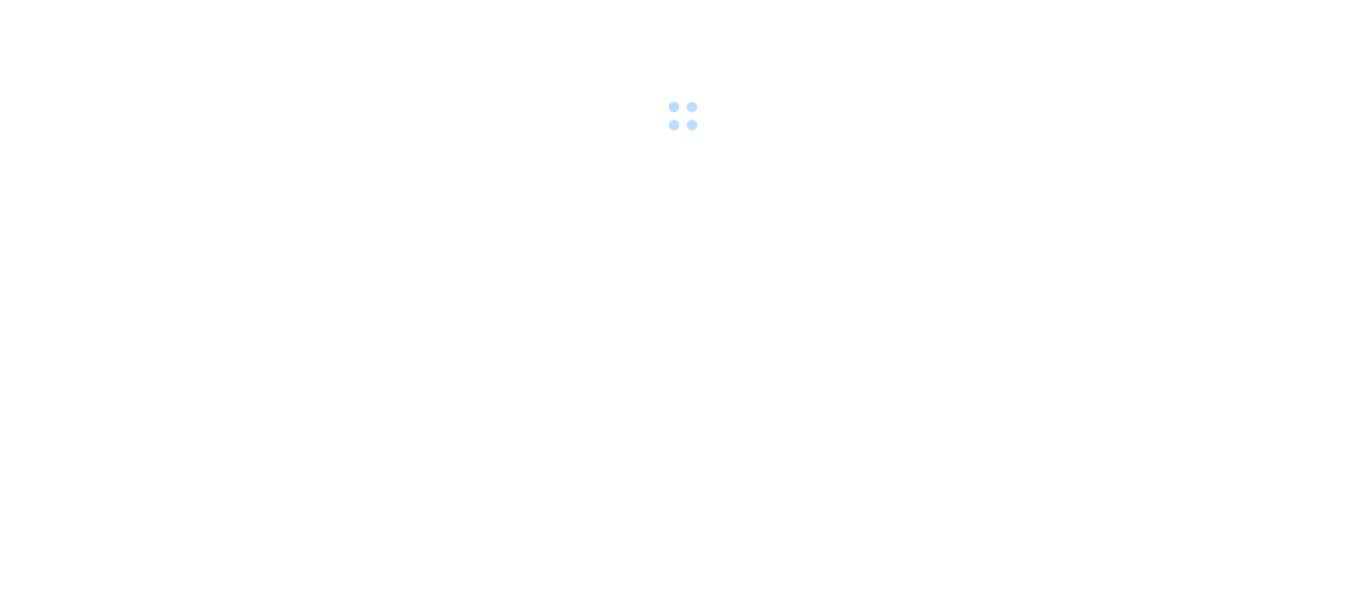 scroll, scrollTop: 0, scrollLeft: 0, axis: both 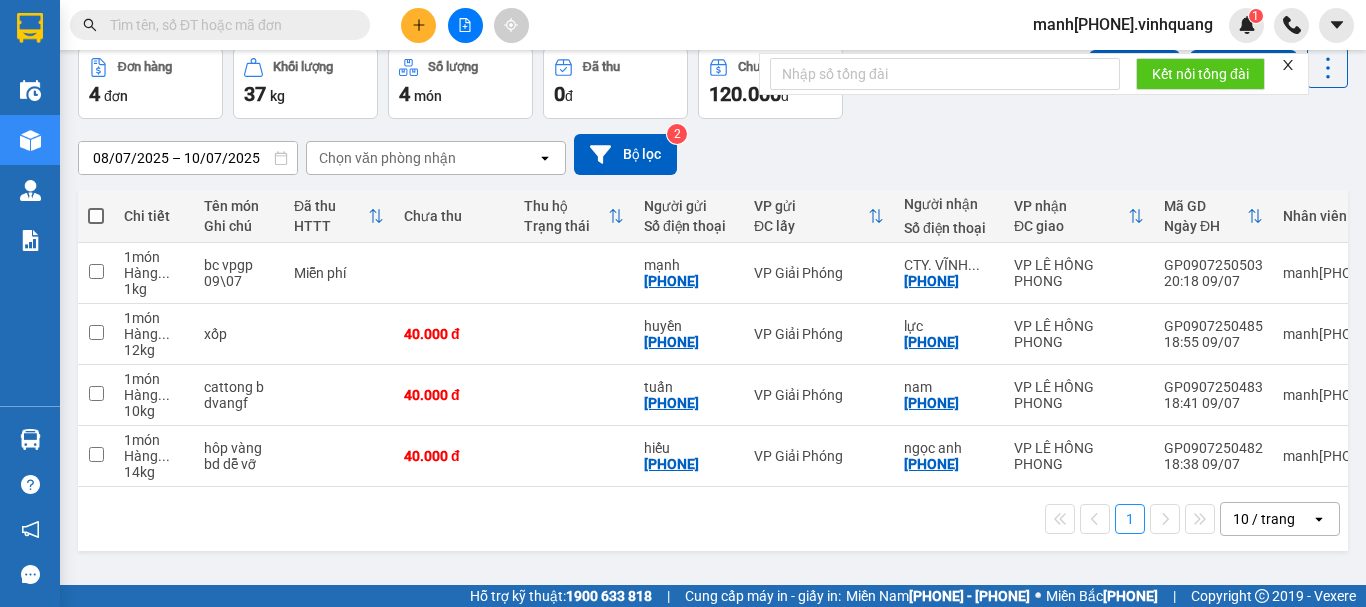 click at bounding box center [96, 216] 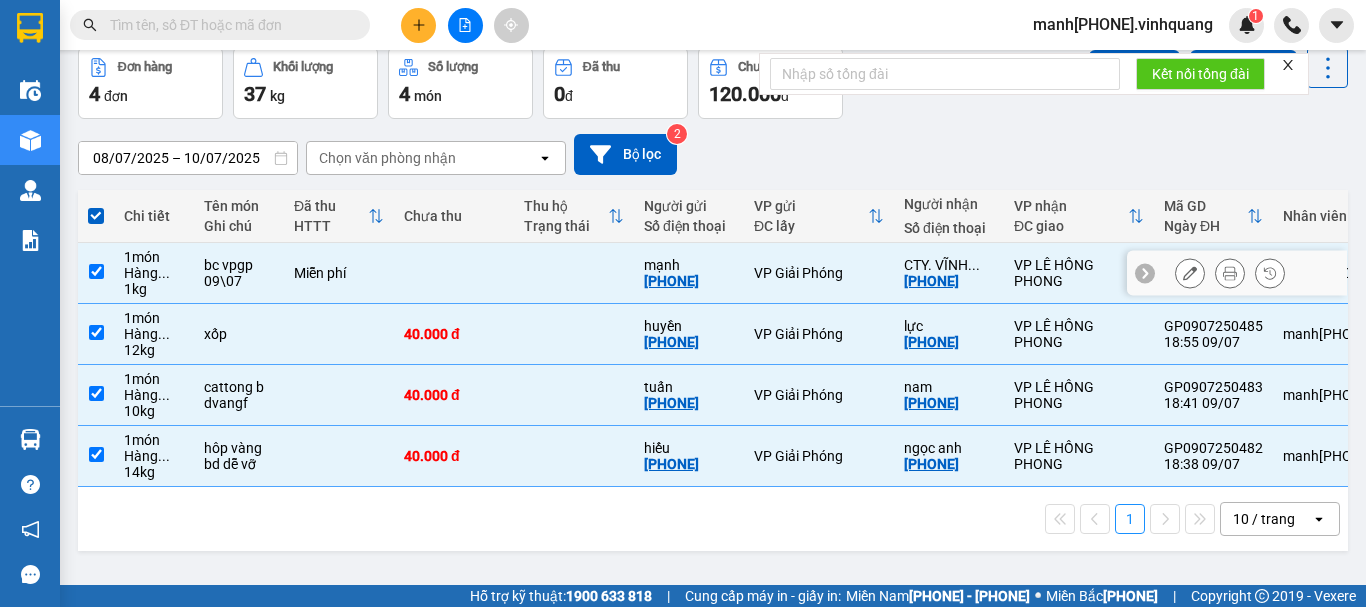 scroll, scrollTop: 0, scrollLeft: 0, axis: both 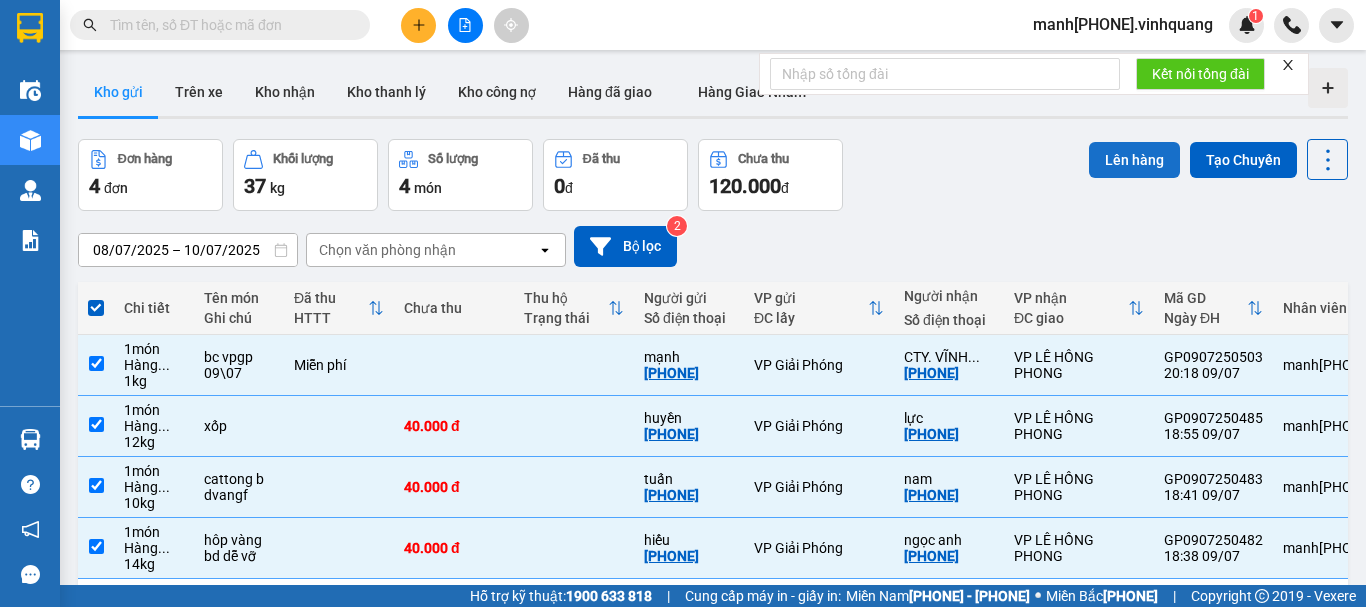 click on "Lên hàng" at bounding box center [1134, 160] 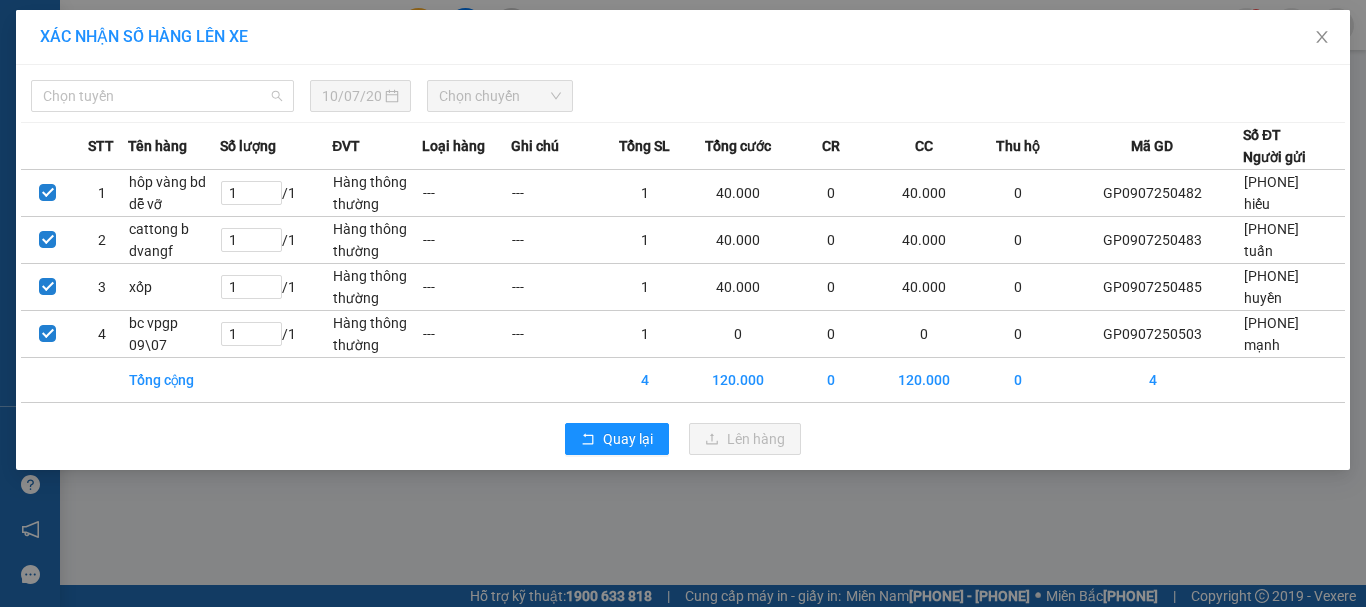 click on "Chọn tuyến" at bounding box center (162, 96) 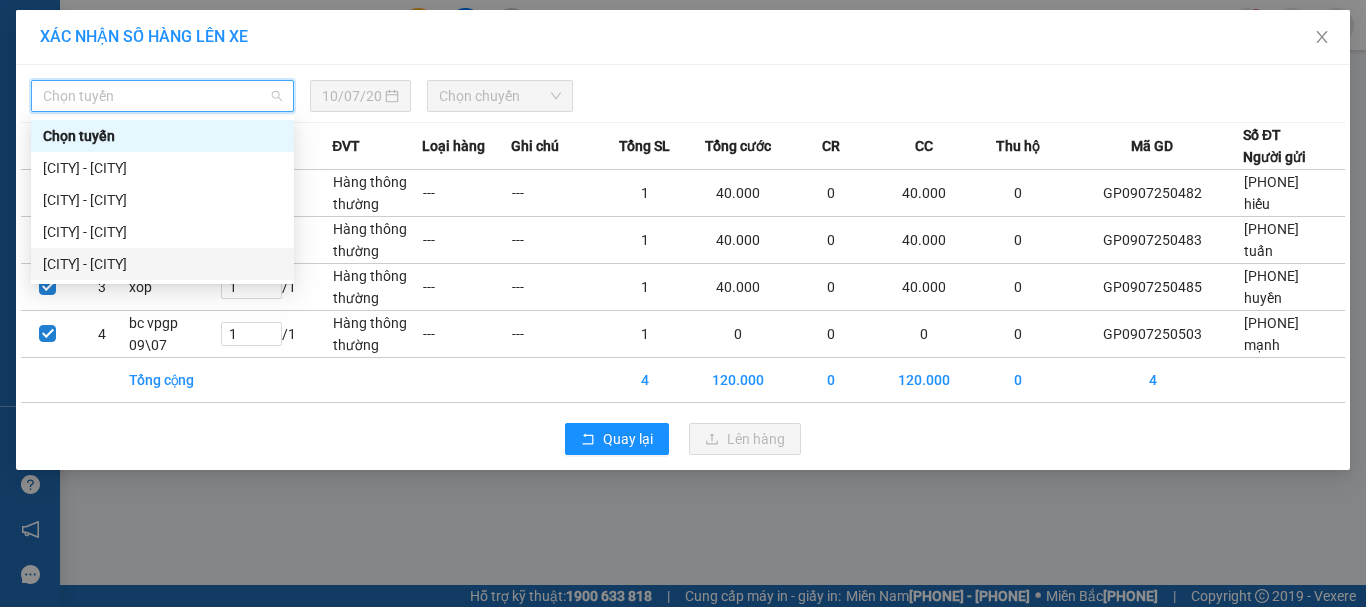 click on "[CITY] - [CITY]" at bounding box center (162, 264) 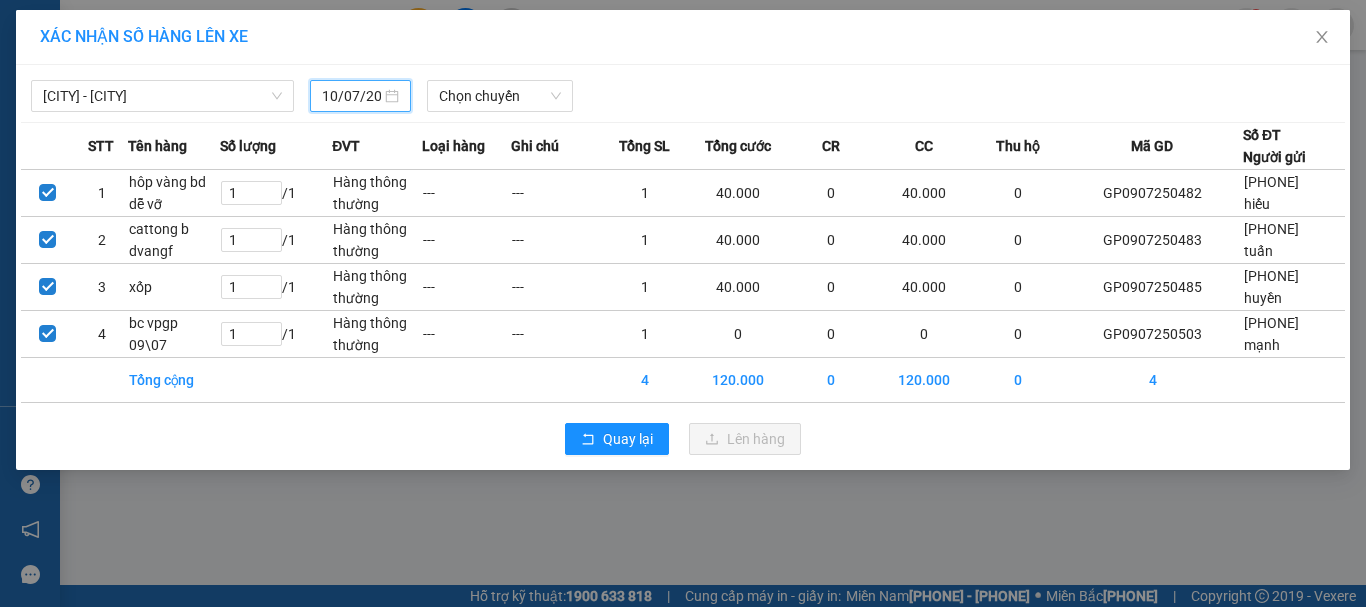 click on "10/07/2025" at bounding box center (351, 96) 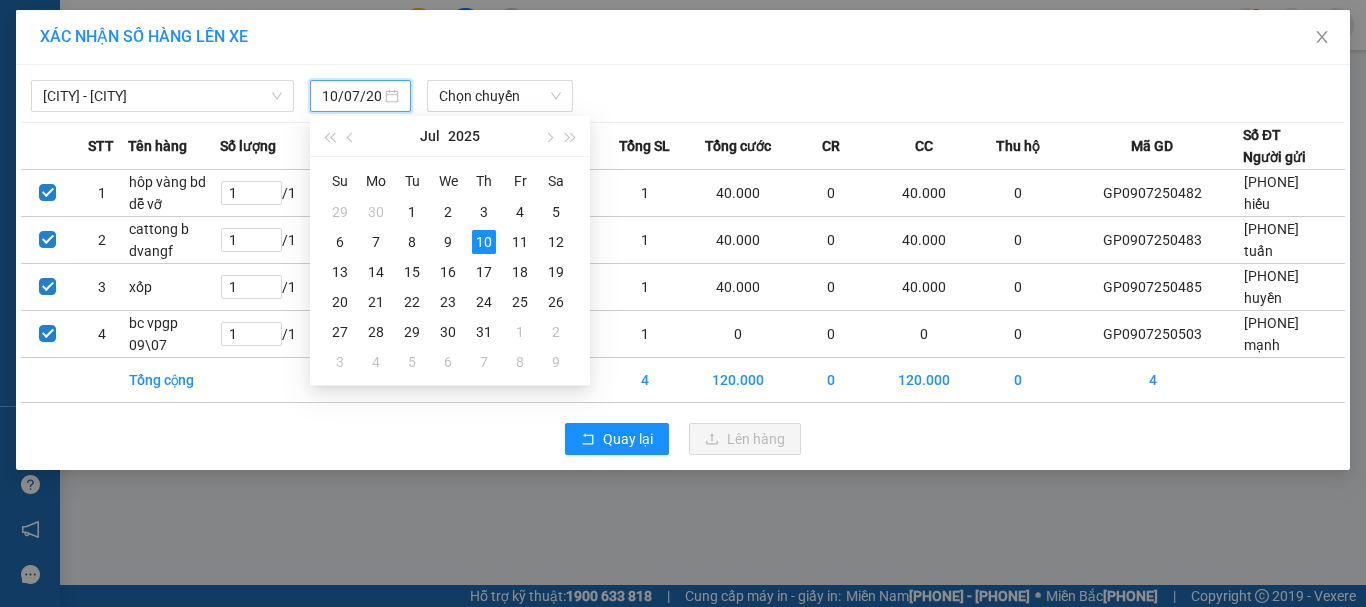 click on "10/07/2025" at bounding box center (360, 96) 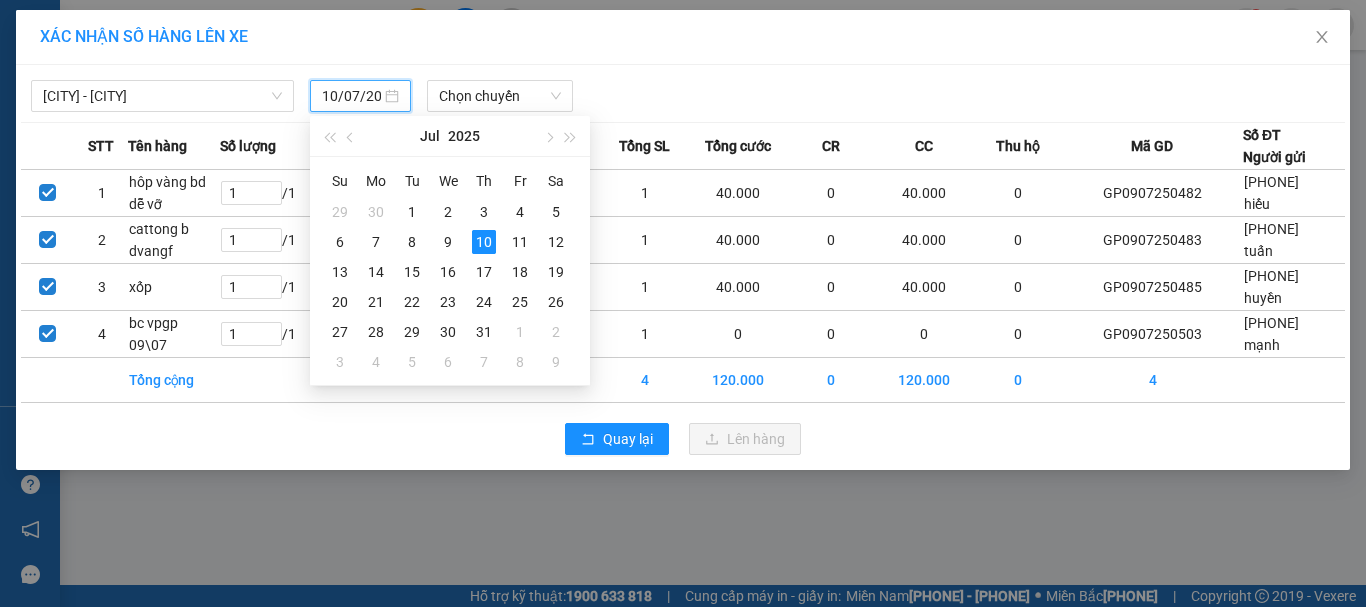 click on "10/07/2025" at bounding box center [360, 96] 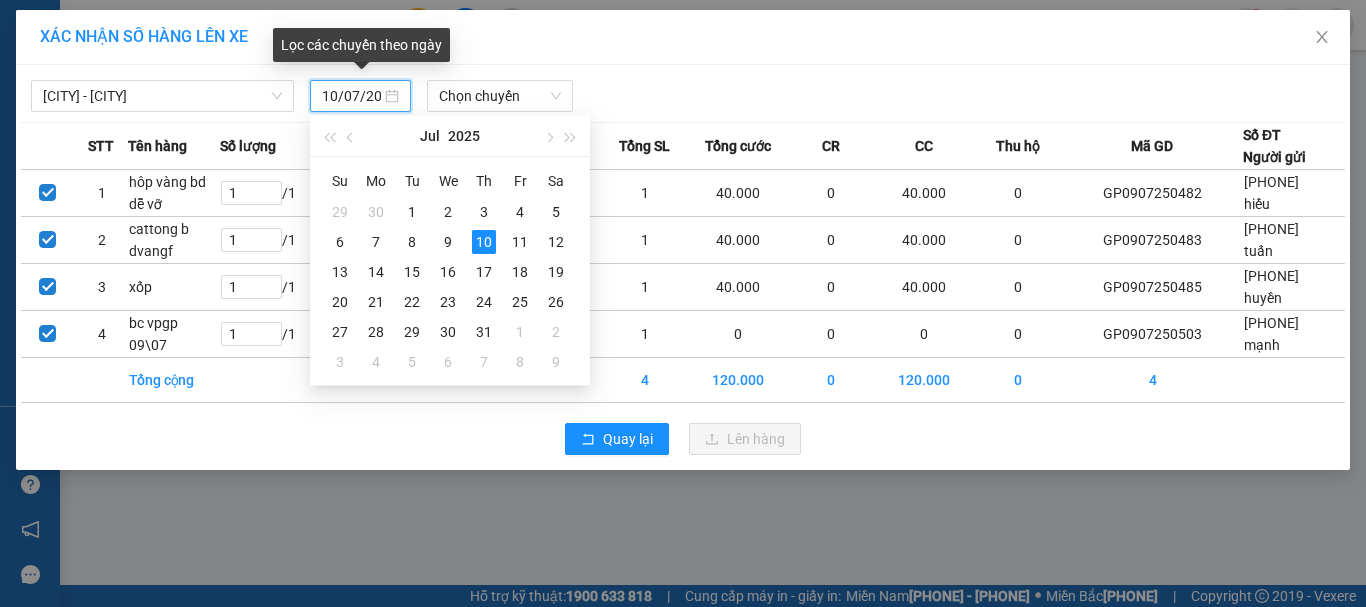 click on "10/07/2025" at bounding box center (351, 96) 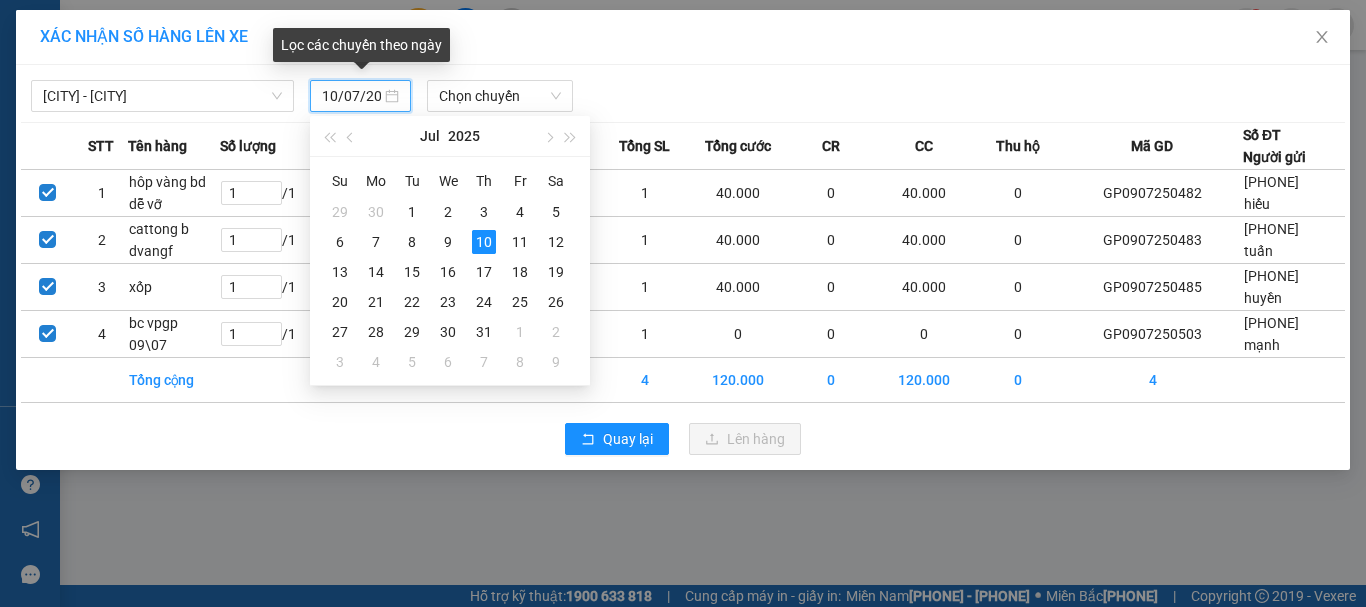 click on "9" at bounding box center [412, 212] 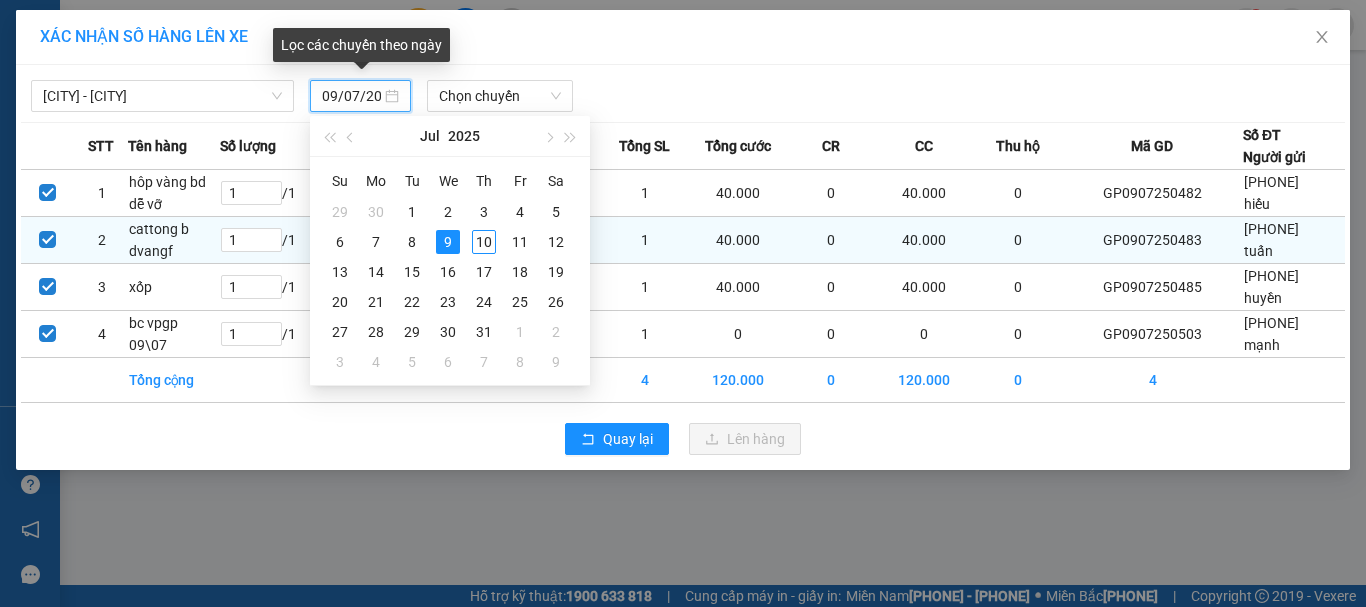 click on "---" at bounding box center [466, 193] 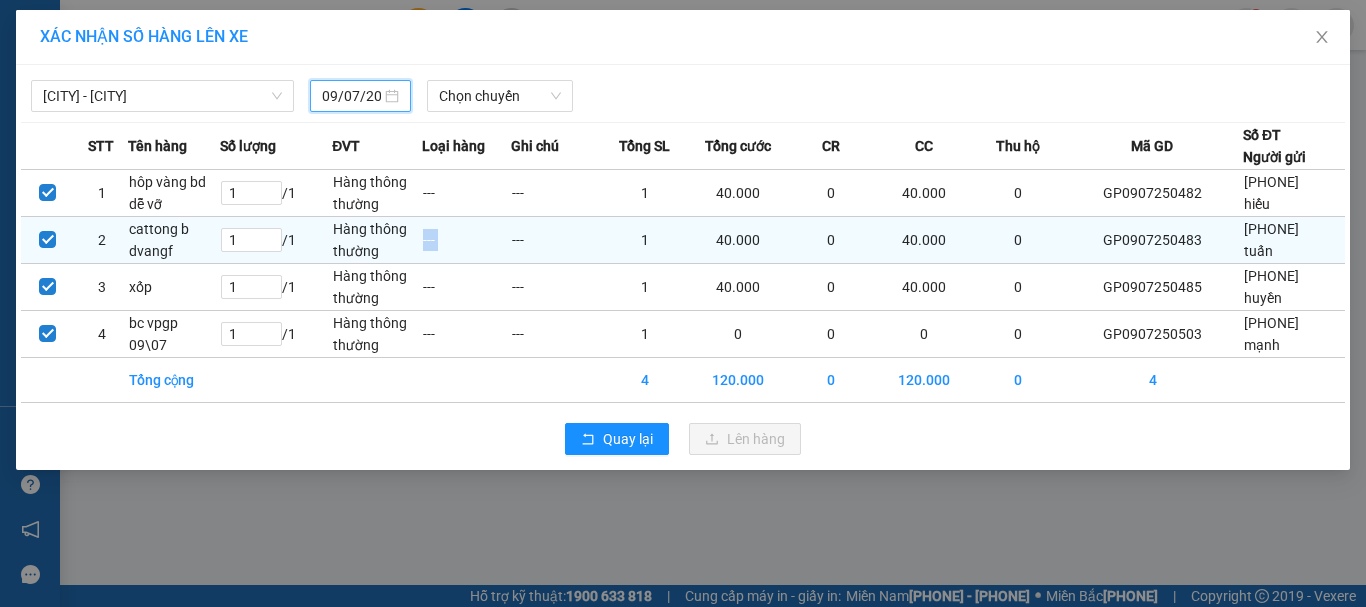 click on "---" at bounding box center [466, 193] 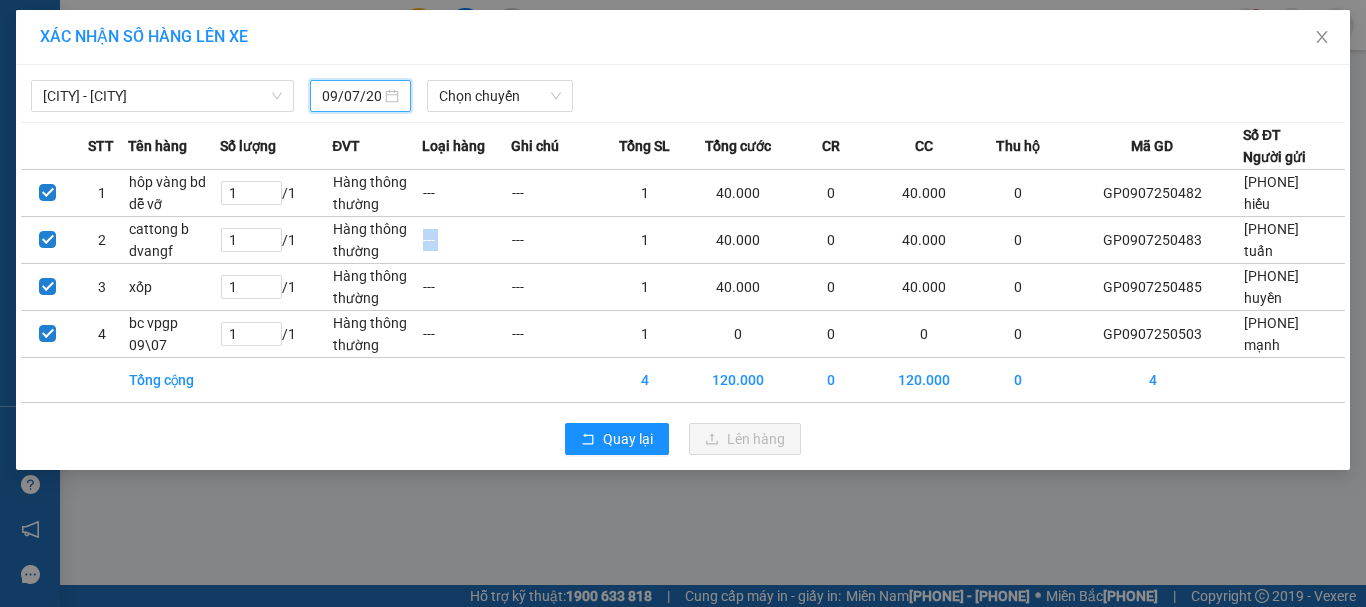 click on "Chọn chuyến" at bounding box center [500, 96] 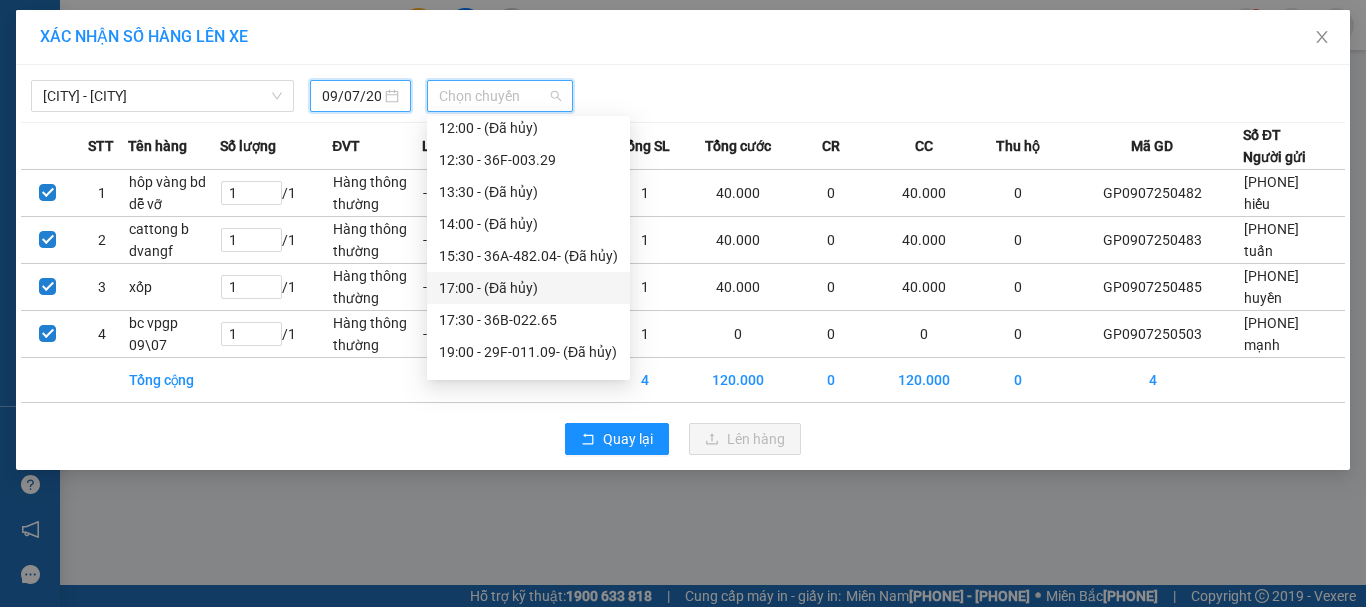 scroll, scrollTop: 256, scrollLeft: 0, axis: vertical 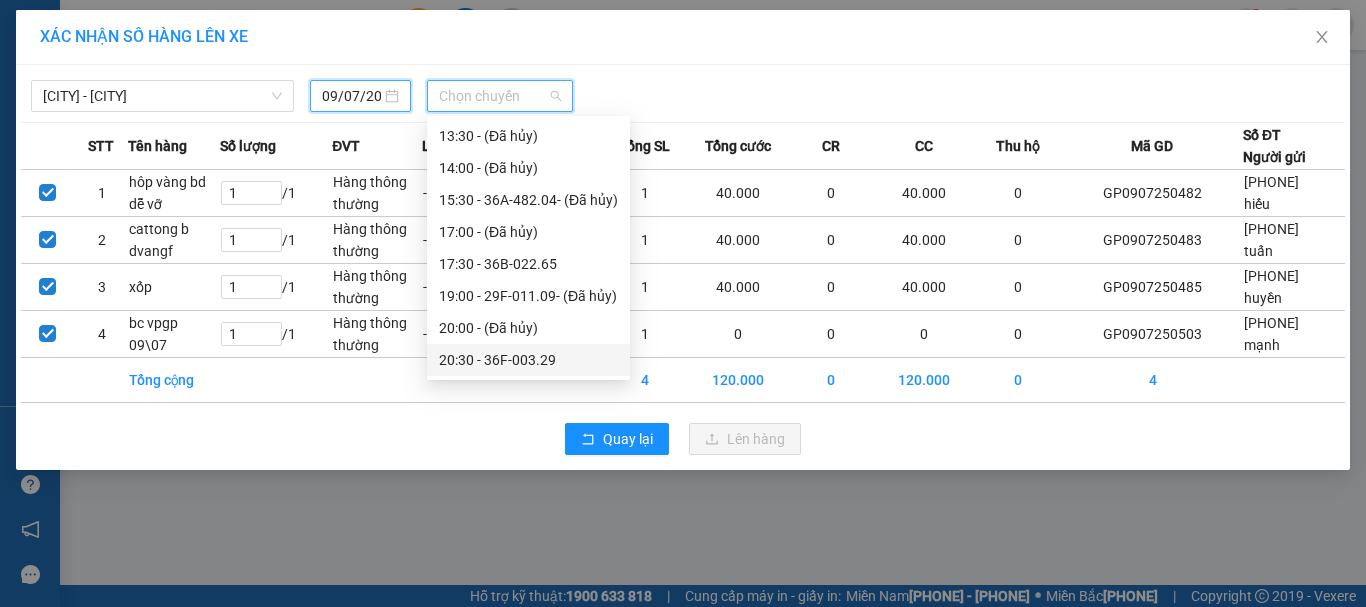 click on "20:30     - 36F-003.29" at bounding box center (528, 360) 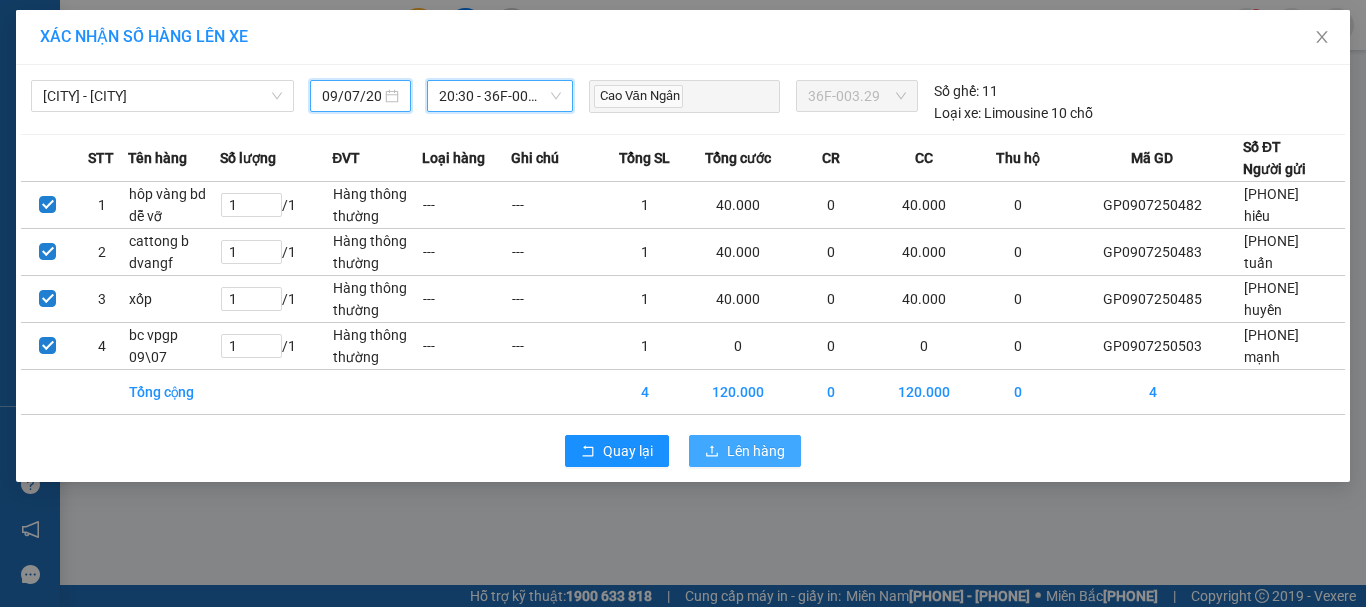 click on "Lên hàng" at bounding box center [628, 451] 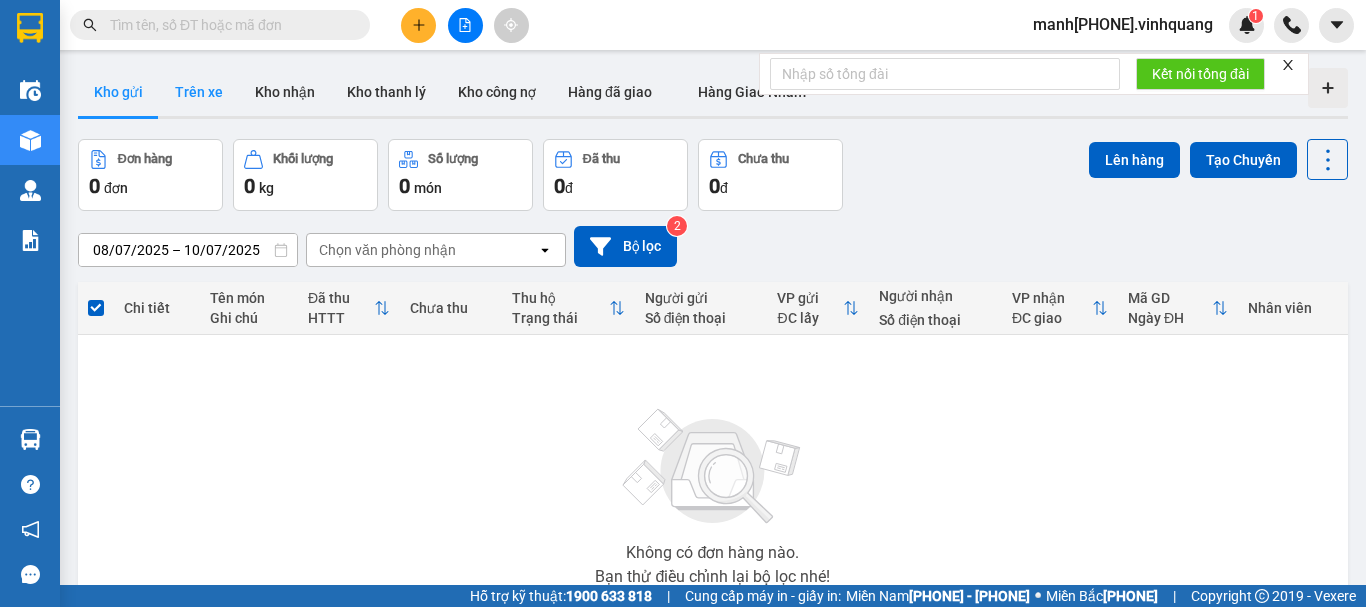 click on "Trên xe" at bounding box center [199, 92] 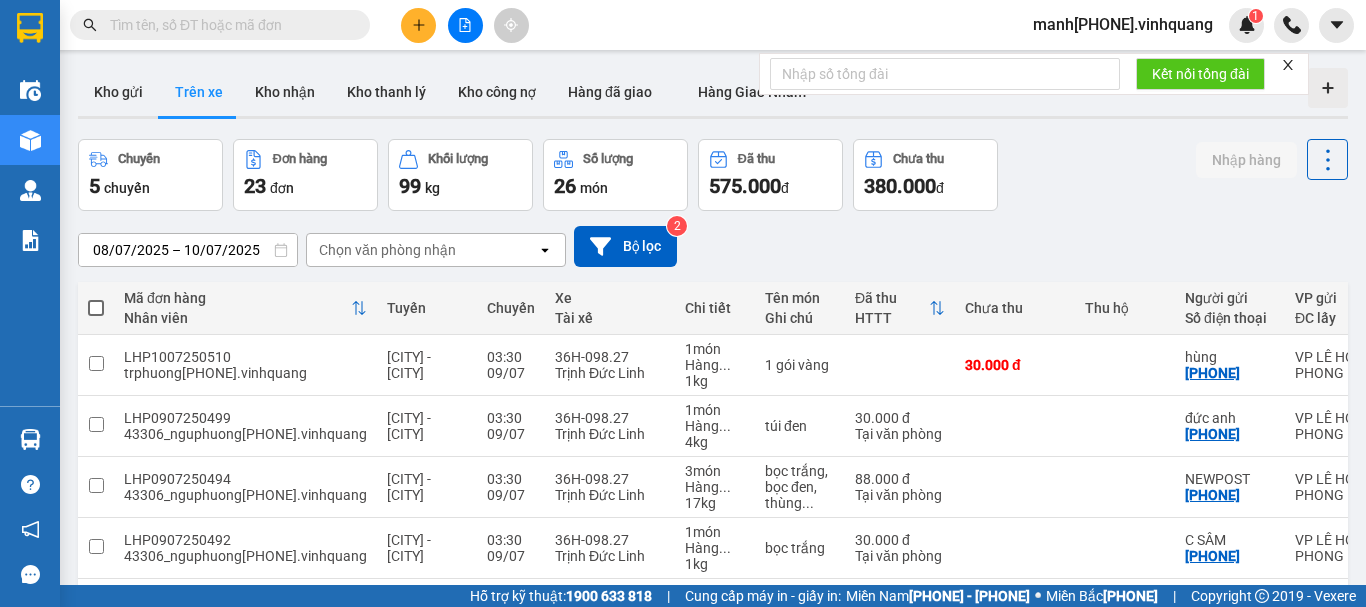 click on "Chọn văn phòng nhận" at bounding box center (387, 250) 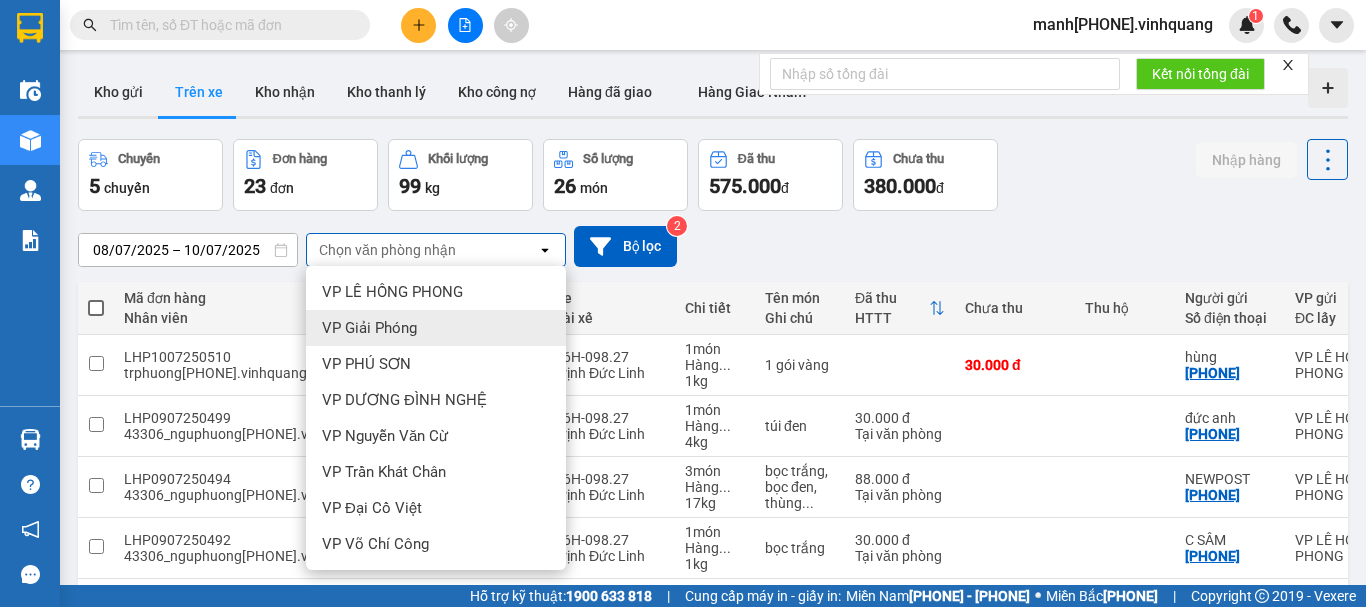 click on "VP Giải Phóng" at bounding box center [369, 328] 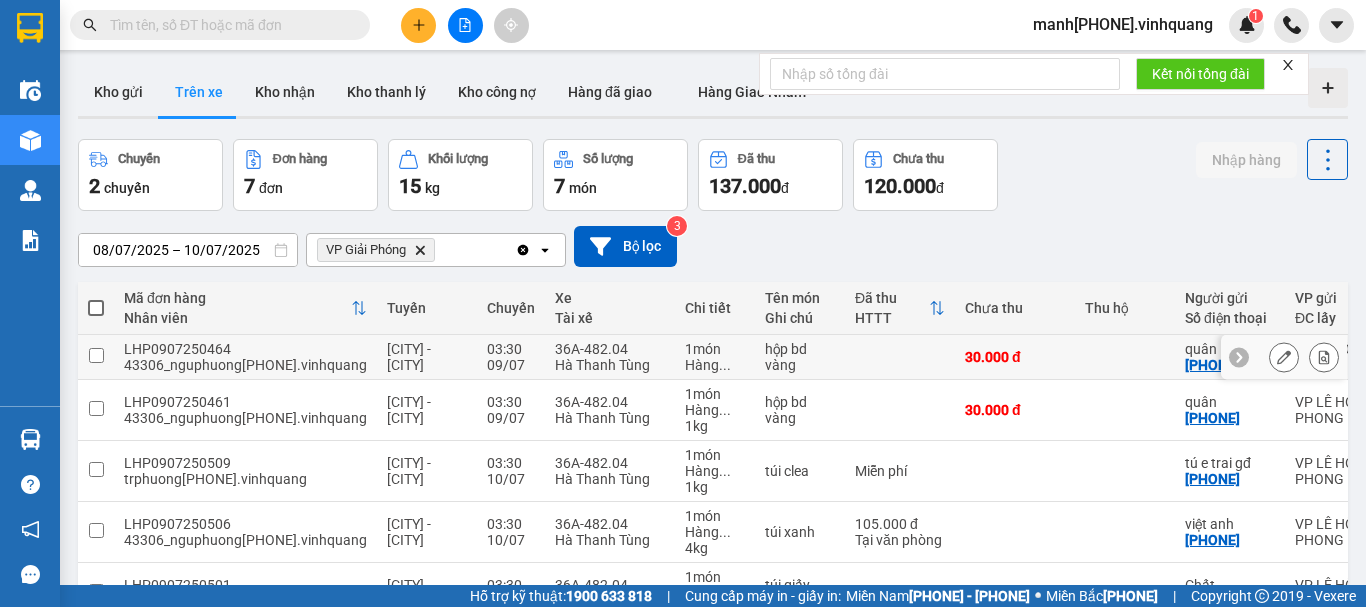 scroll, scrollTop: 267, scrollLeft: 0, axis: vertical 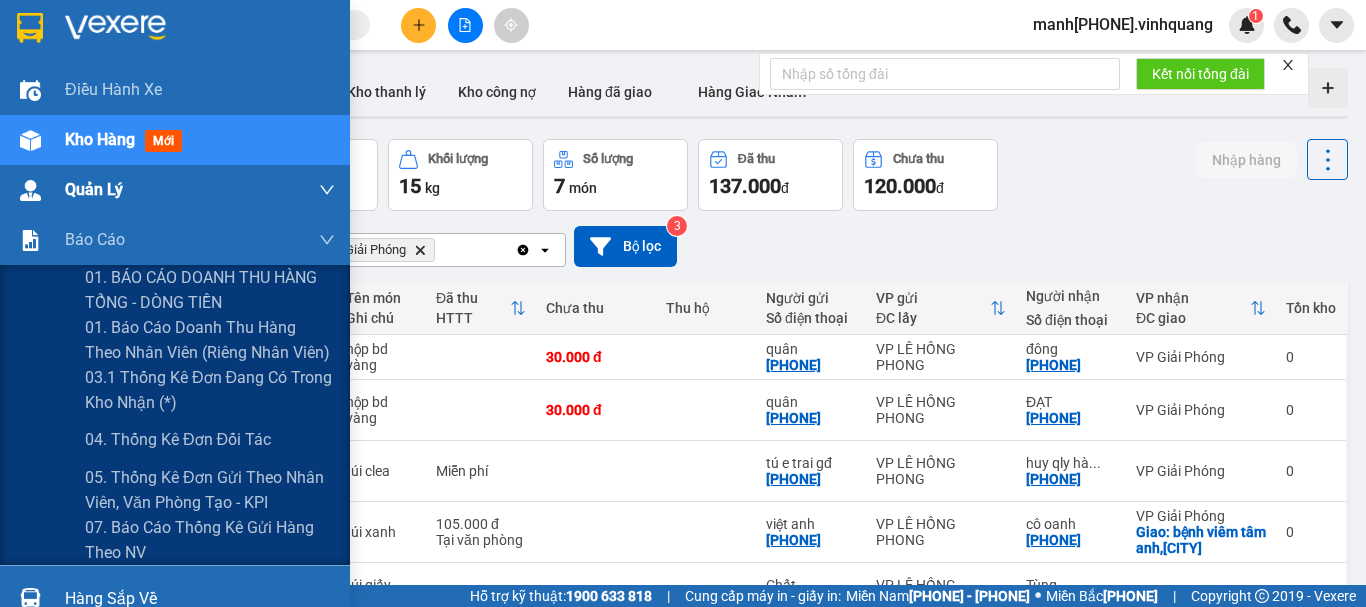 click on "Quản Lý" at bounding box center (113, 89) 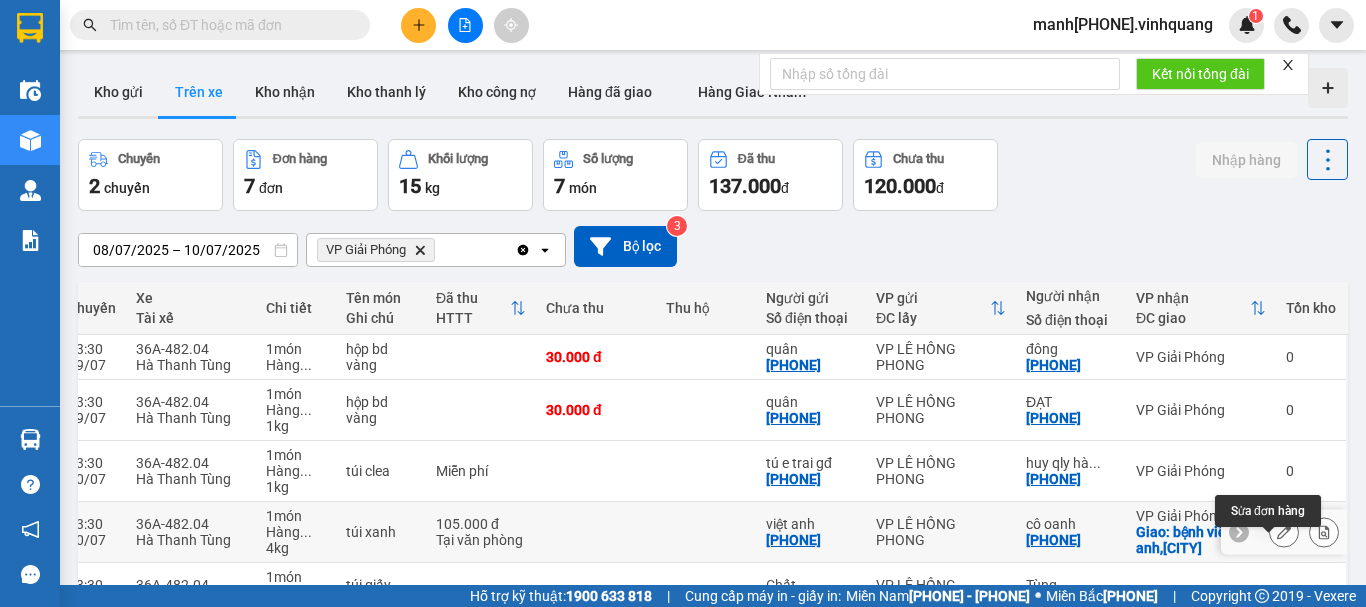 click at bounding box center [1284, 532] 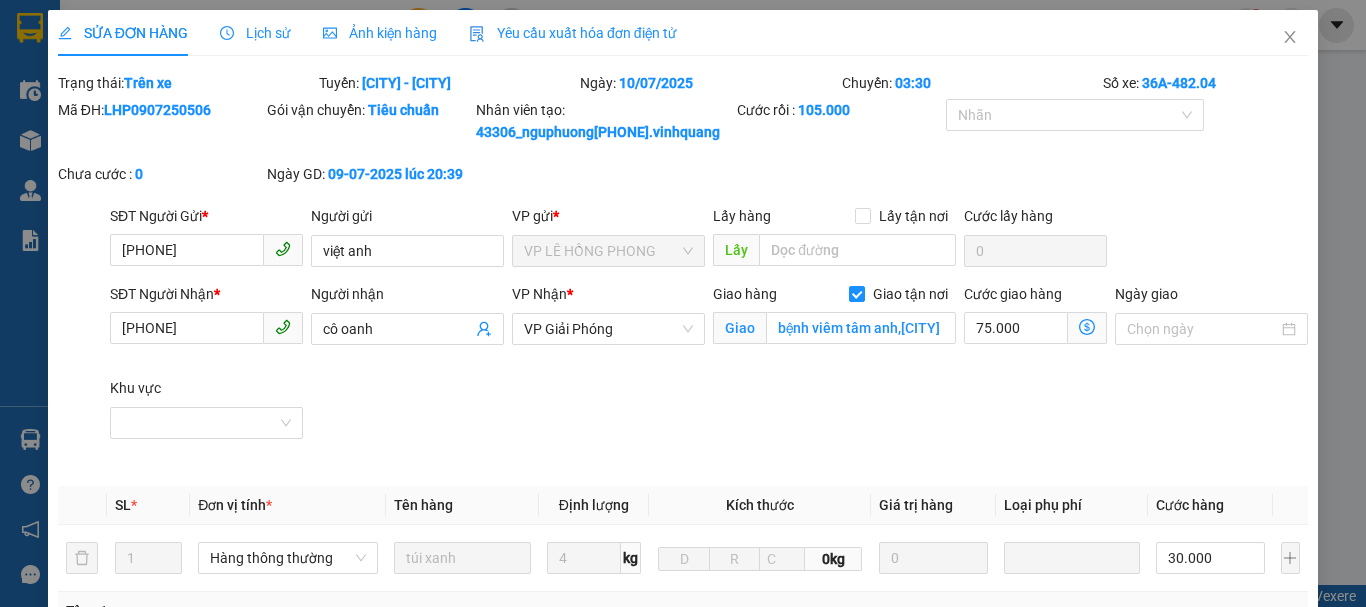 scroll, scrollTop: 200, scrollLeft: 0, axis: vertical 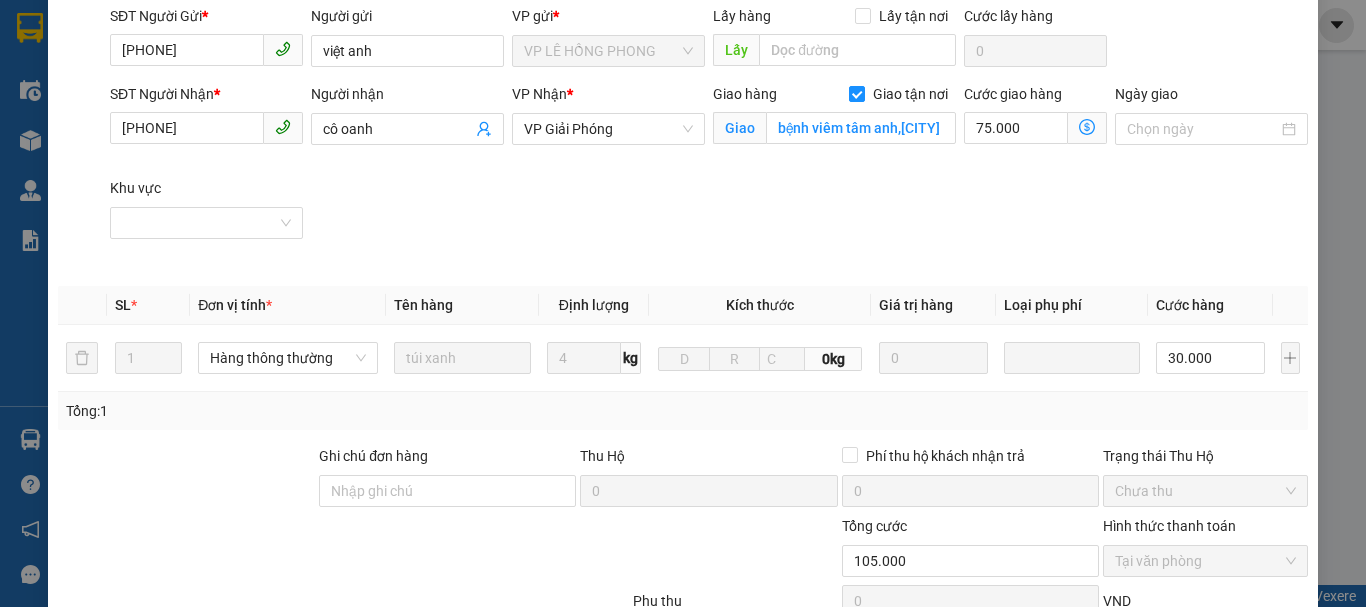click on "bệnh viêm tâm anh,hn" at bounding box center (861, 128) 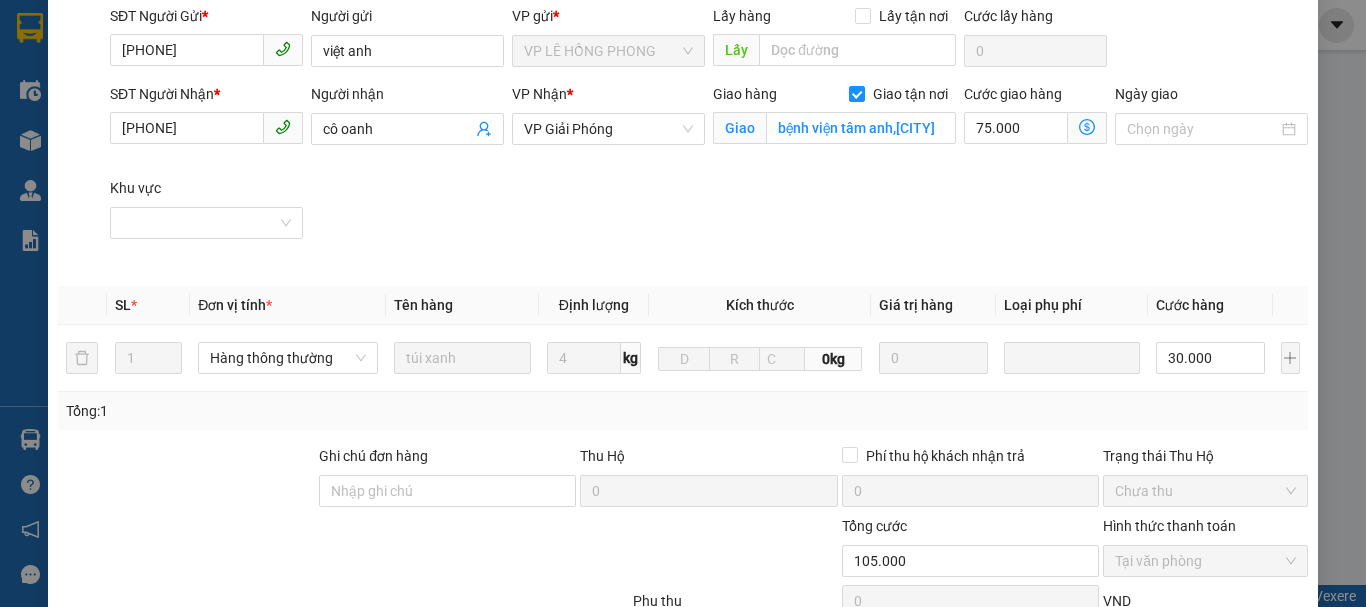 click on "bệnh viên tâm anh,hn" at bounding box center (861, 128) 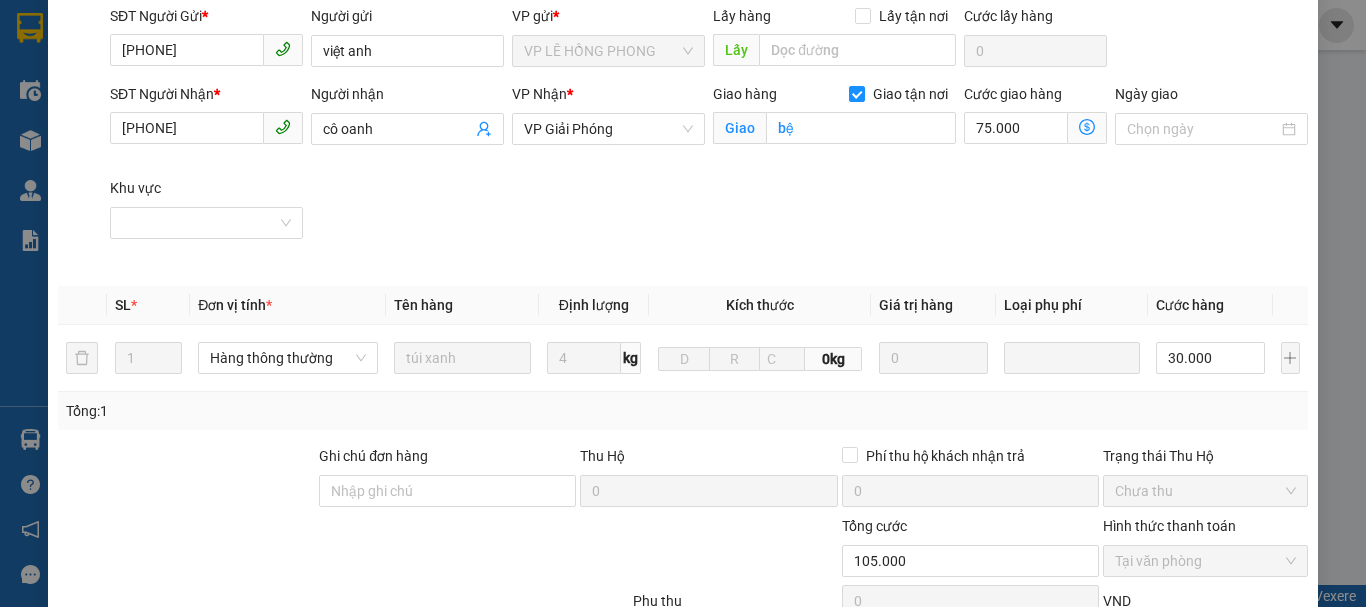 type on "b" 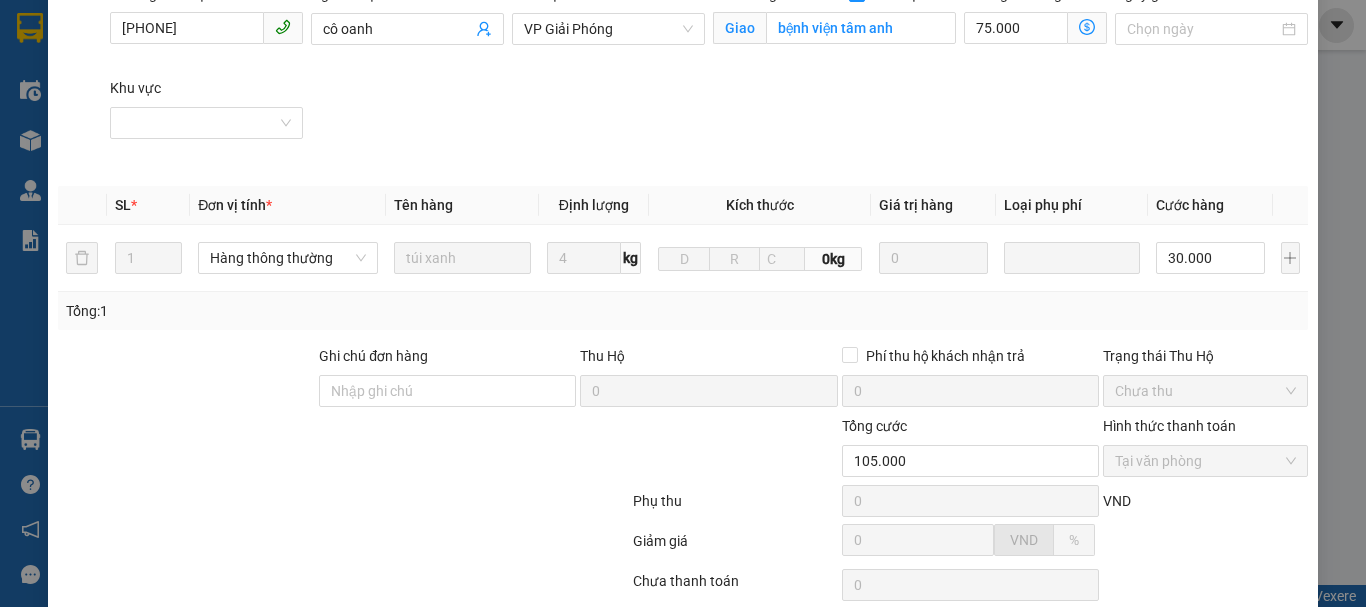 scroll, scrollTop: 468, scrollLeft: 0, axis: vertical 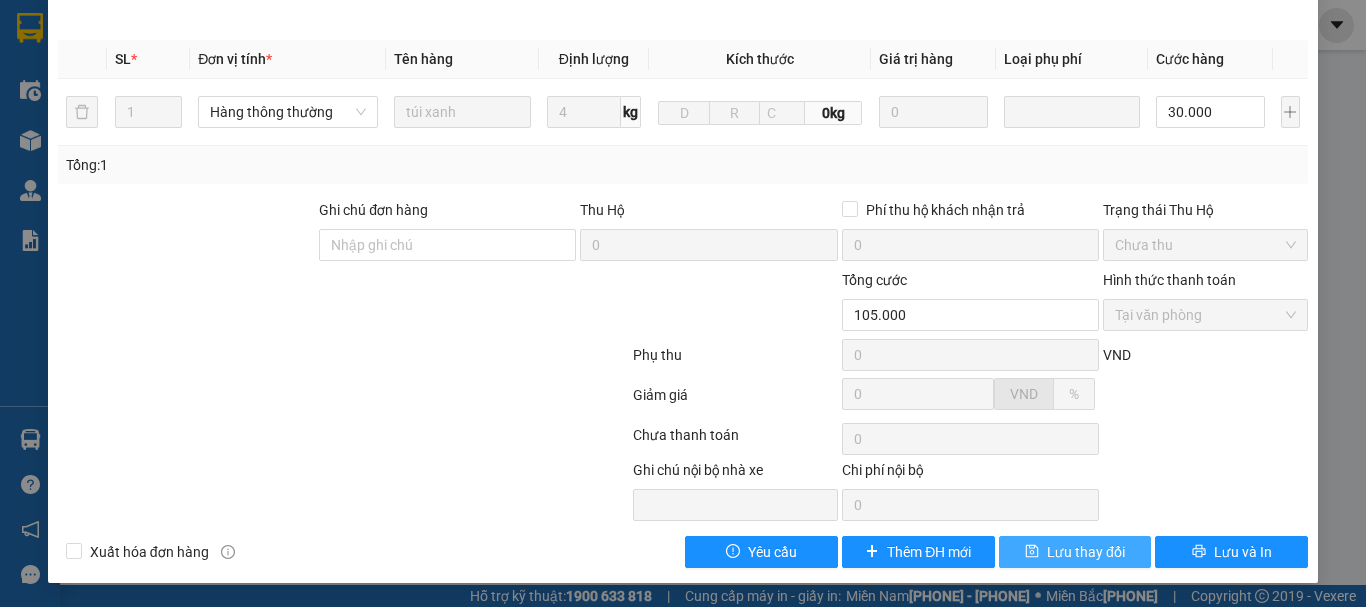 type on "[INSTITUTION]" 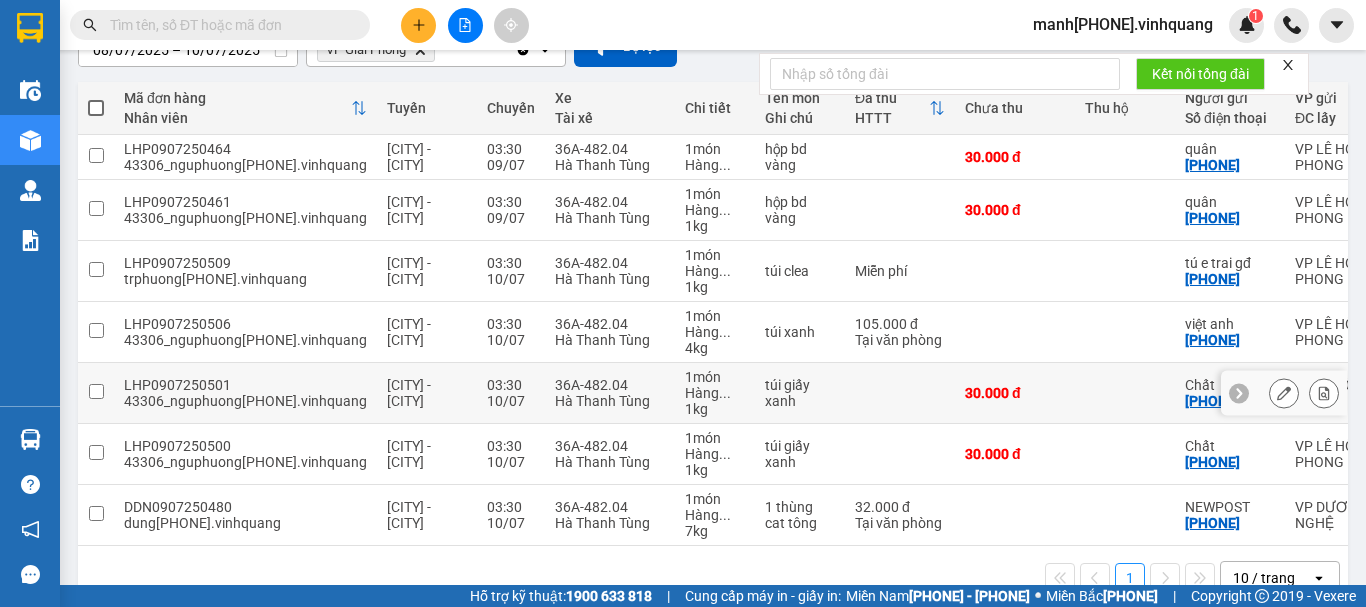 scroll, scrollTop: 267, scrollLeft: 0, axis: vertical 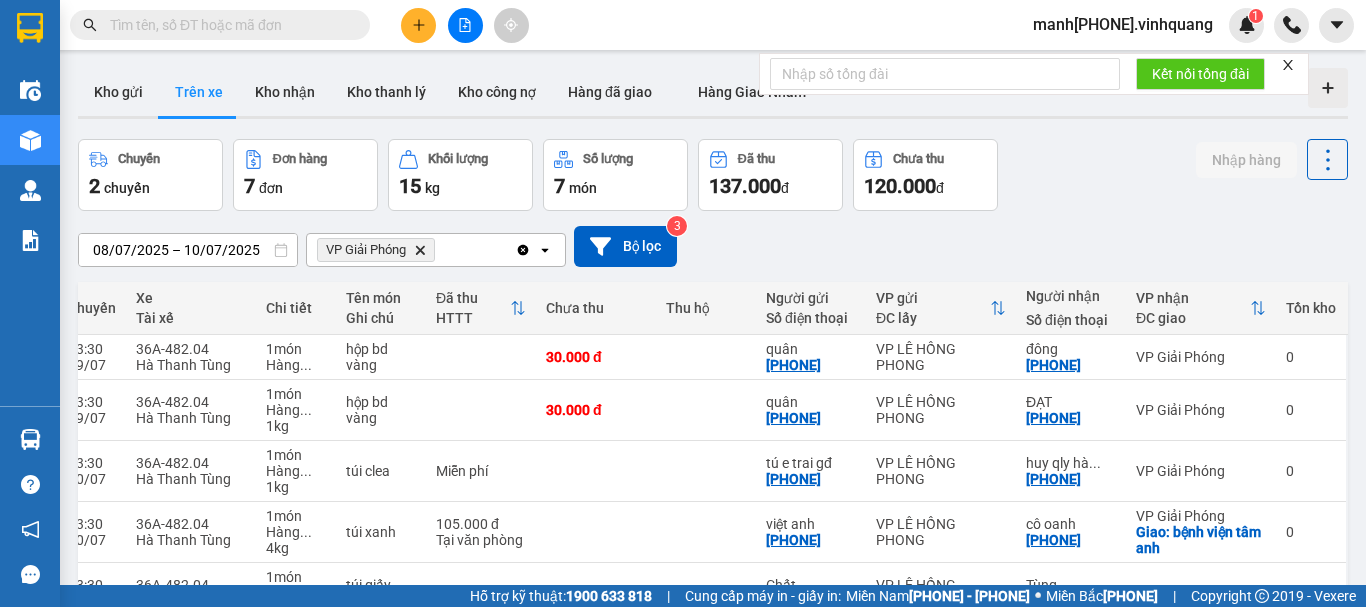 click at bounding box center [418, 25] 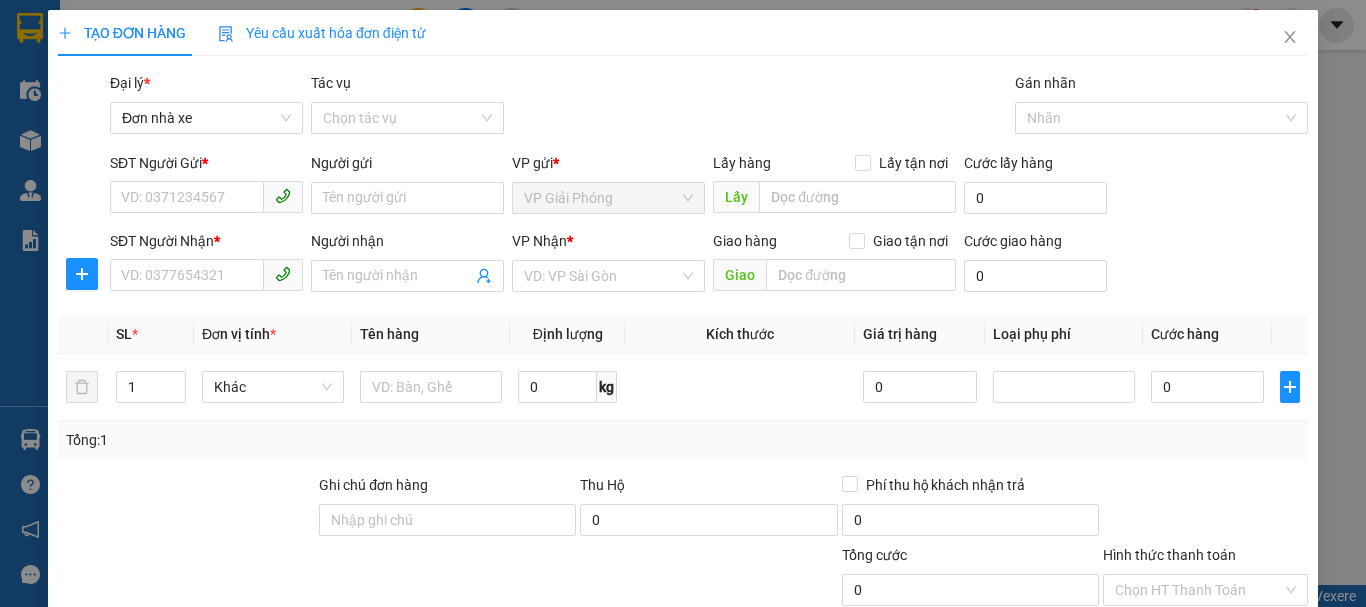 click on "SĐT Người Gửi  *" at bounding box center [187, 197] 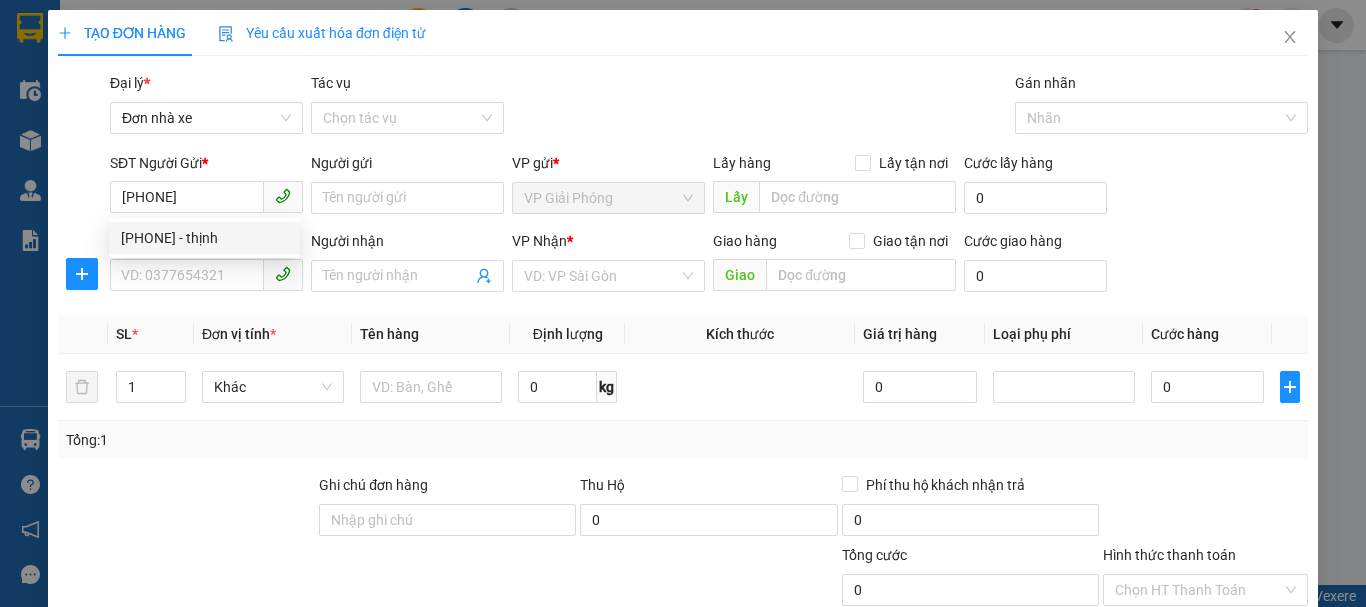 click on "0916061662 - thịnh" at bounding box center (204, 238) 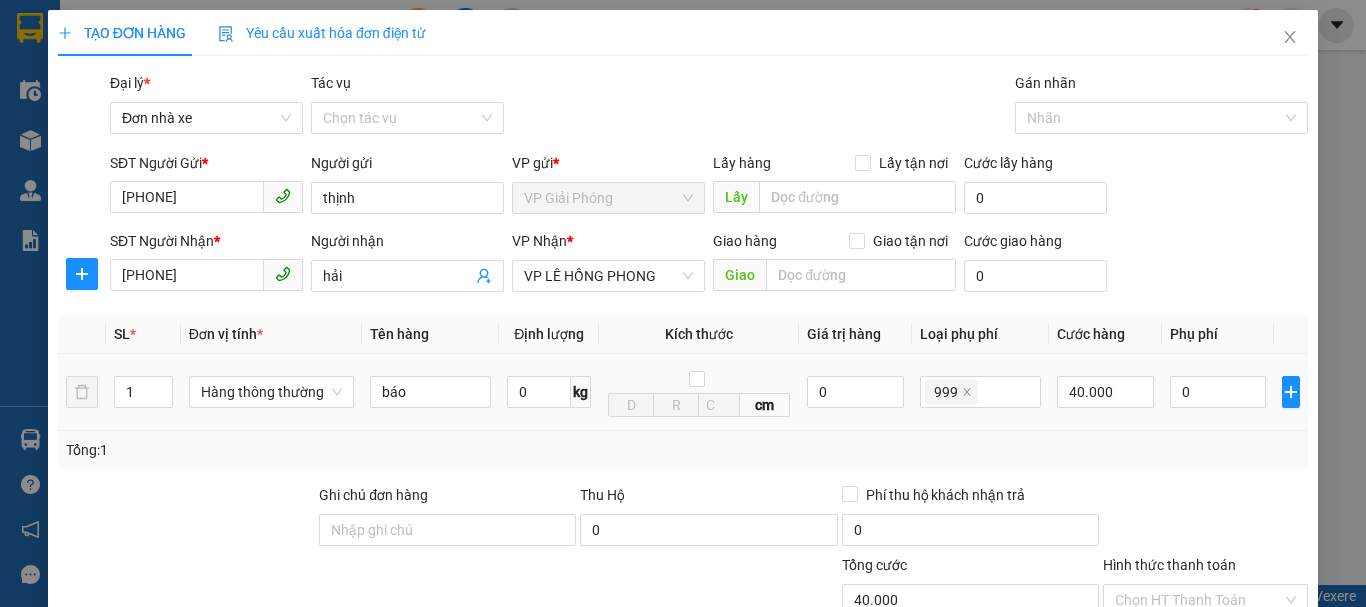 type on "[PHONE]" 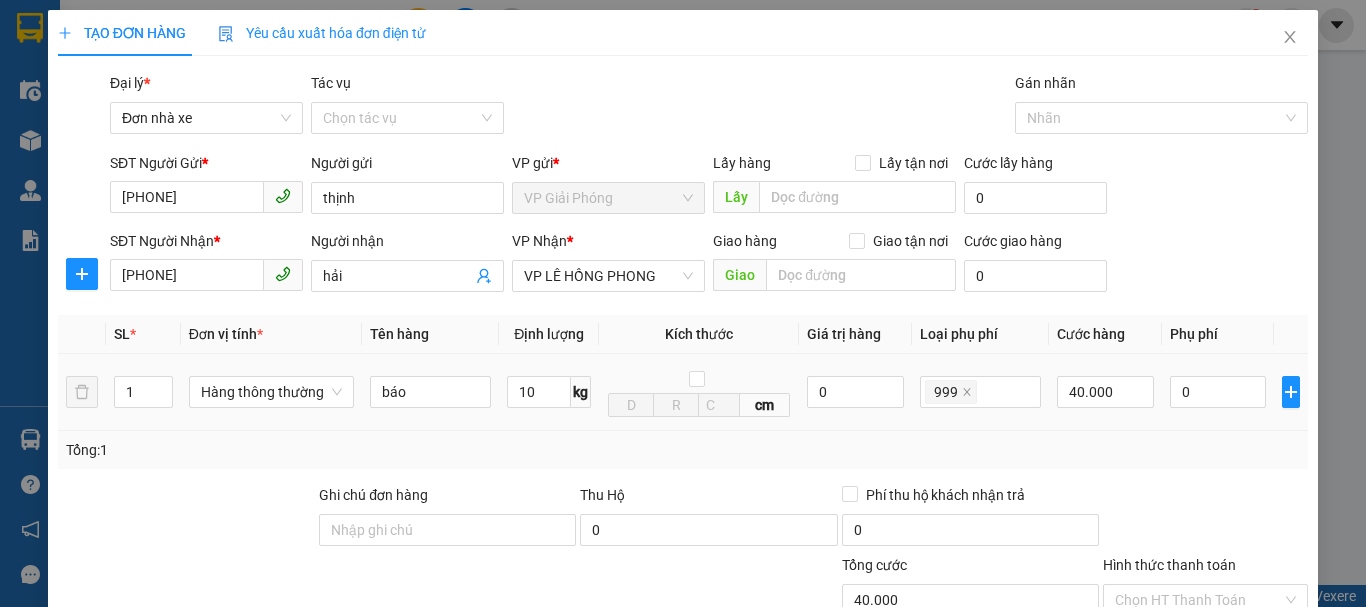 scroll, scrollTop: 286, scrollLeft: 0, axis: vertical 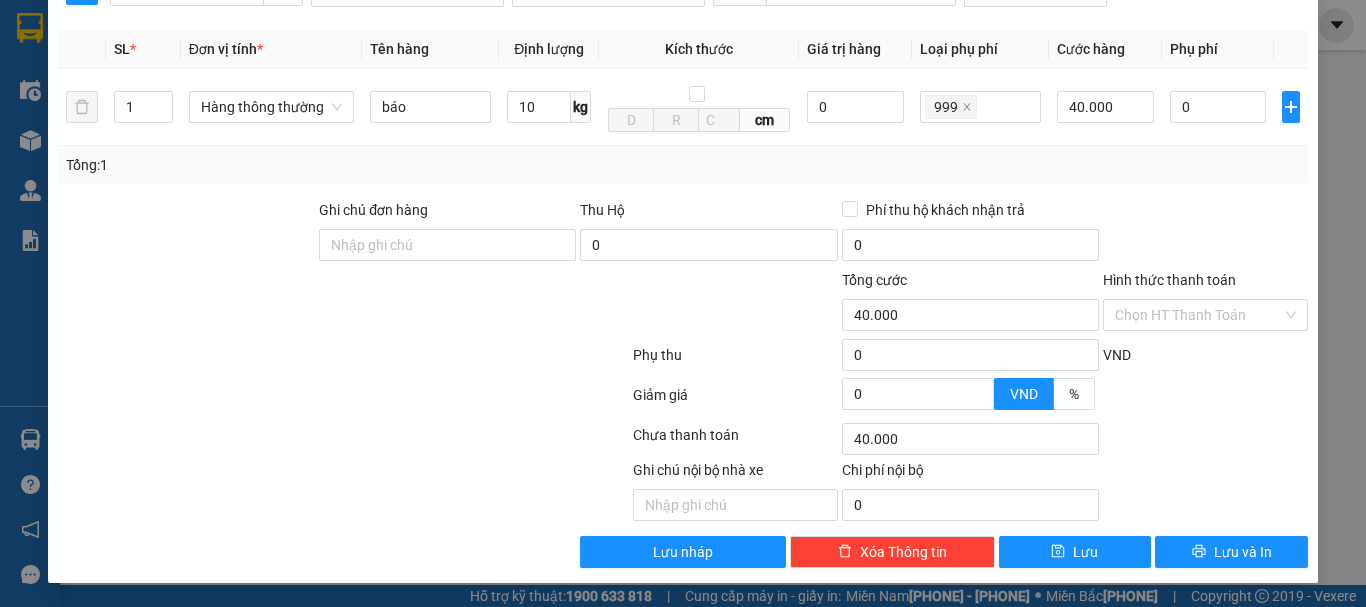 type on "10" 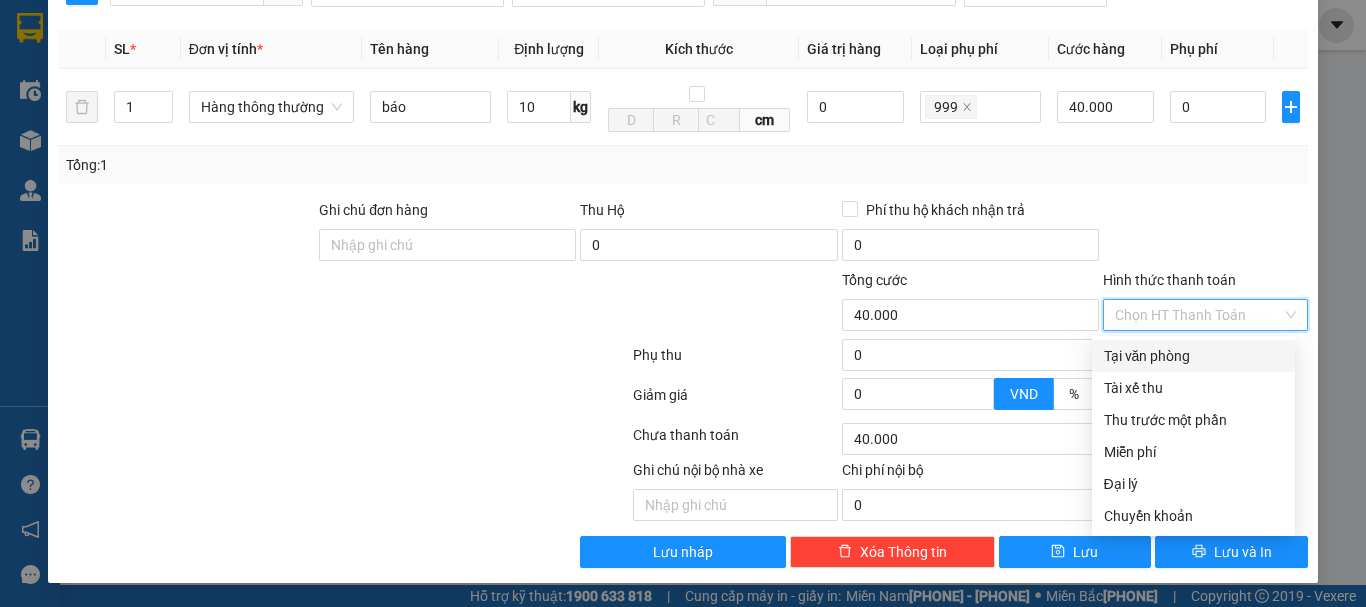 click on "Tại văn phòng" at bounding box center (1193, 356) 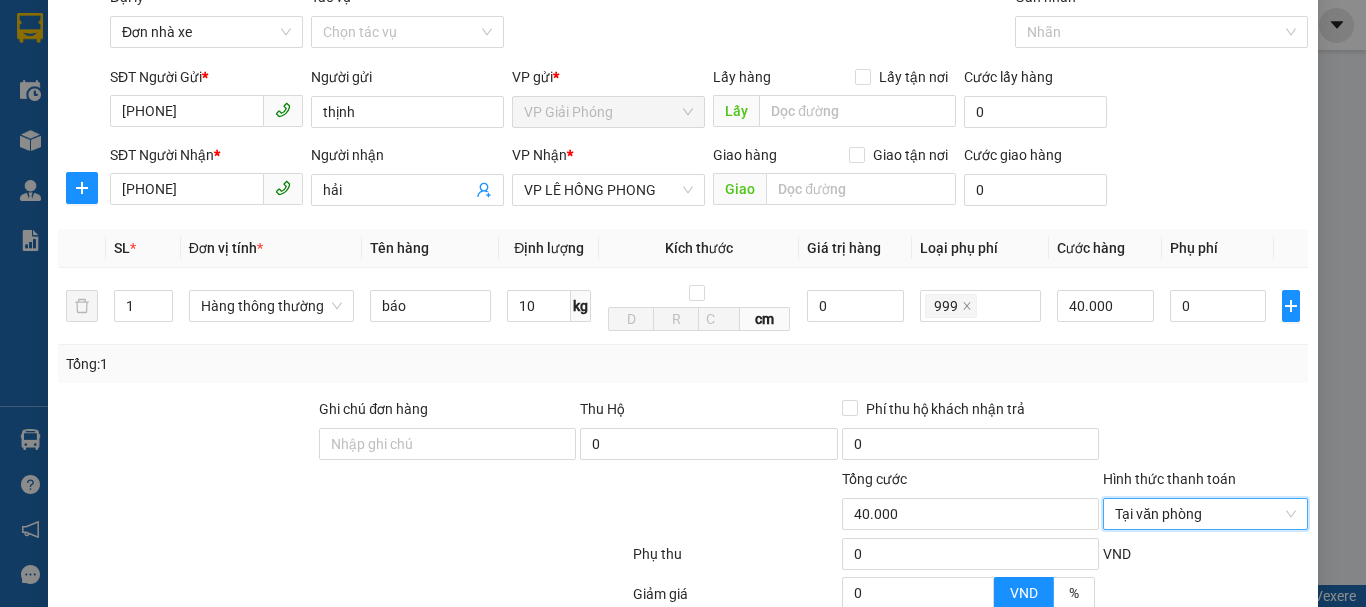 scroll, scrollTop: 286, scrollLeft: 0, axis: vertical 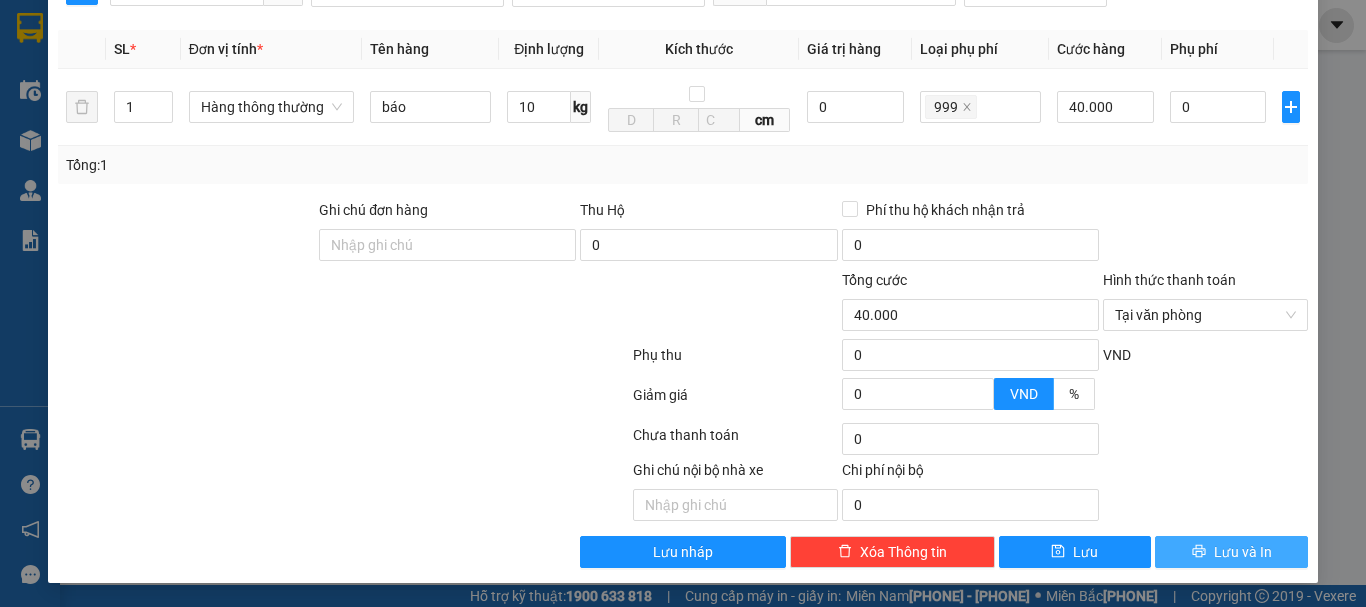 click on "Lưu và In" at bounding box center [1243, 552] 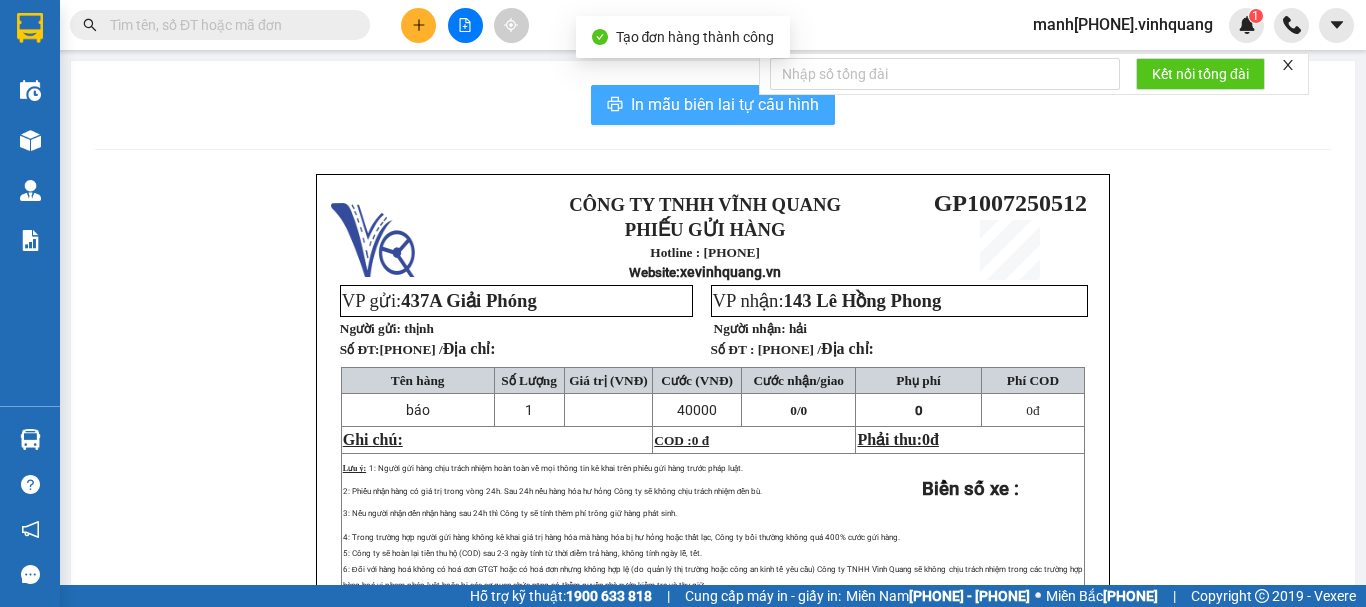 click on "In mẫu biên lai tự cấu hình" at bounding box center [725, 104] 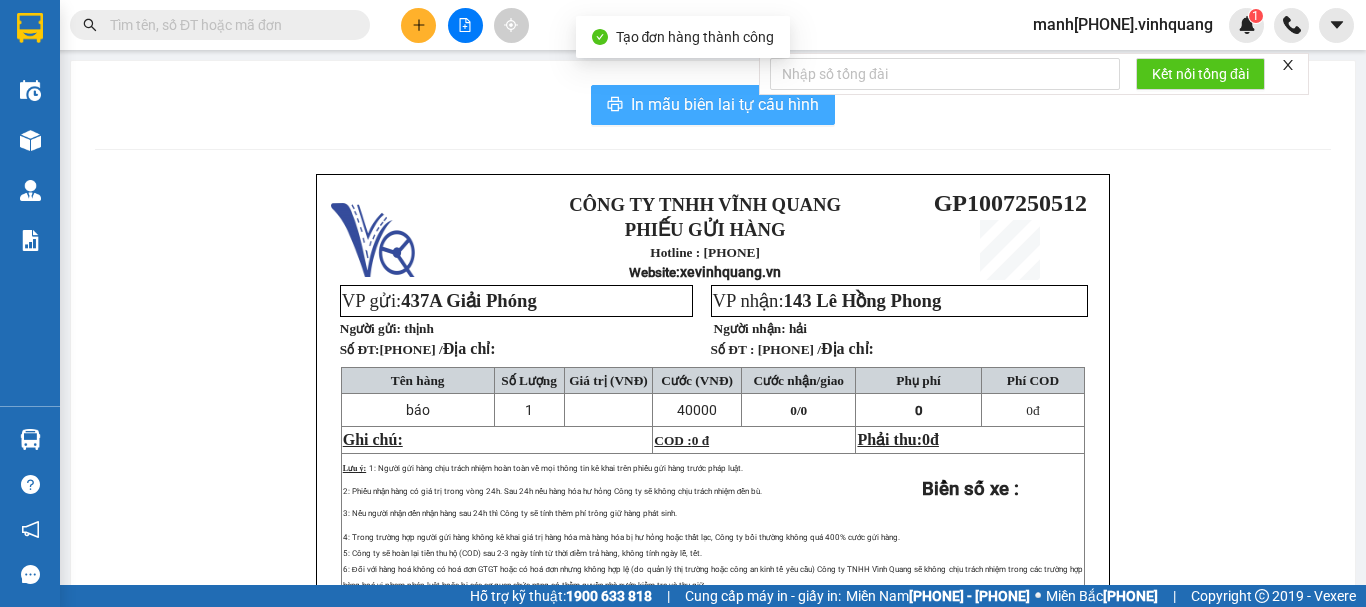 scroll, scrollTop: 0, scrollLeft: 0, axis: both 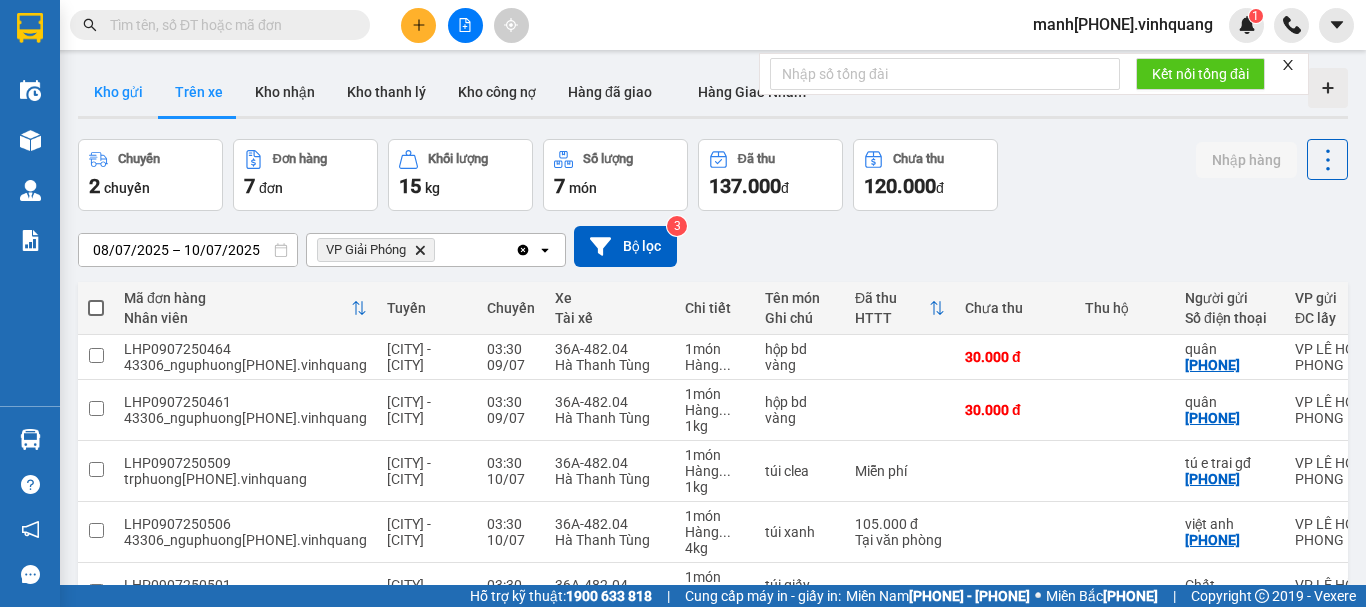 click on "Kho gửi" at bounding box center [118, 92] 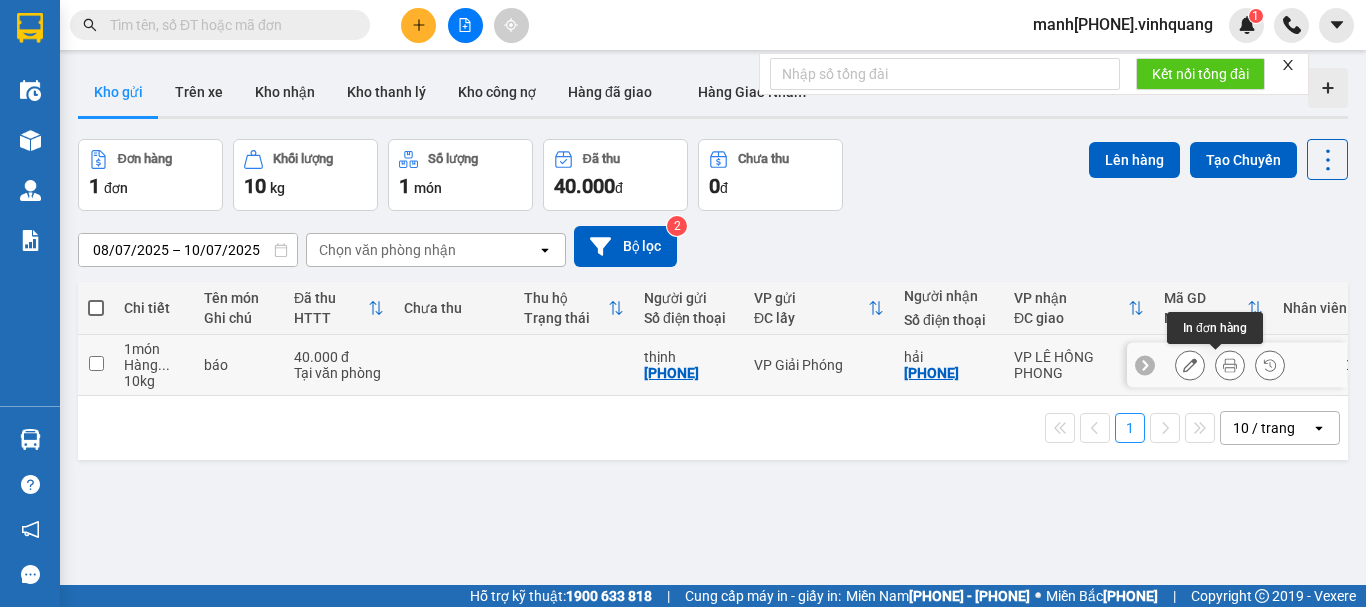 click at bounding box center [1230, 365] 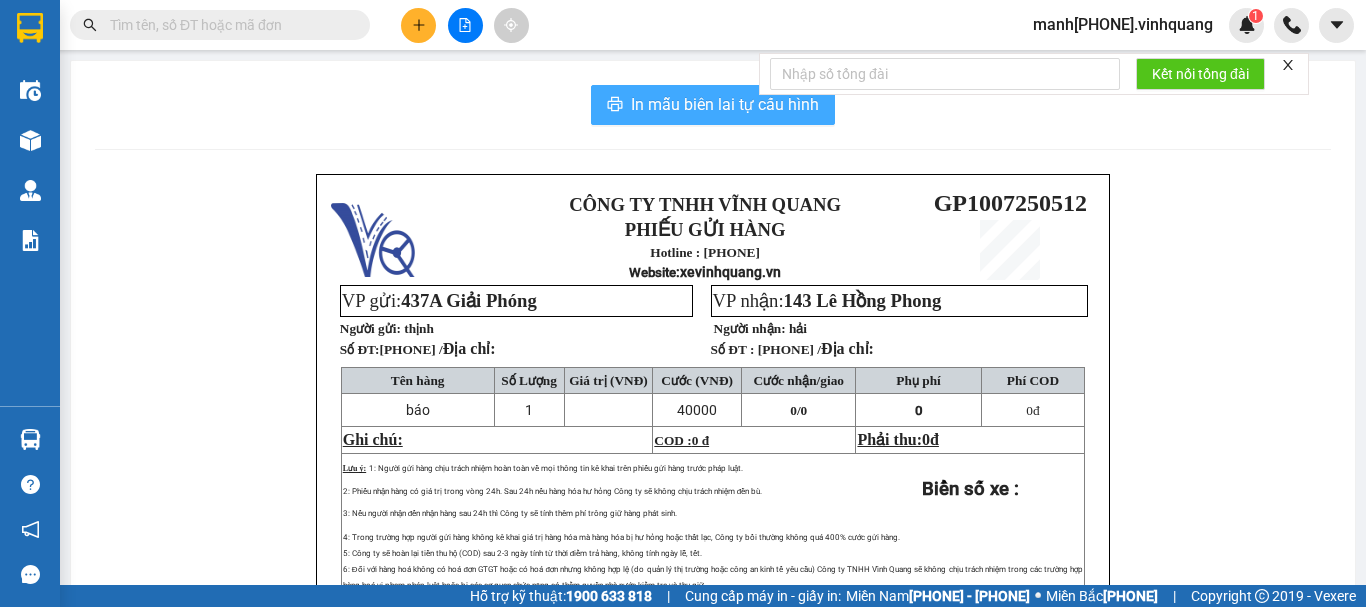 click on "In mẫu biên lai tự cấu hình" at bounding box center (725, 104) 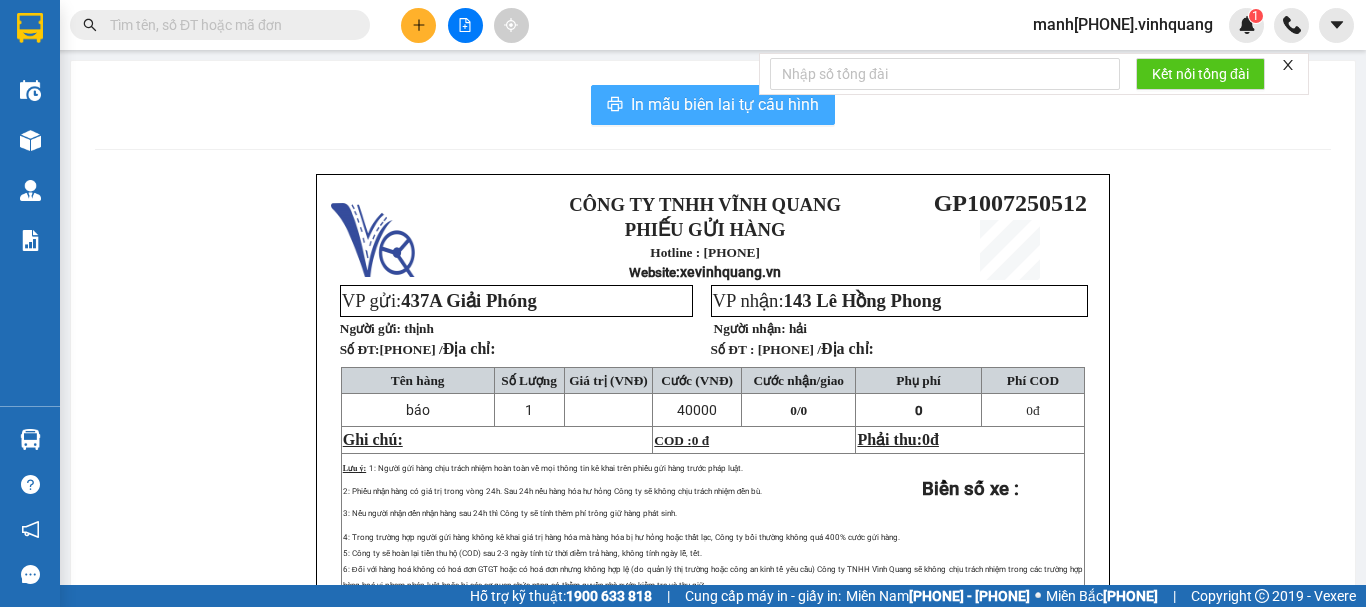 scroll, scrollTop: 0, scrollLeft: 0, axis: both 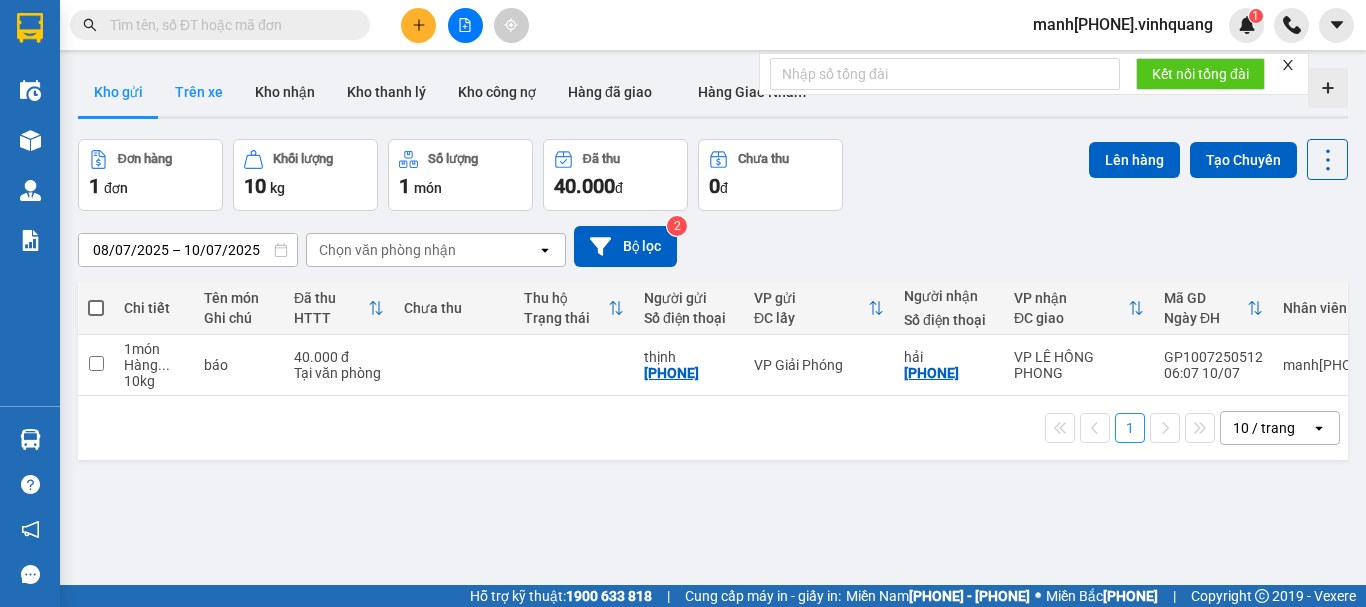 click on "Trên xe" at bounding box center (199, 92) 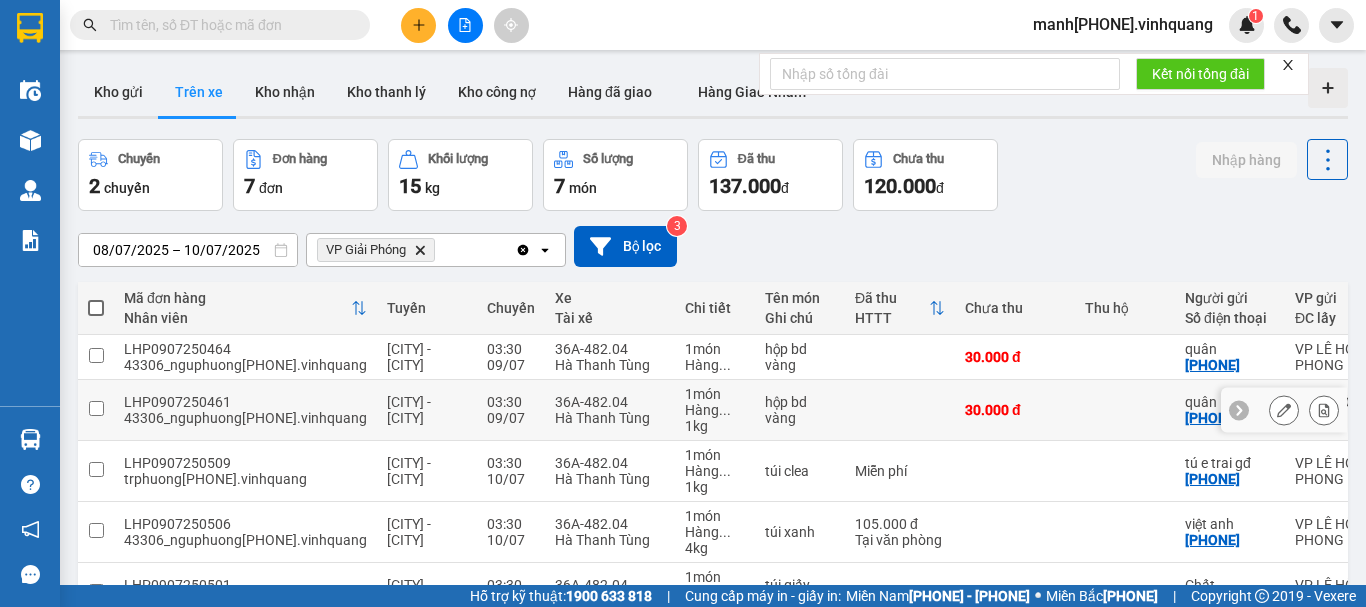 click at bounding box center (96, 408) 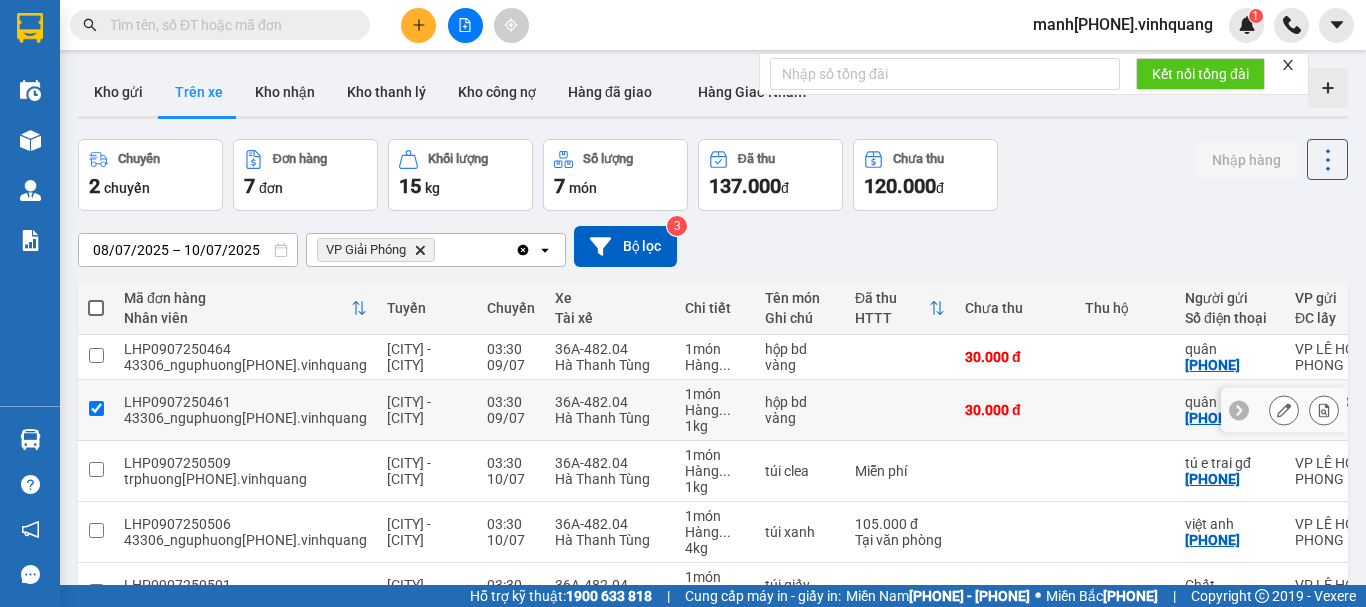 checkbox on "true" 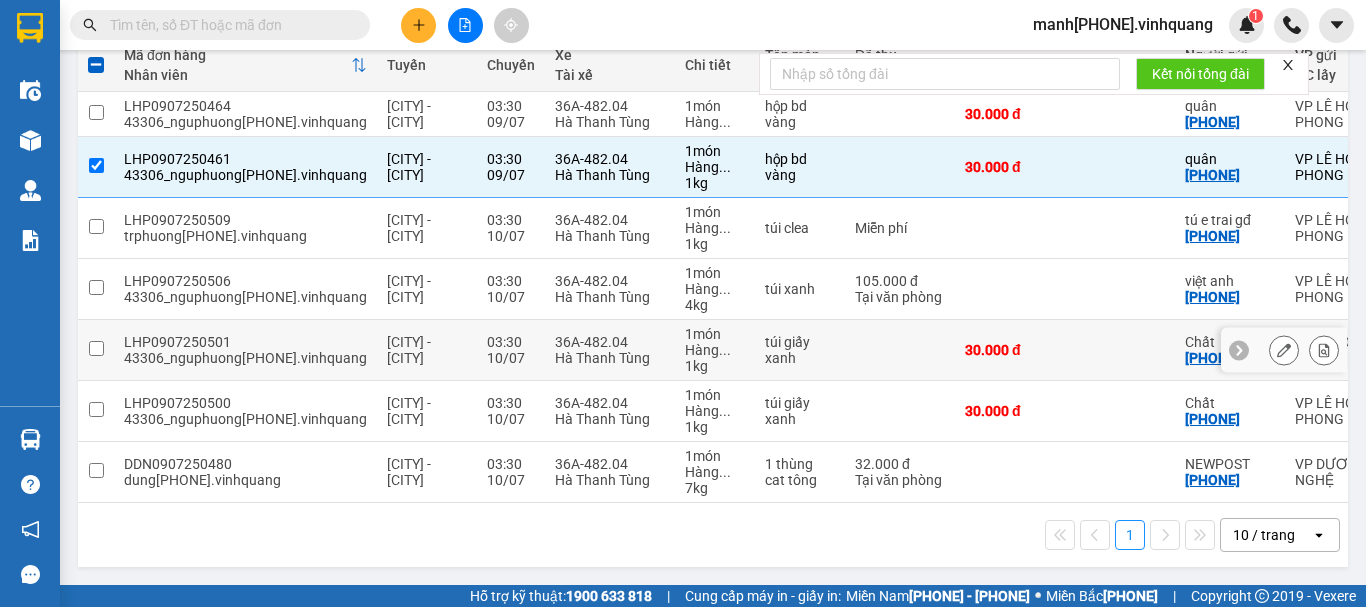 scroll, scrollTop: 167, scrollLeft: 0, axis: vertical 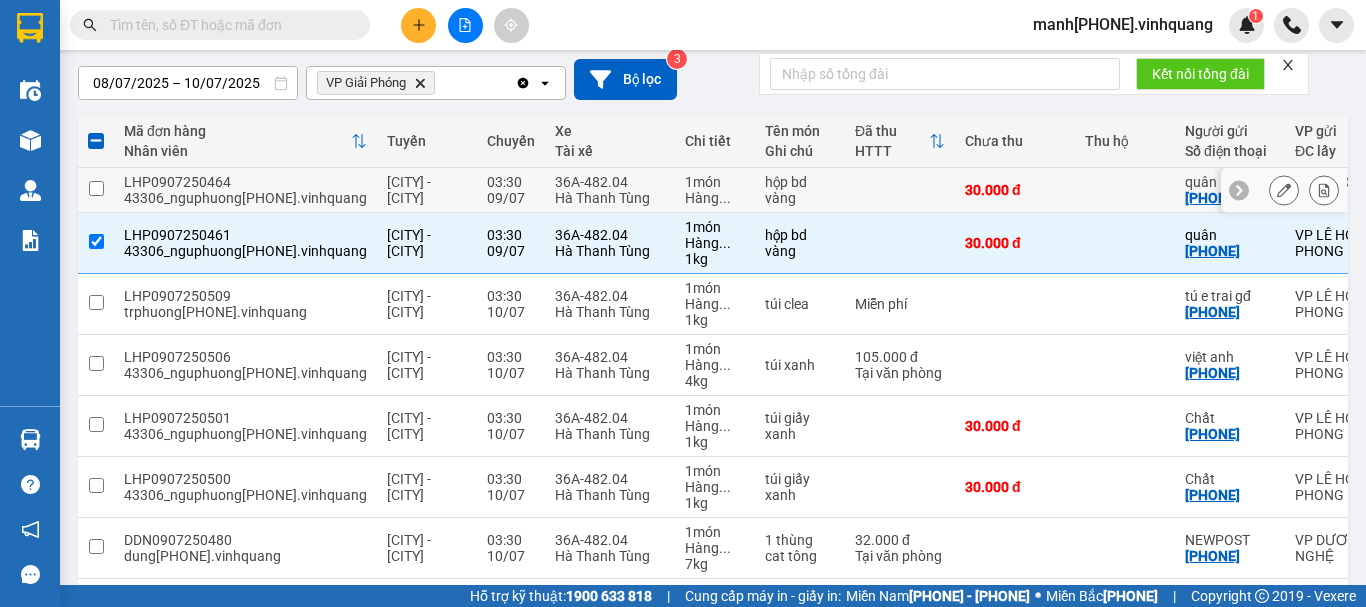 click at bounding box center [96, 188] 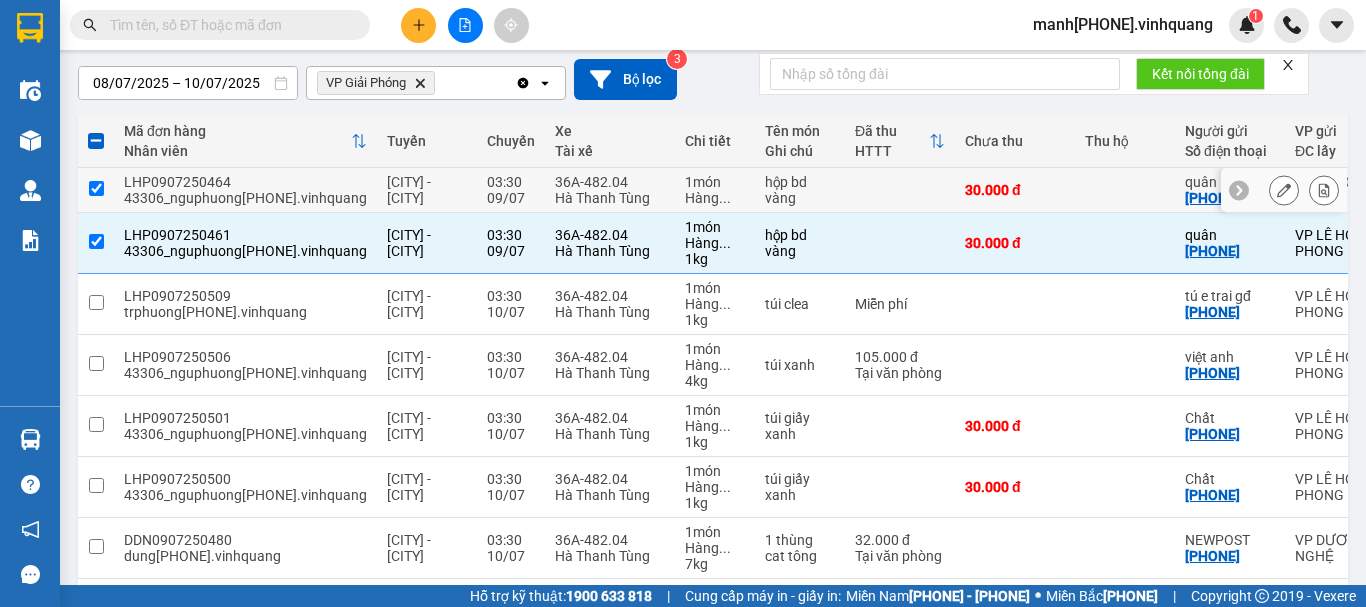 checkbox on "true" 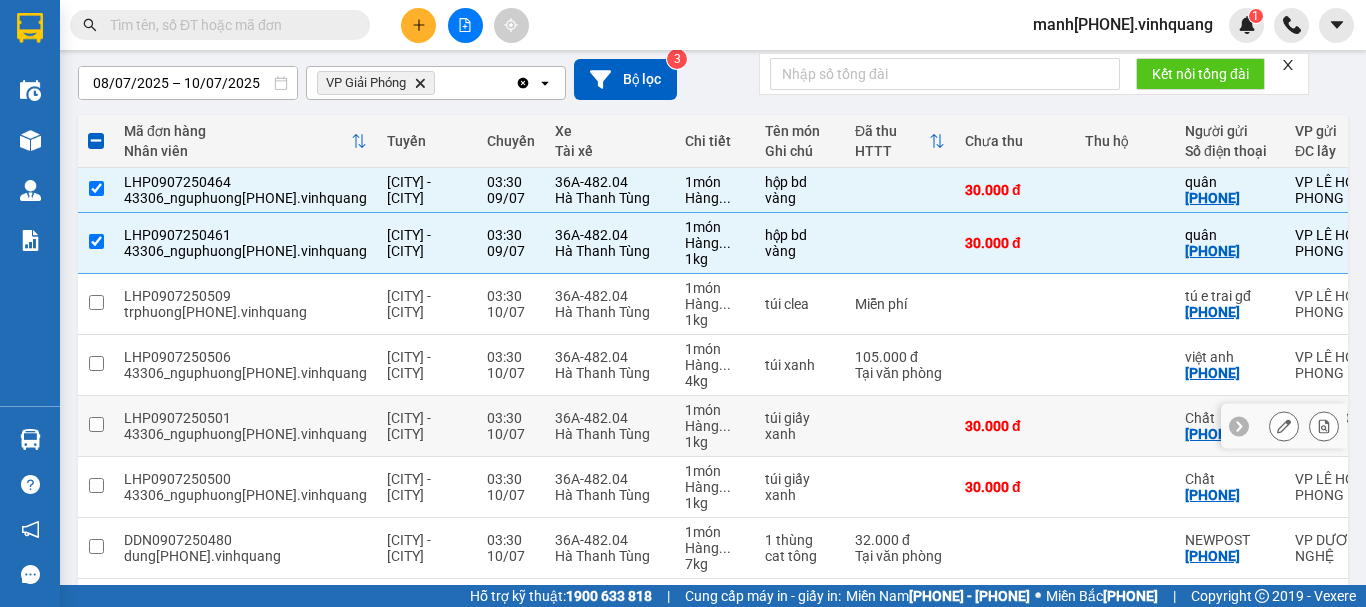 click at bounding box center [96, 424] 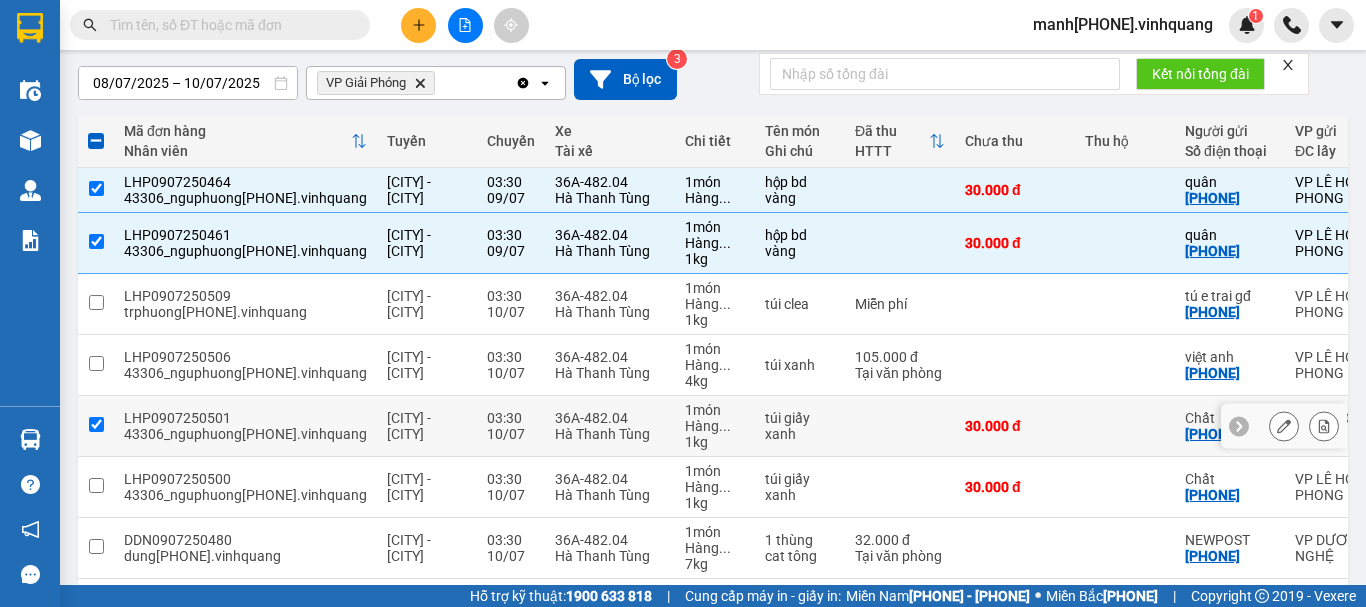 checkbox on "true" 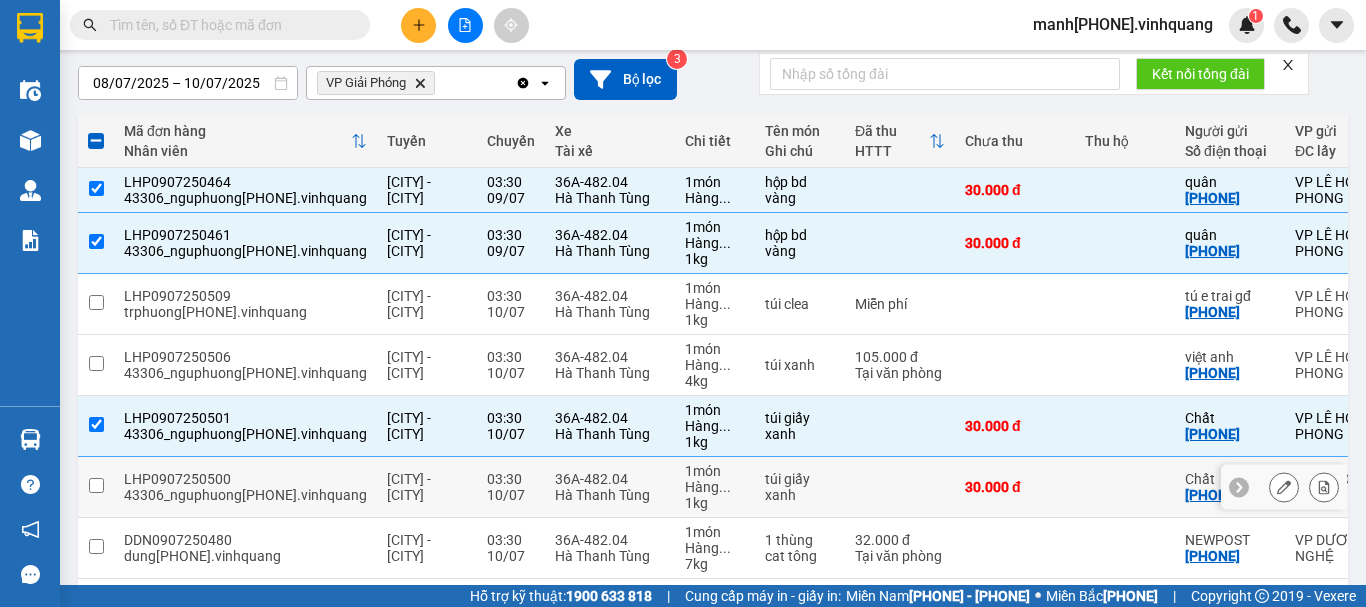 drag, startPoint x: 97, startPoint y: 501, endPoint x: 110, endPoint y: 497, distance: 13.601471 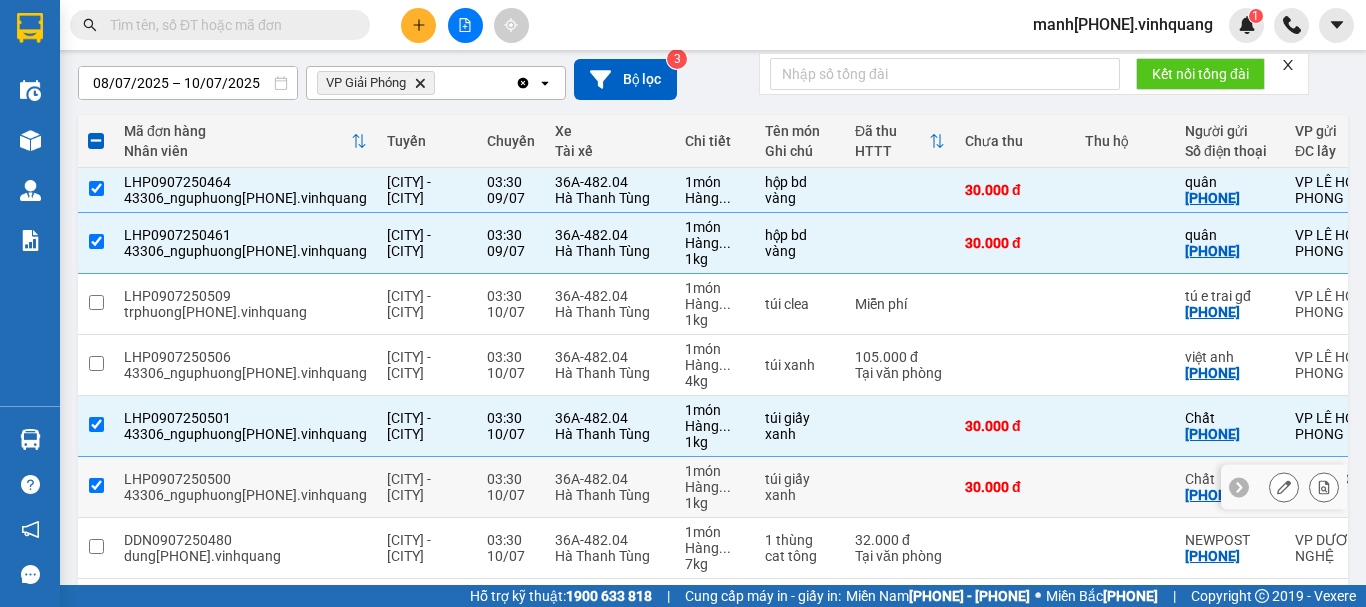 checkbox on "true" 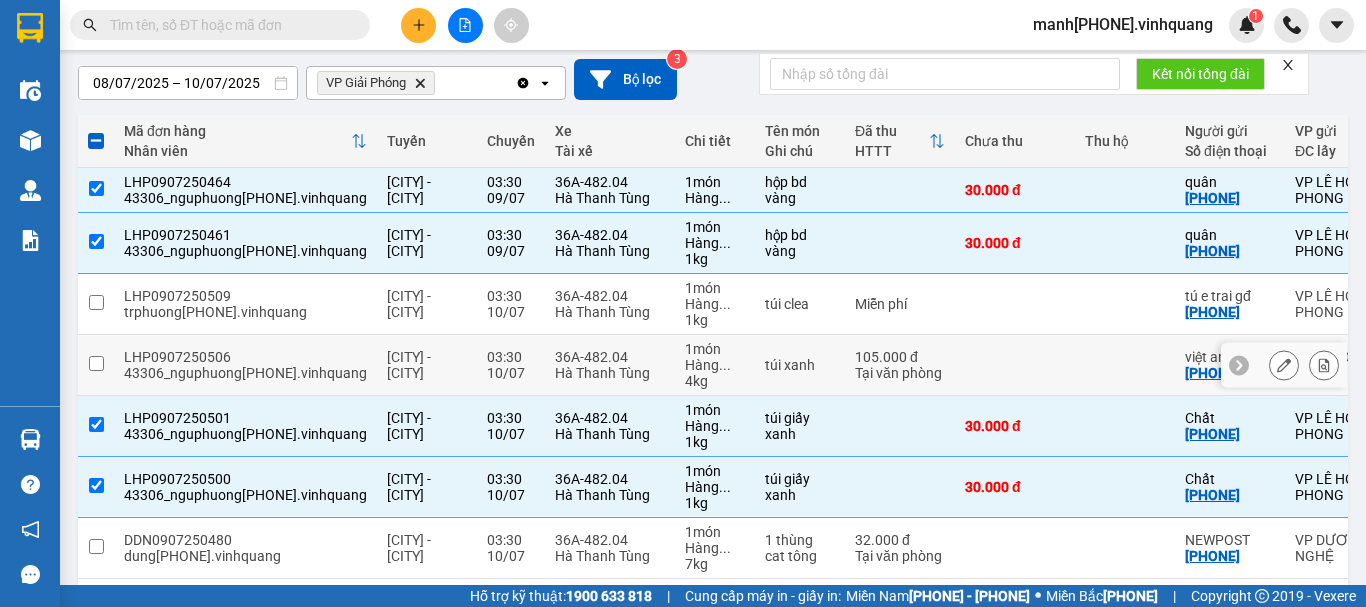 scroll, scrollTop: 267, scrollLeft: 0, axis: vertical 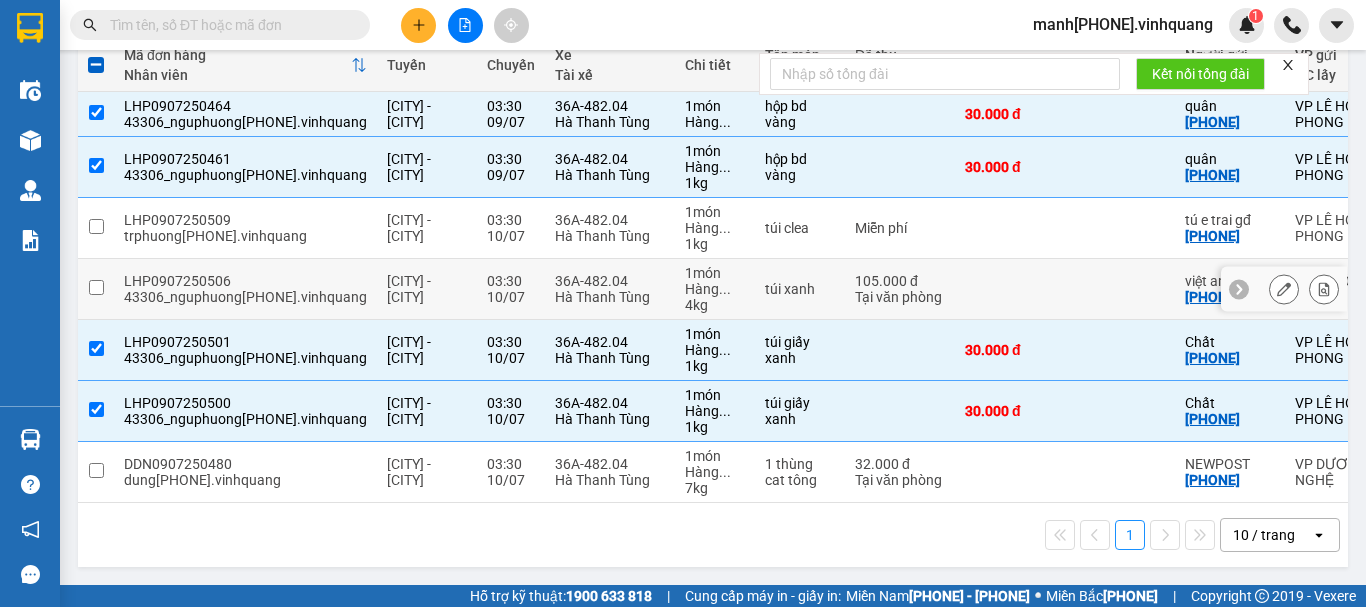 click at bounding box center [96, 287] 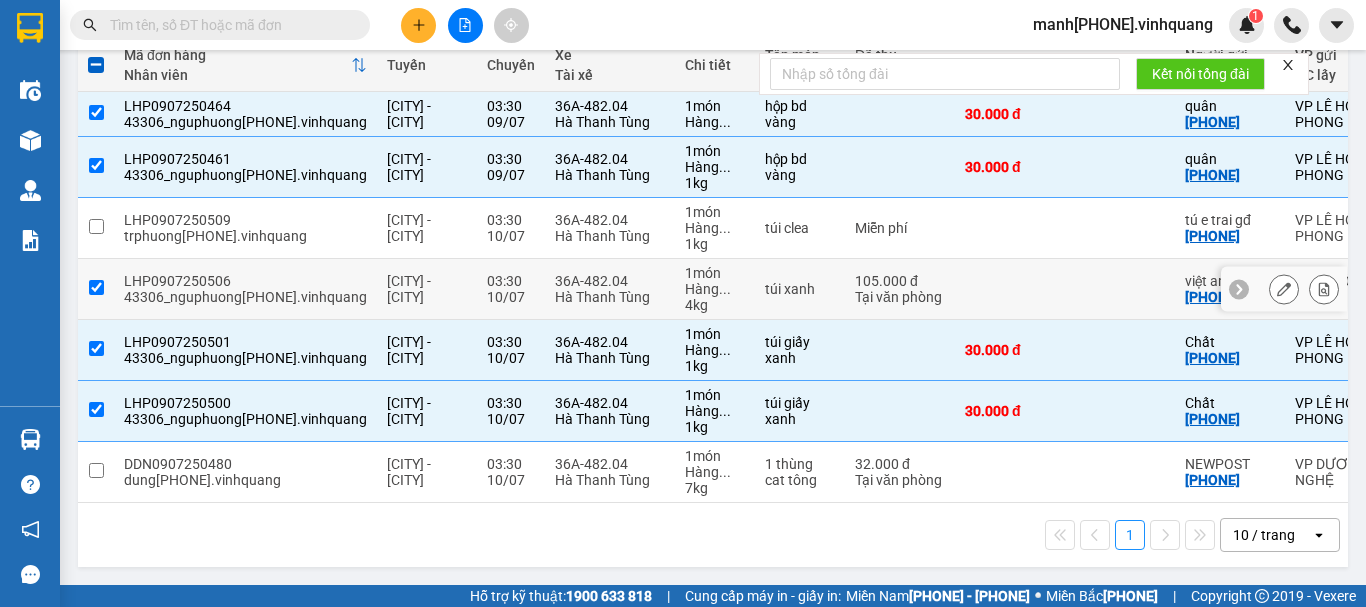 checkbox on "true" 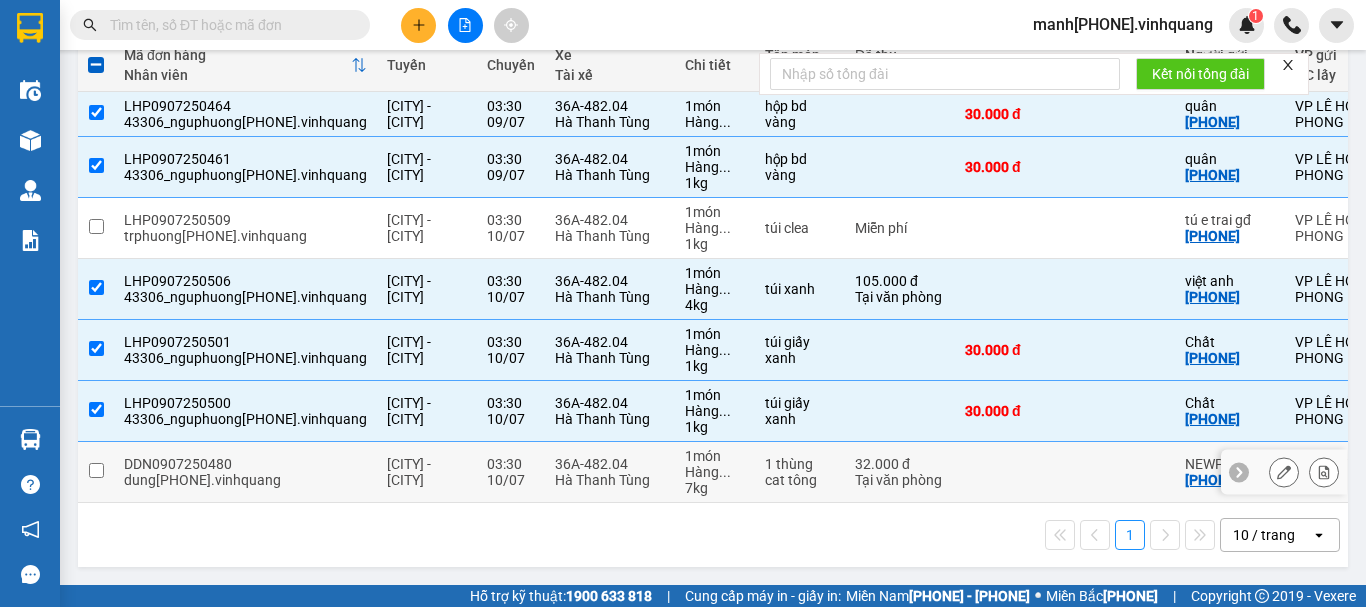 click at bounding box center (96, 470) 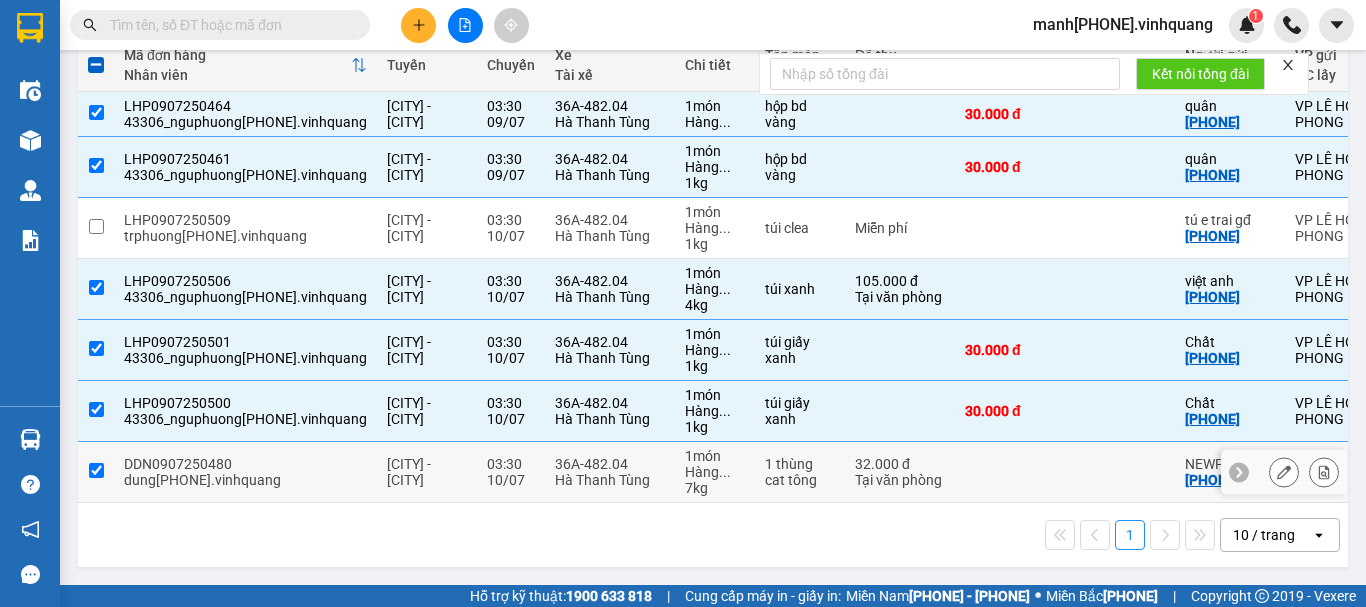 checkbox on "true" 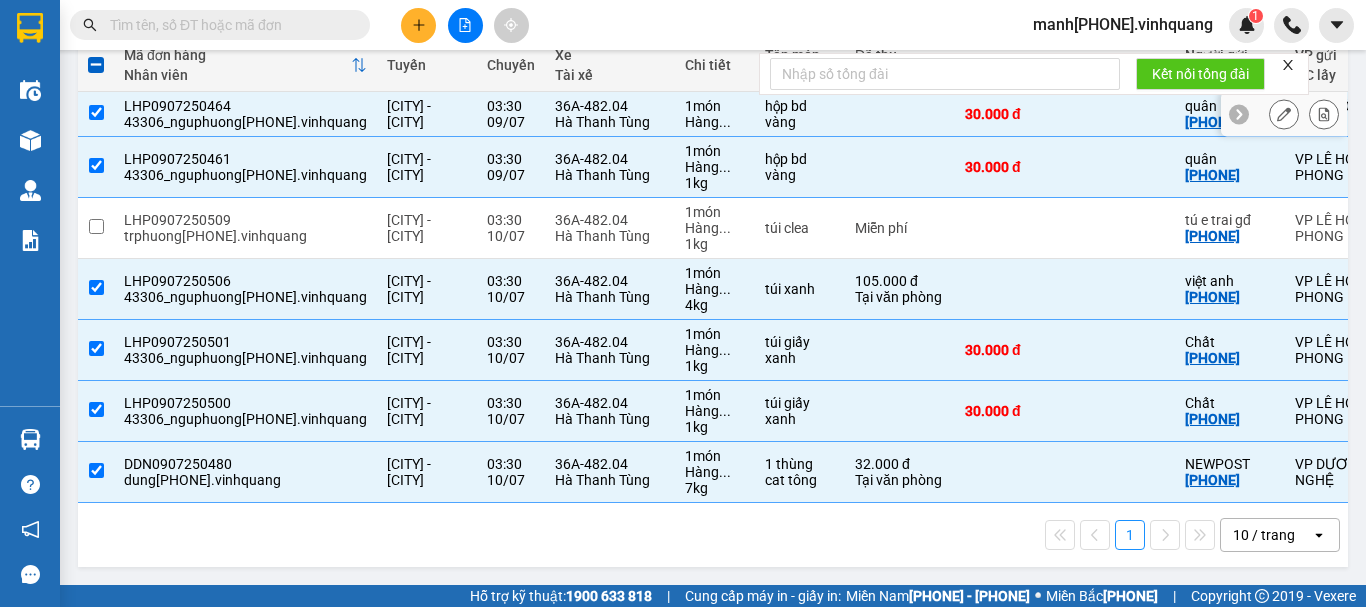 scroll, scrollTop: 0, scrollLeft: 0, axis: both 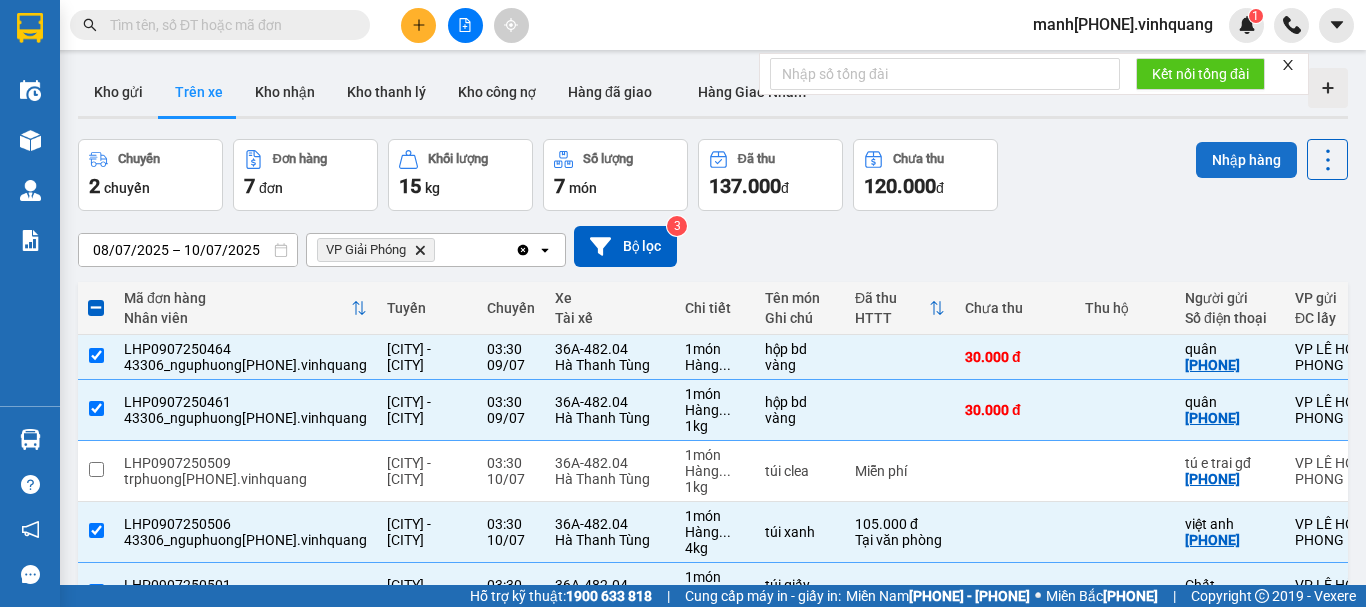 click on "Nhập hàng" at bounding box center (1246, 160) 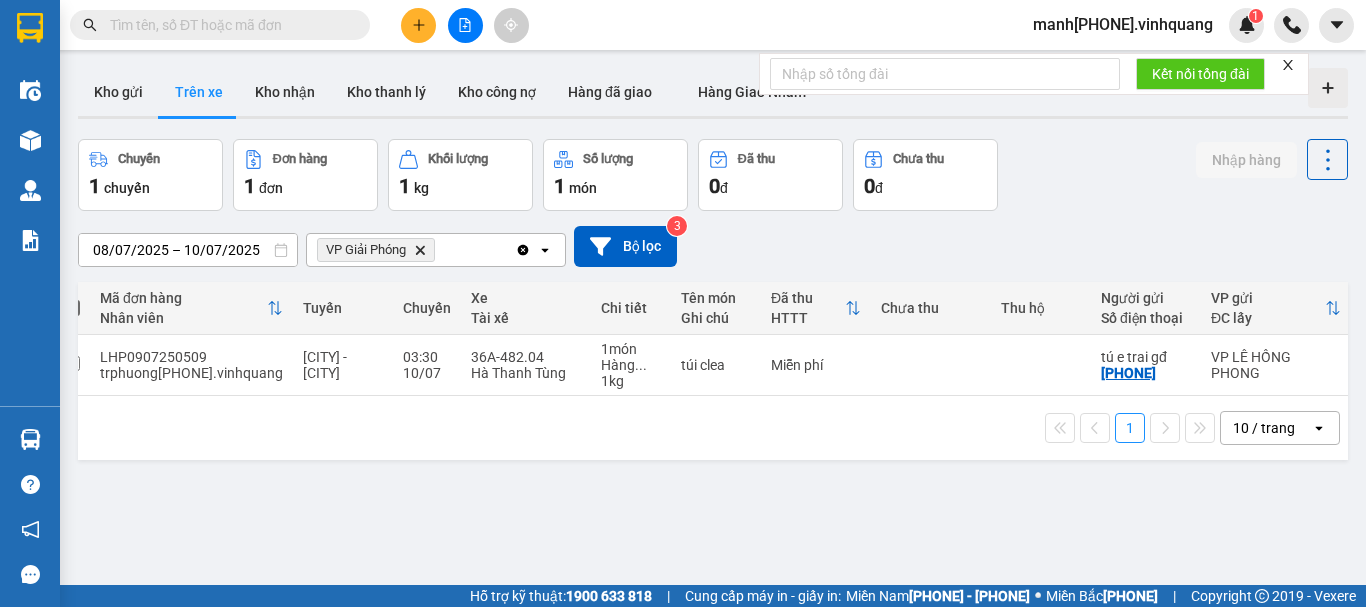 scroll, scrollTop: 0, scrollLeft: 0, axis: both 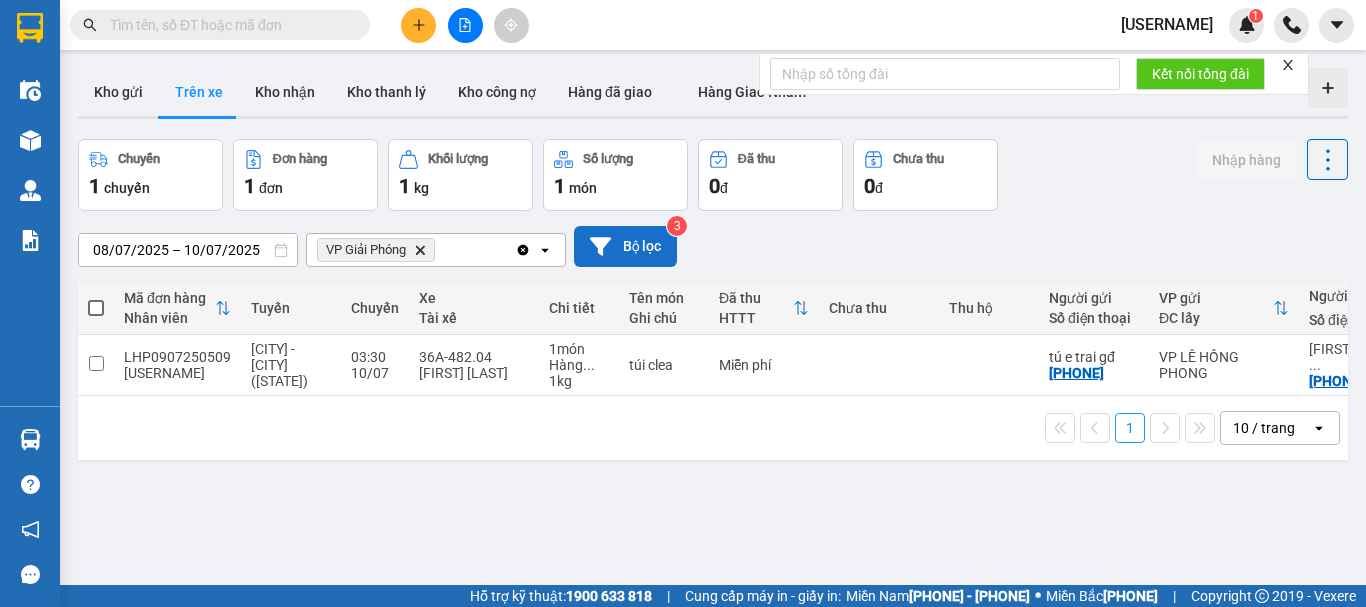 click on "Bộ lọc" at bounding box center (625, 246) 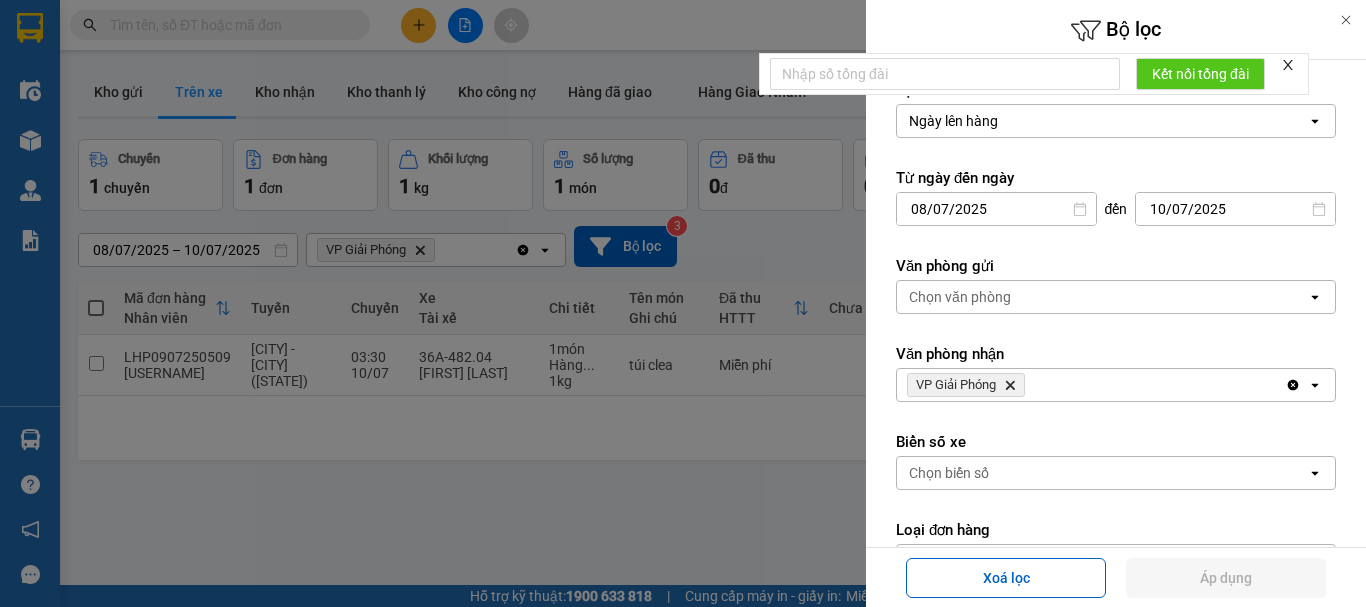 click at bounding box center (683, 303) 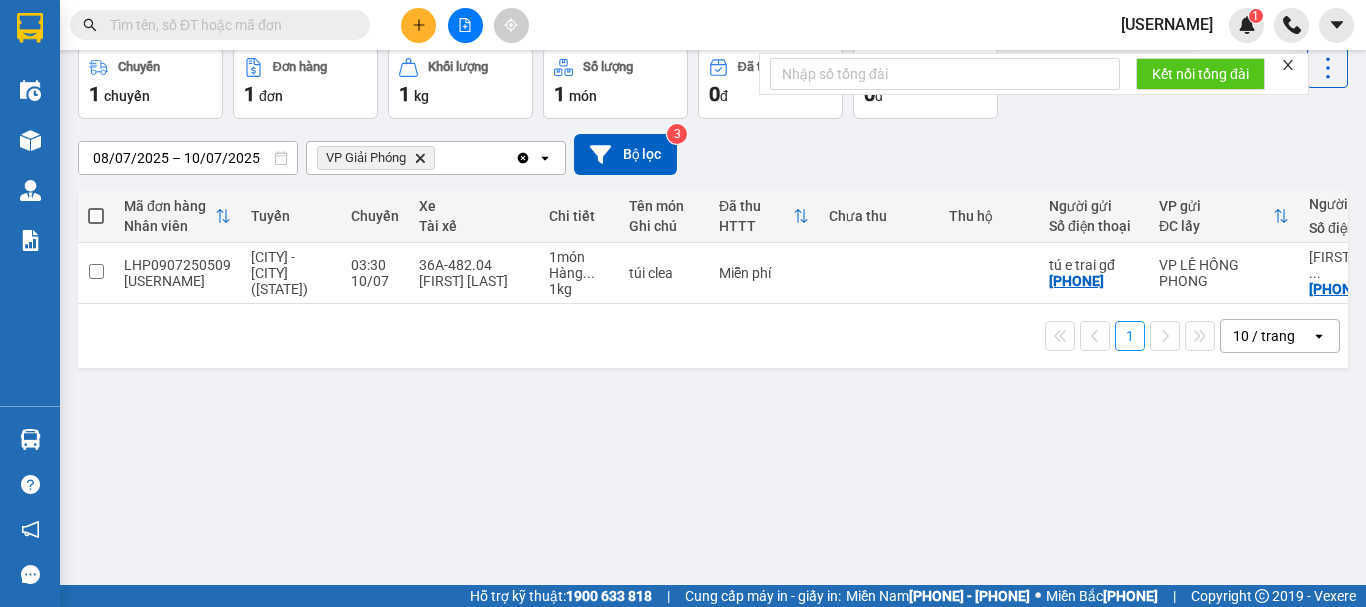 scroll, scrollTop: 0, scrollLeft: 0, axis: both 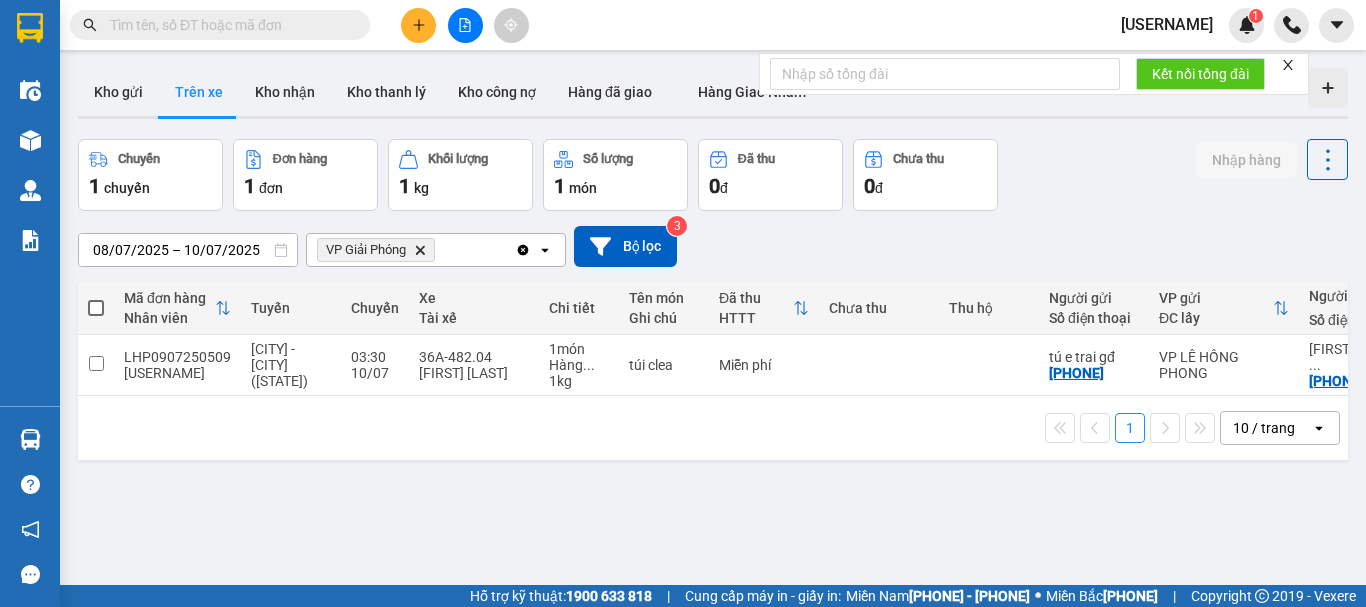 type 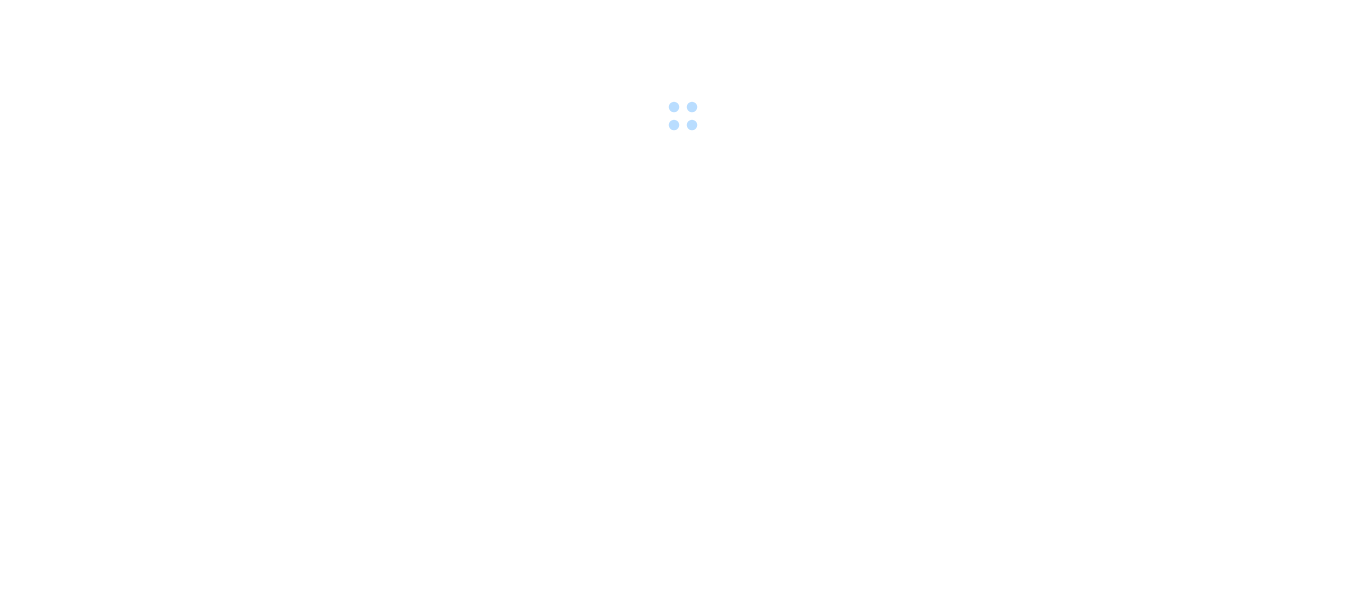 scroll, scrollTop: 0, scrollLeft: 0, axis: both 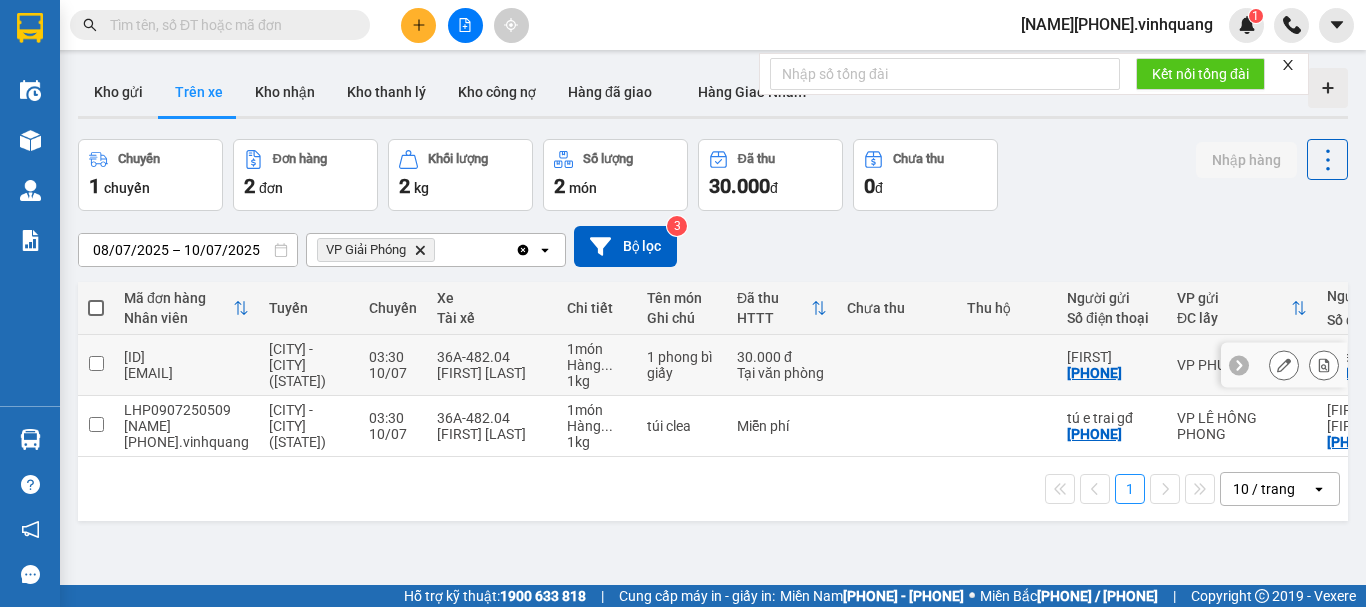 click at bounding box center (96, 363) 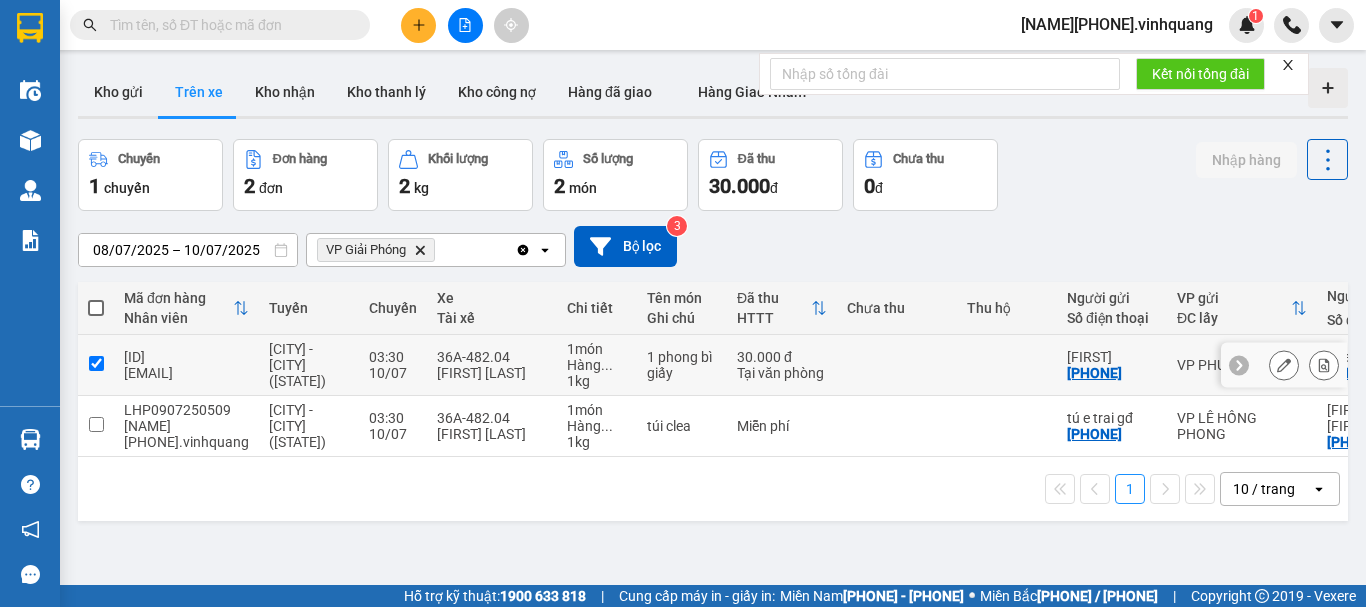 checkbox on "true" 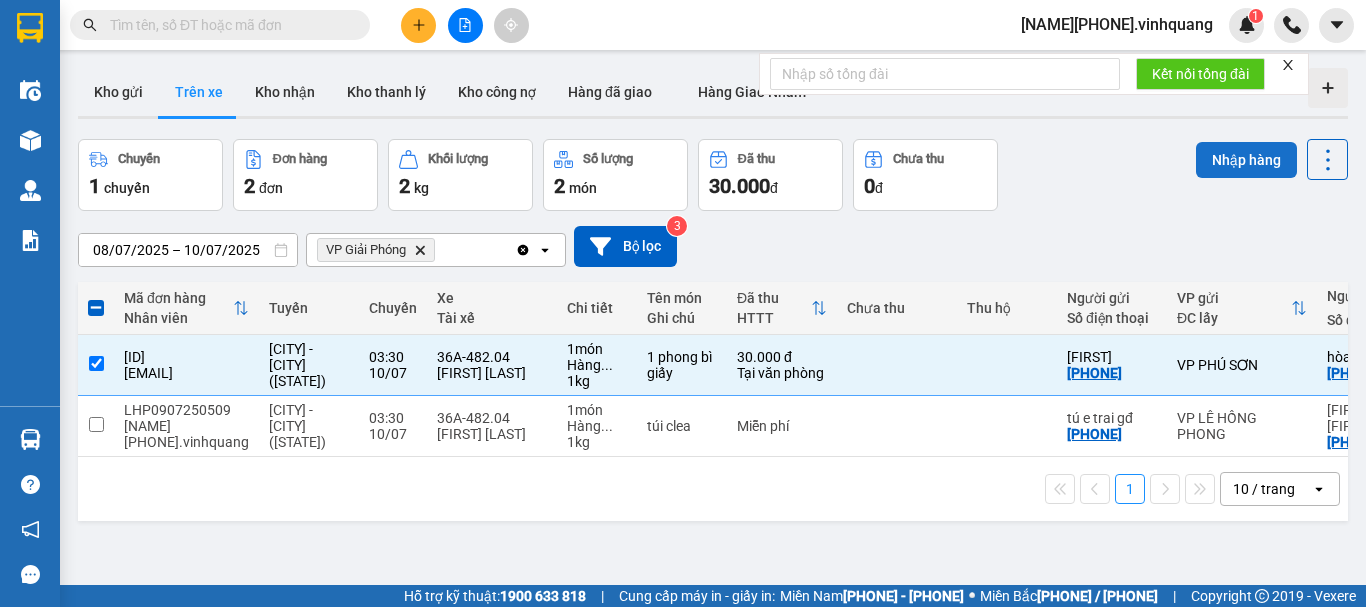 click on "Nhập hàng" at bounding box center [1246, 160] 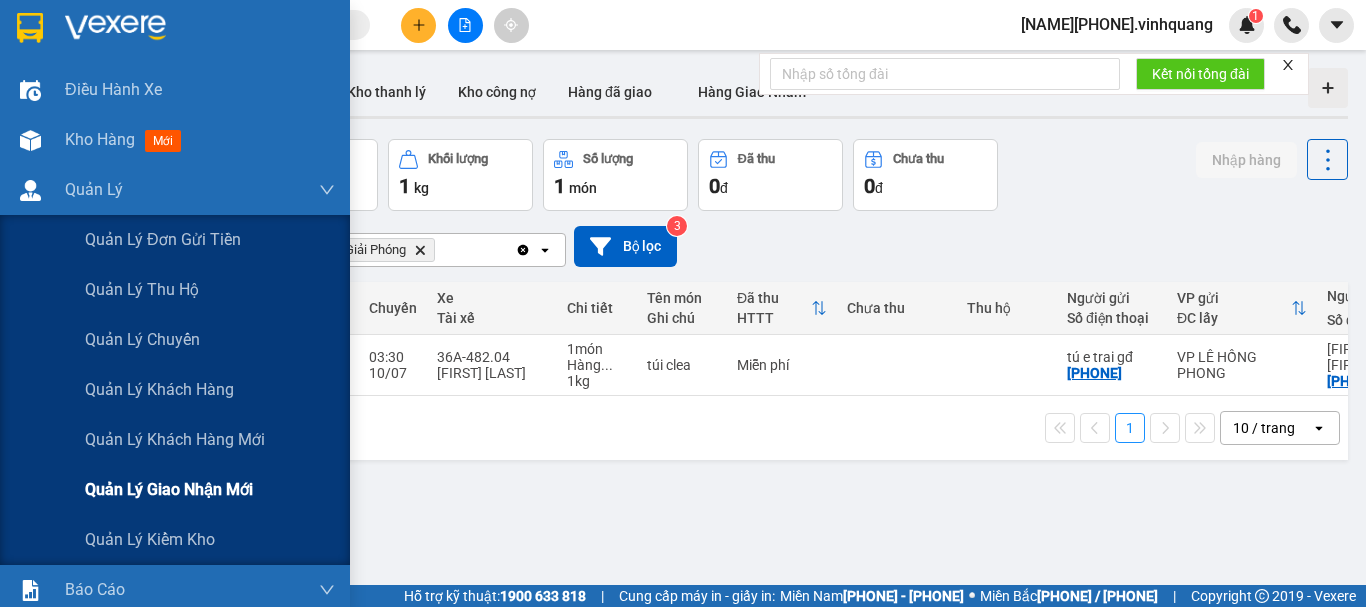 click on "Quản lý giao nhận mới" at bounding box center (163, 239) 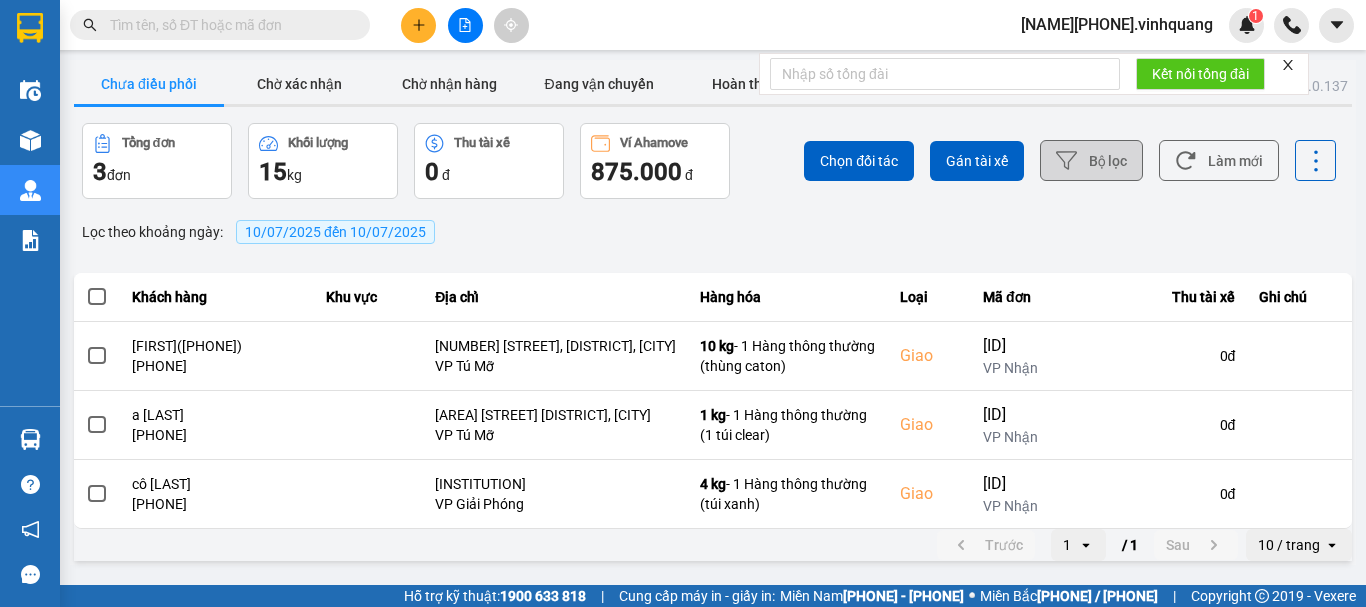 click on "Bộ lọc" at bounding box center (1091, 160) 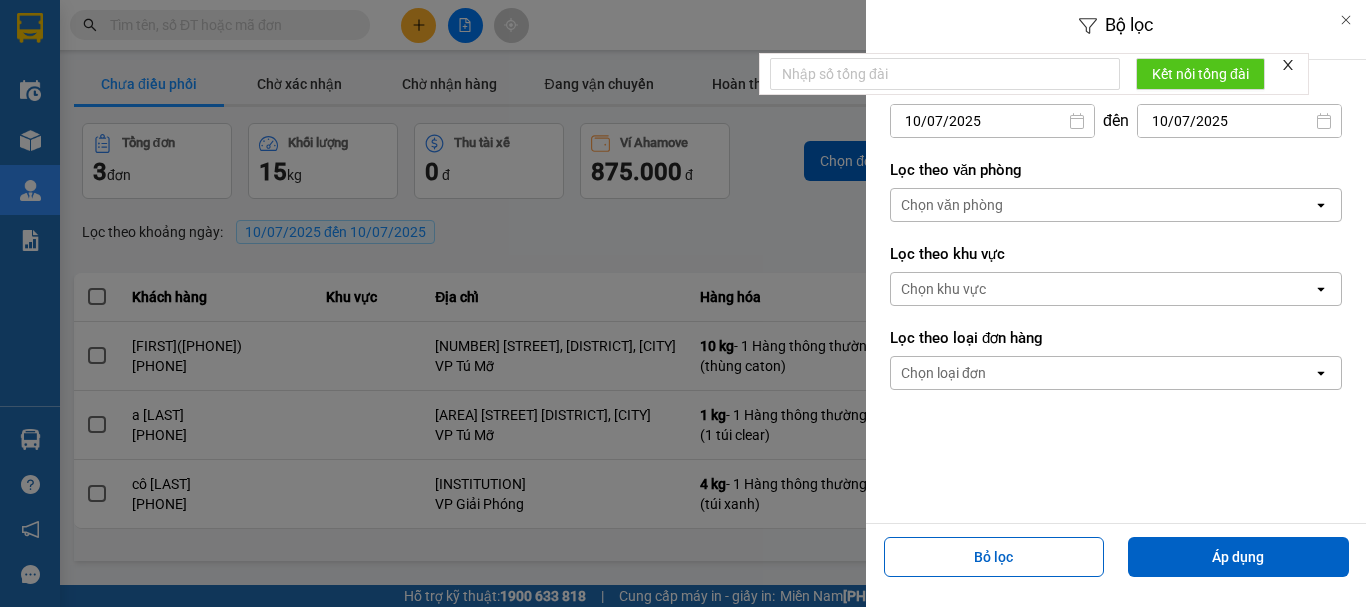 click on "Chọn văn phòng" at bounding box center (952, 205) 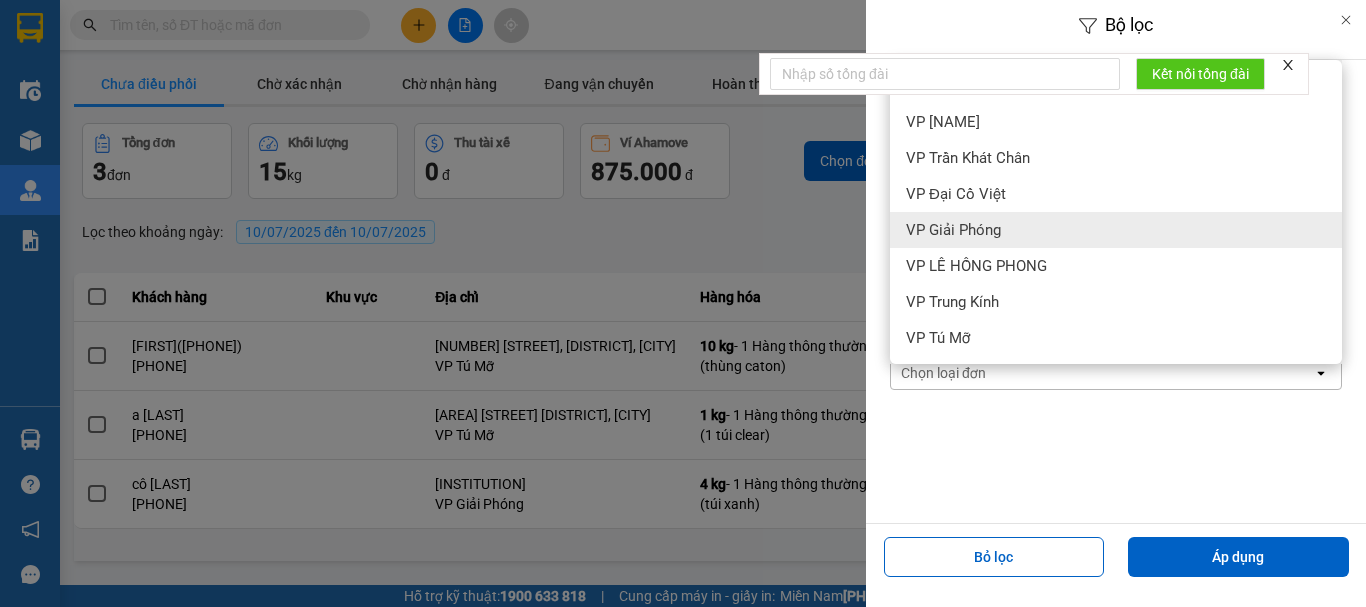 click on "VP Giải Phóng" at bounding box center (953, 230) 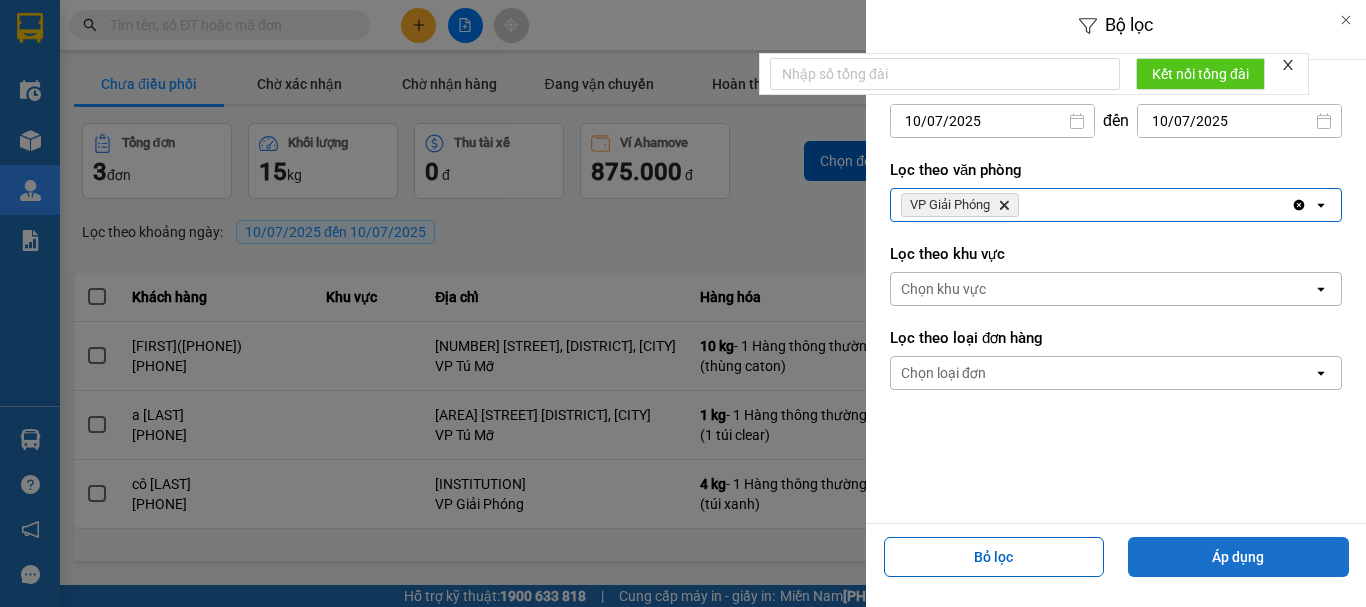 click on "Áp dụng" at bounding box center [1238, 557] 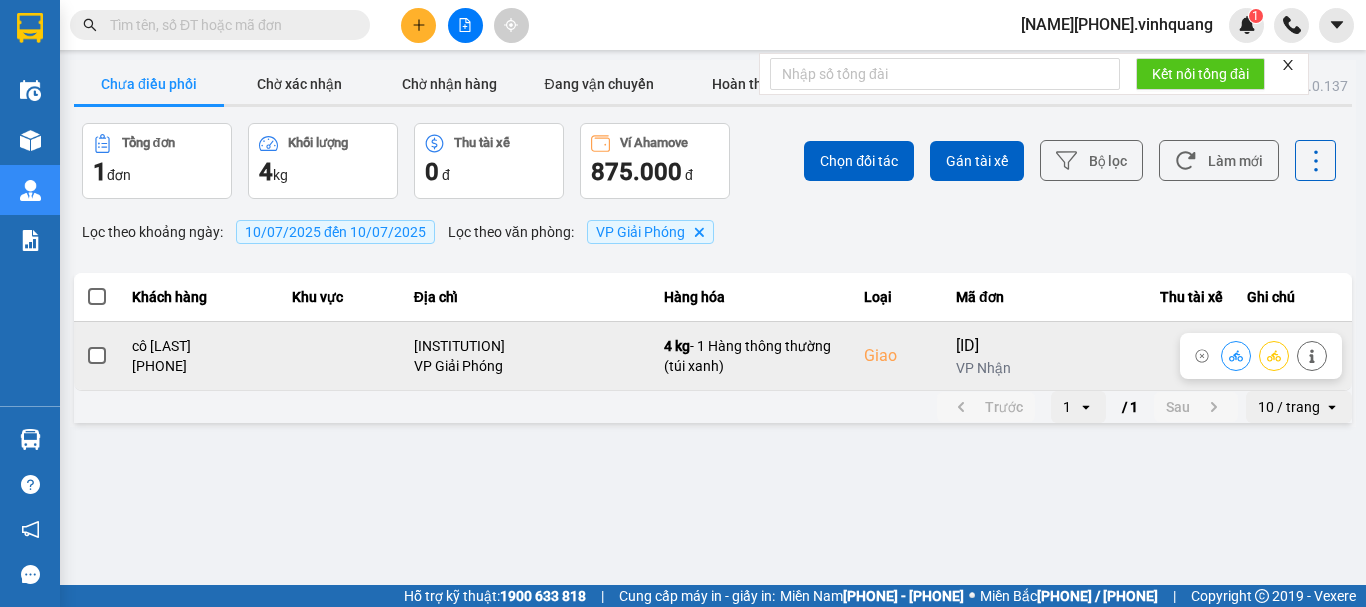 click on "[PHONE]" at bounding box center [200, 366] 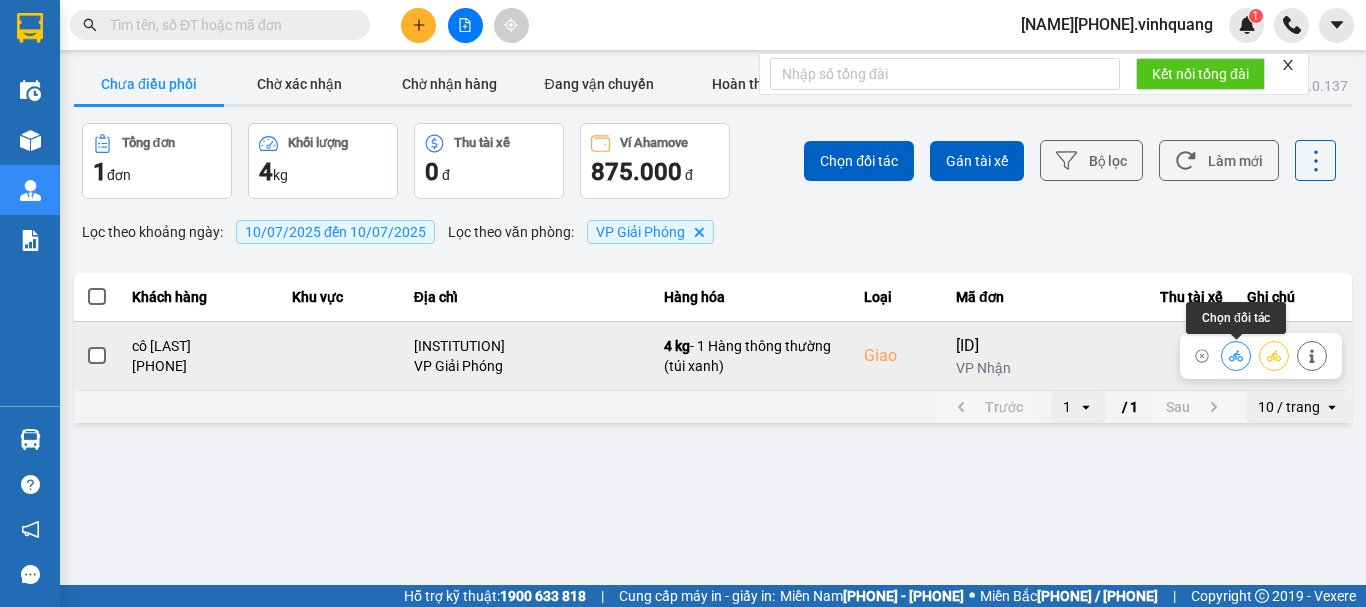 click at bounding box center (1236, 355) 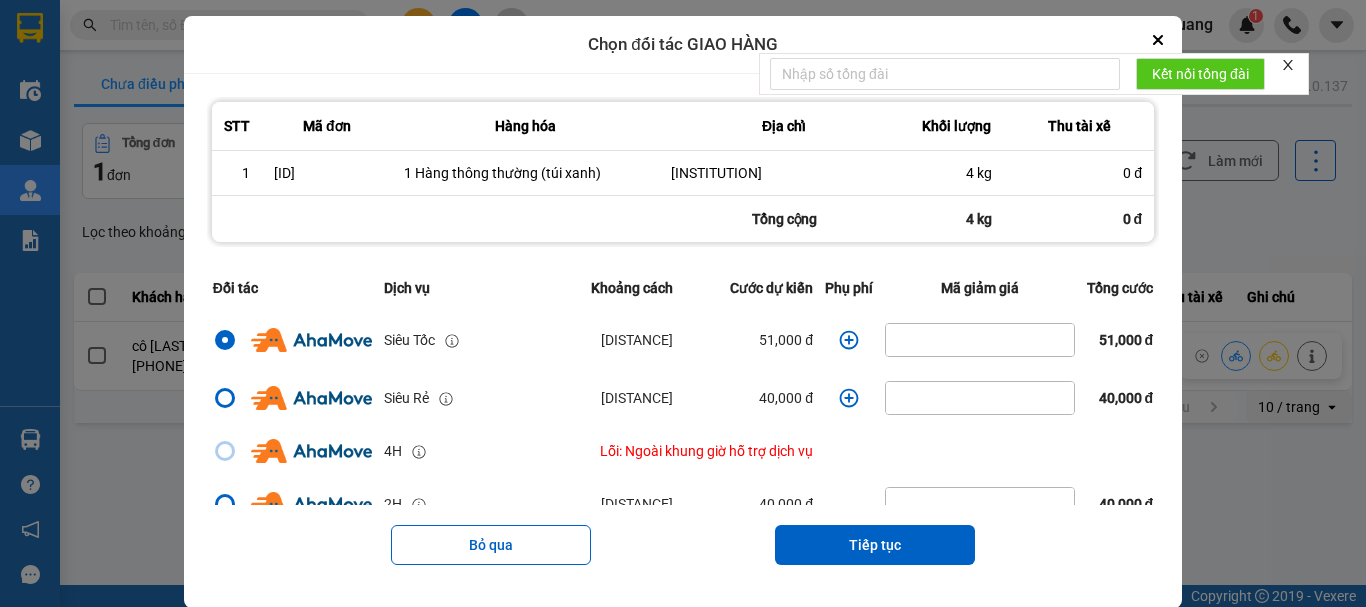 click on "Tiếp tục" at bounding box center [875, 545] 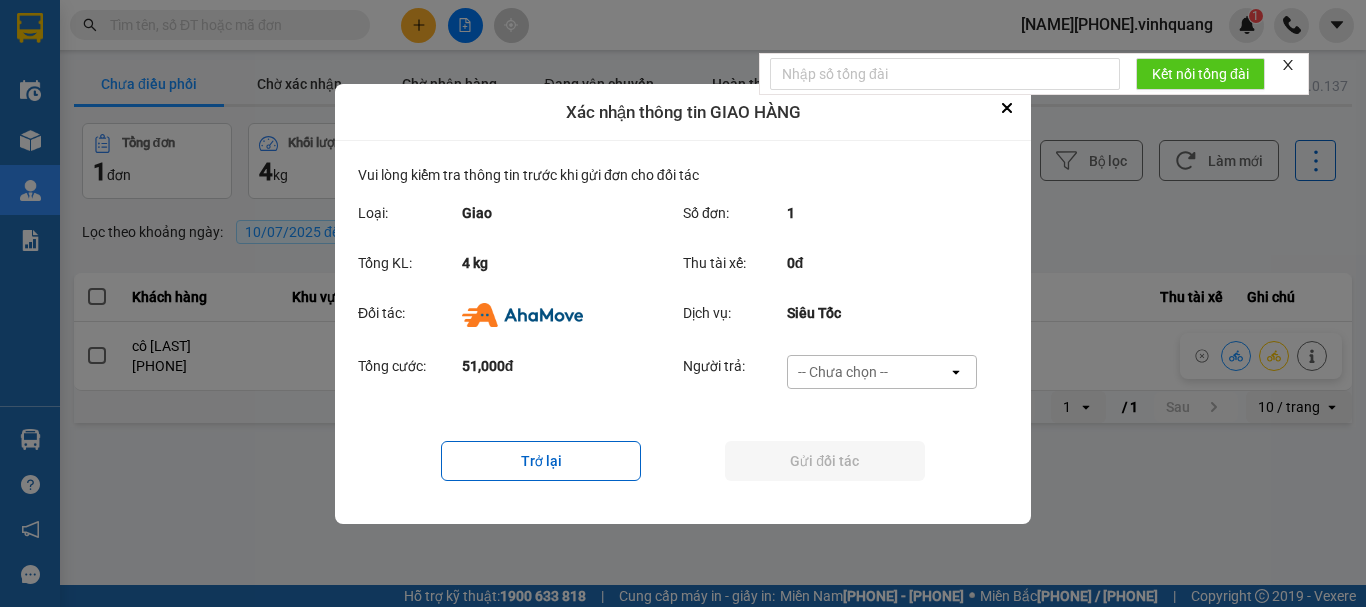 click on "-- Chưa chọn --" at bounding box center [843, 372] 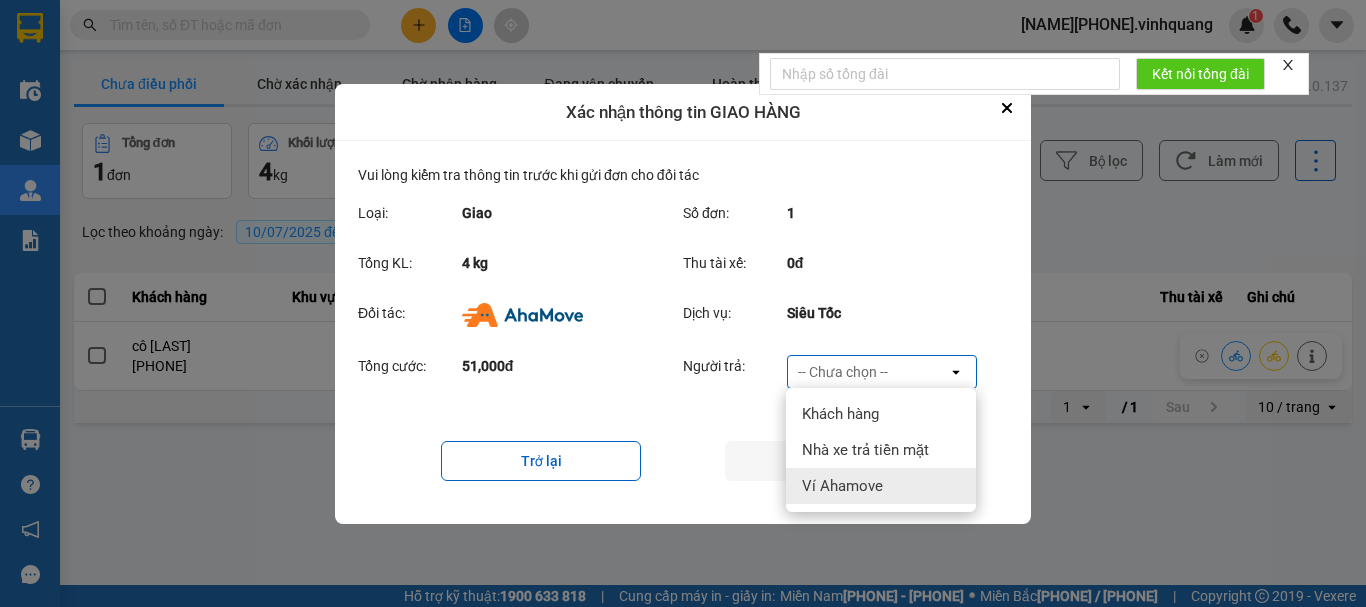 click on "Ví Ahamove" at bounding box center (842, 486) 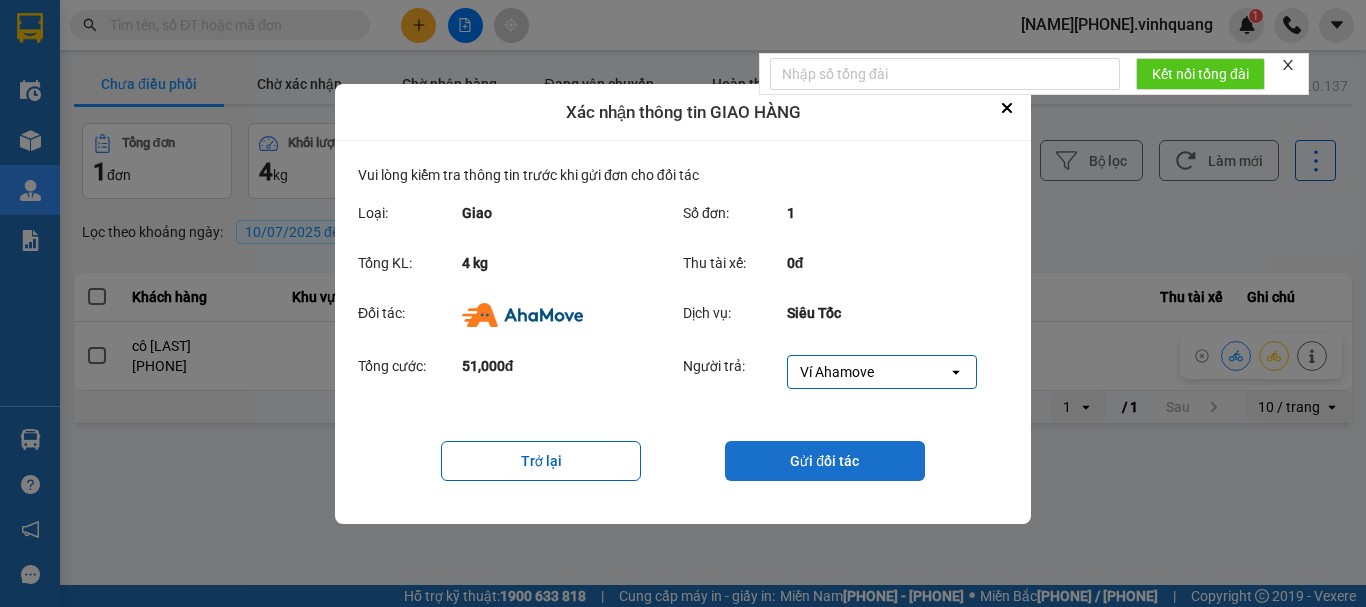 click on "Gửi đối tác" at bounding box center (825, 461) 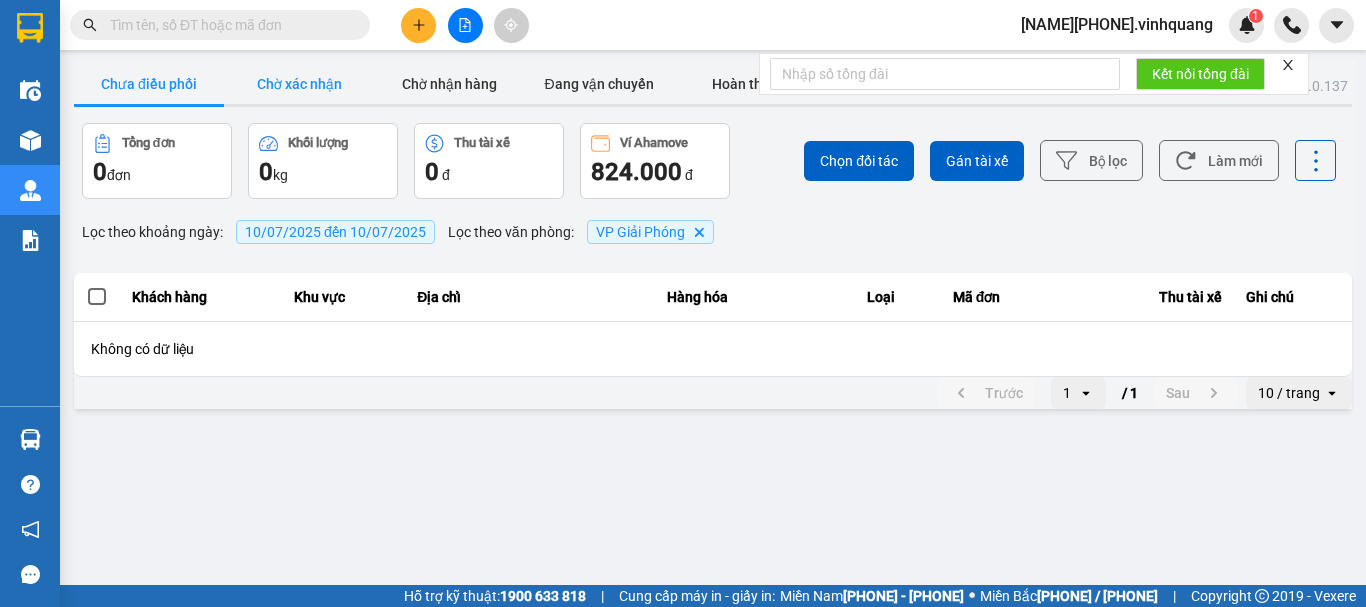click on "Chờ xác nhận" at bounding box center [299, 84] 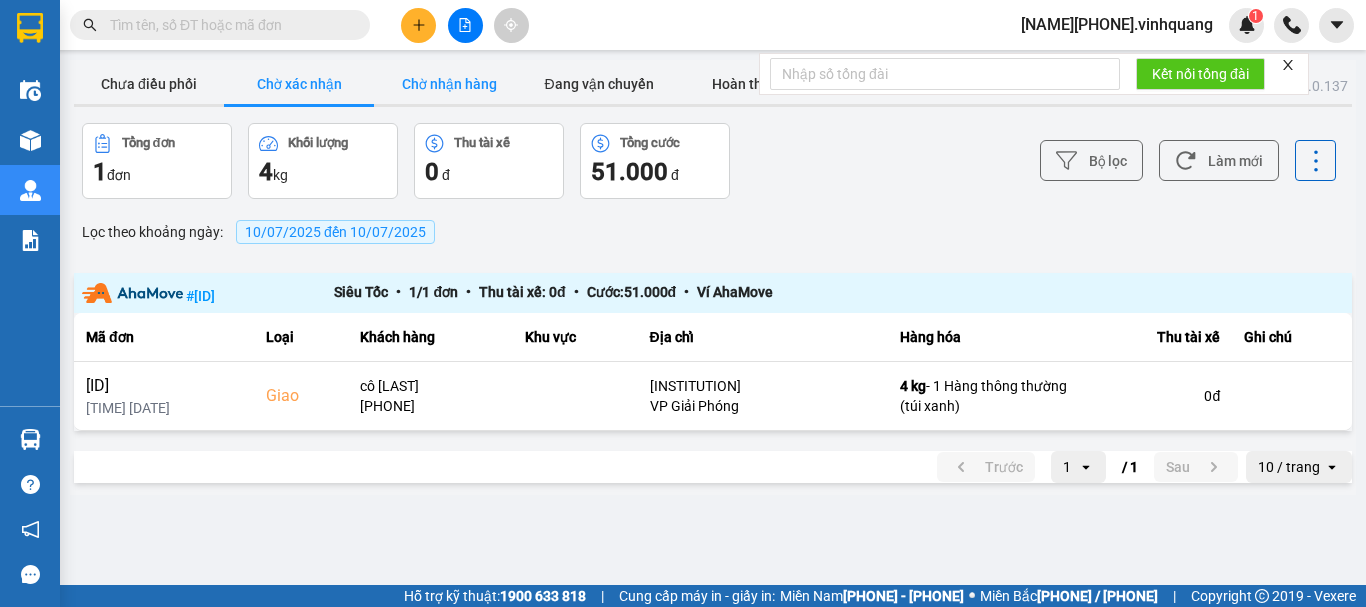 click on "Chờ nhận hàng" at bounding box center (449, 84) 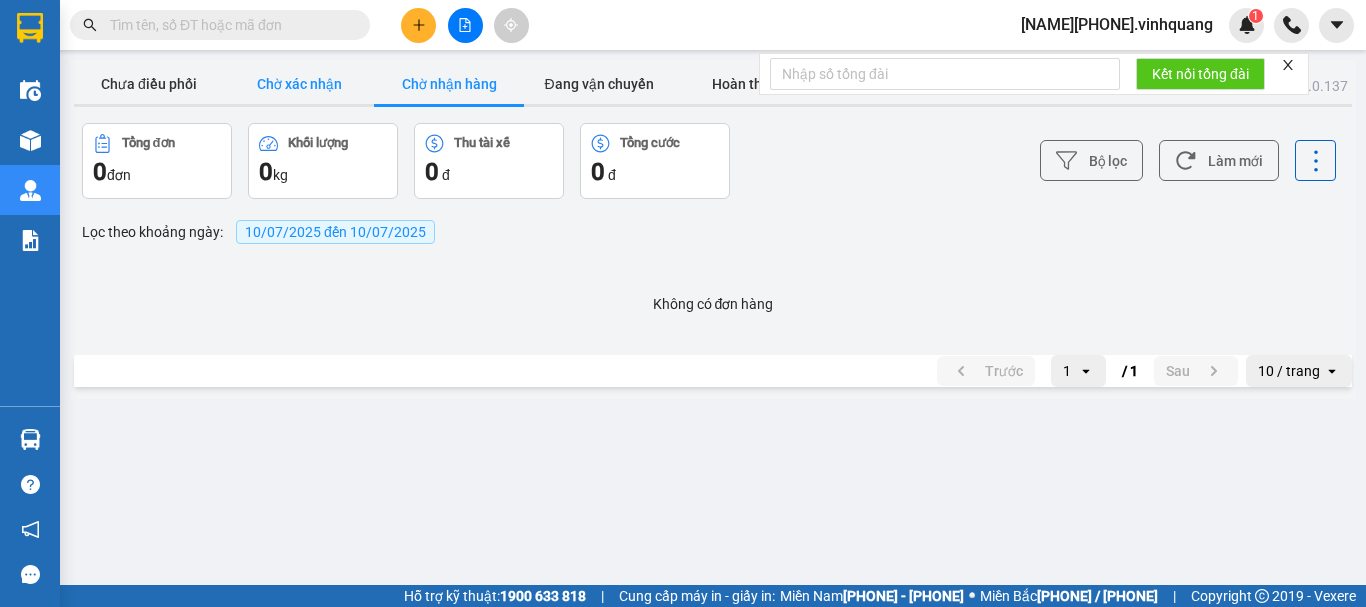 click on "Chờ xác nhận" at bounding box center [299, 84] 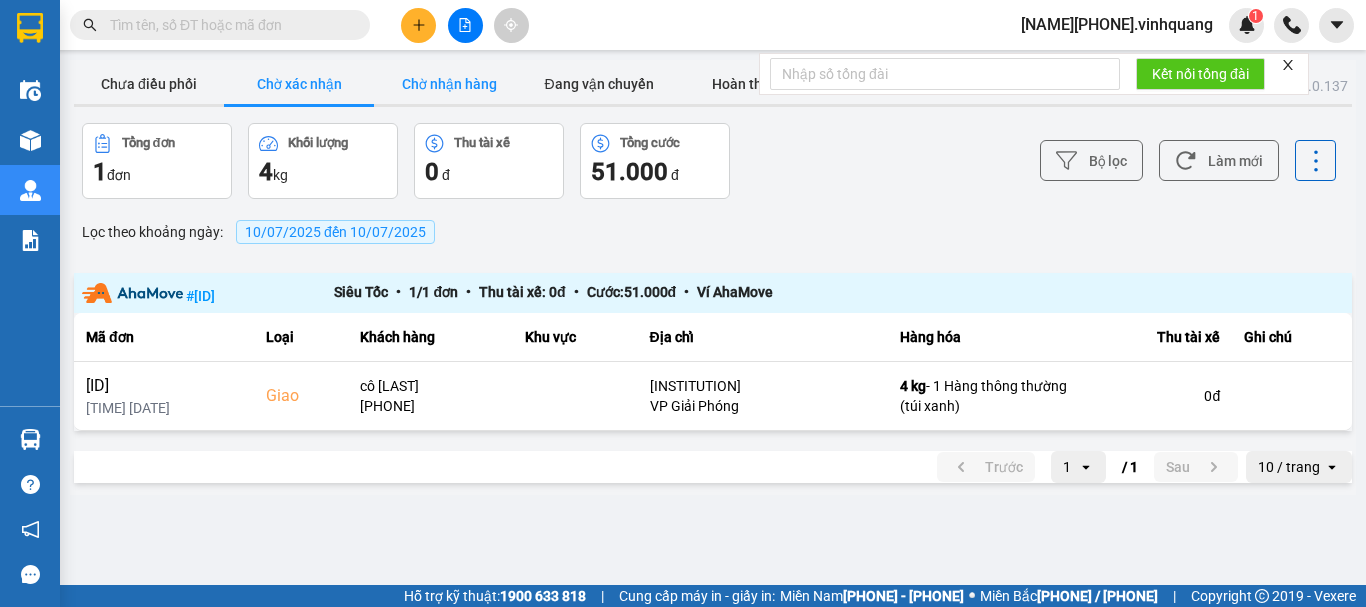 click on "Chờ nhận hàng" at bounding box center (449, 84) 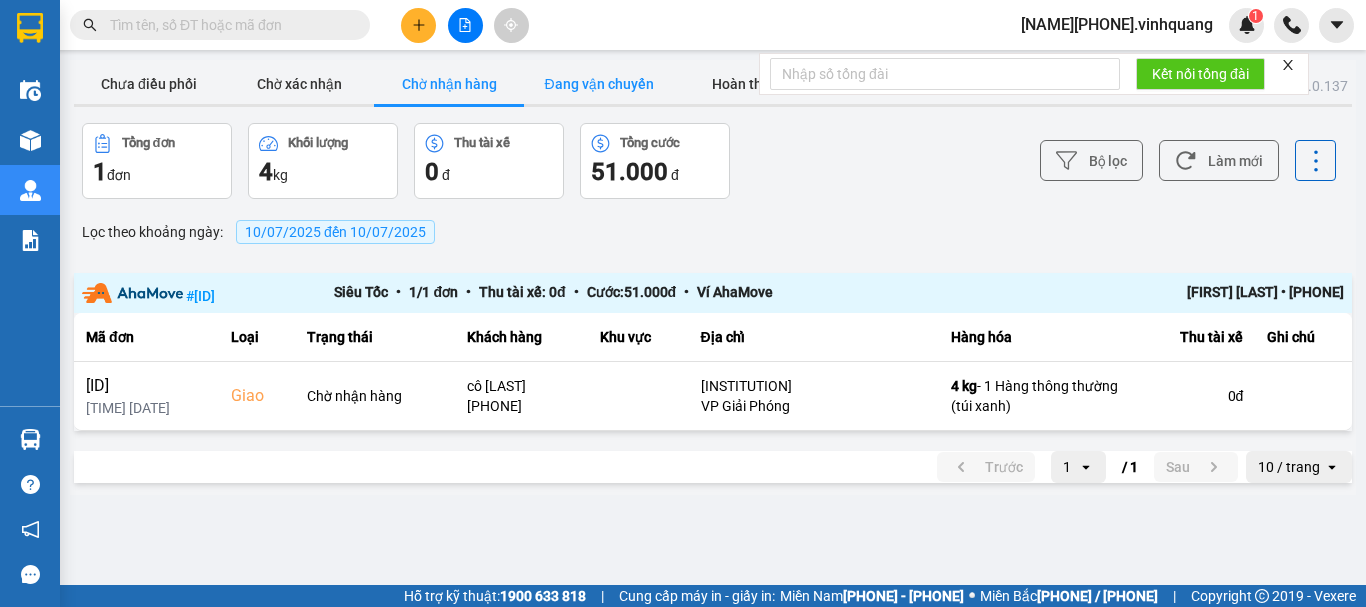 click on "Đang vận chuyển" at bounding box center (599, 84) 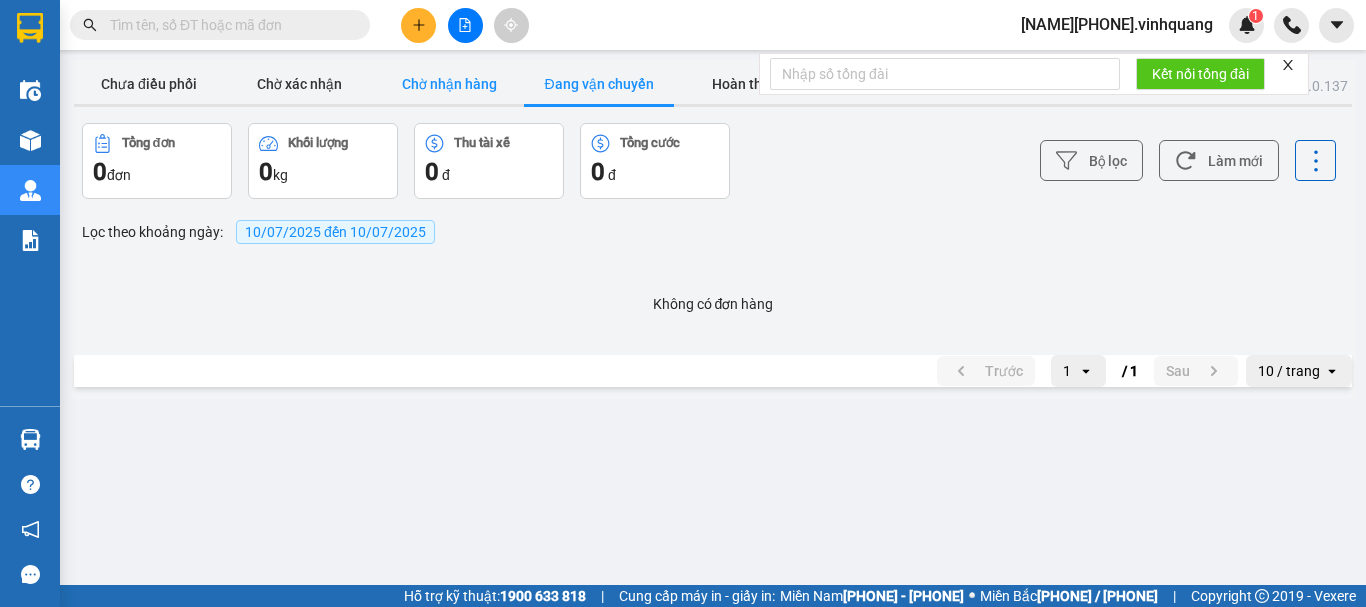 click on "Chờ nhận hàng" at bounding box center [449, 84] 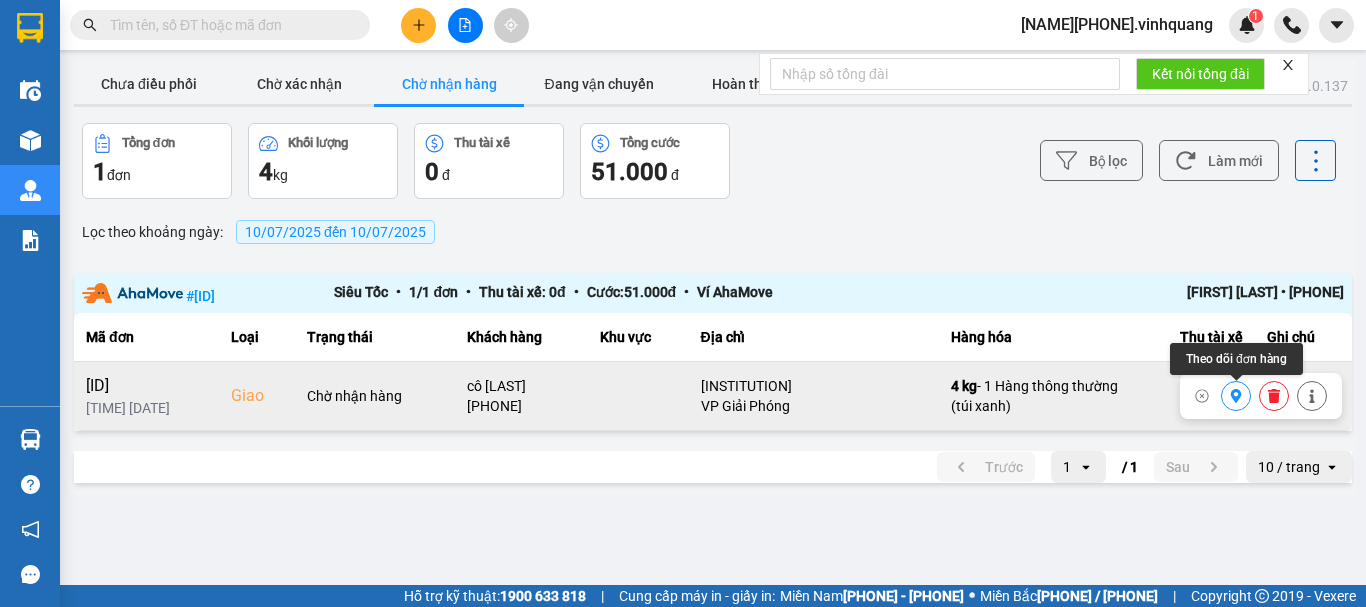 click at bounding box center (1236, 396) 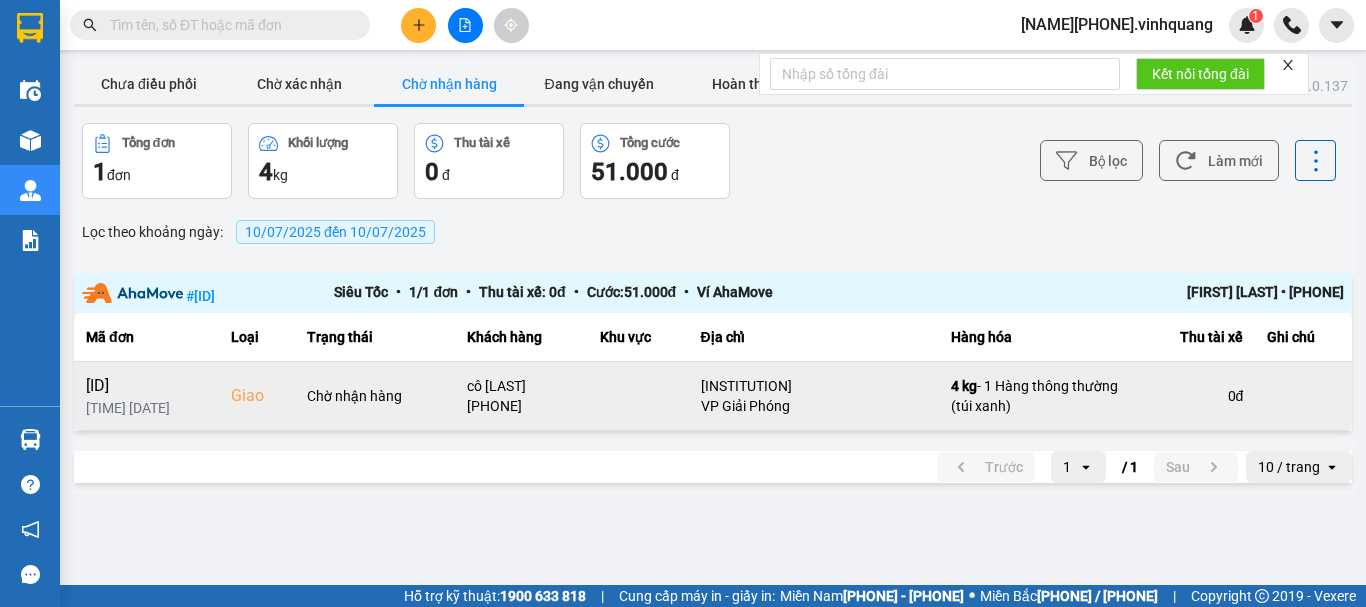 drag, startPoint x: 360, startPoint y: 1, endPoint x: 756, endPoint y: 545, distance: 672.86847 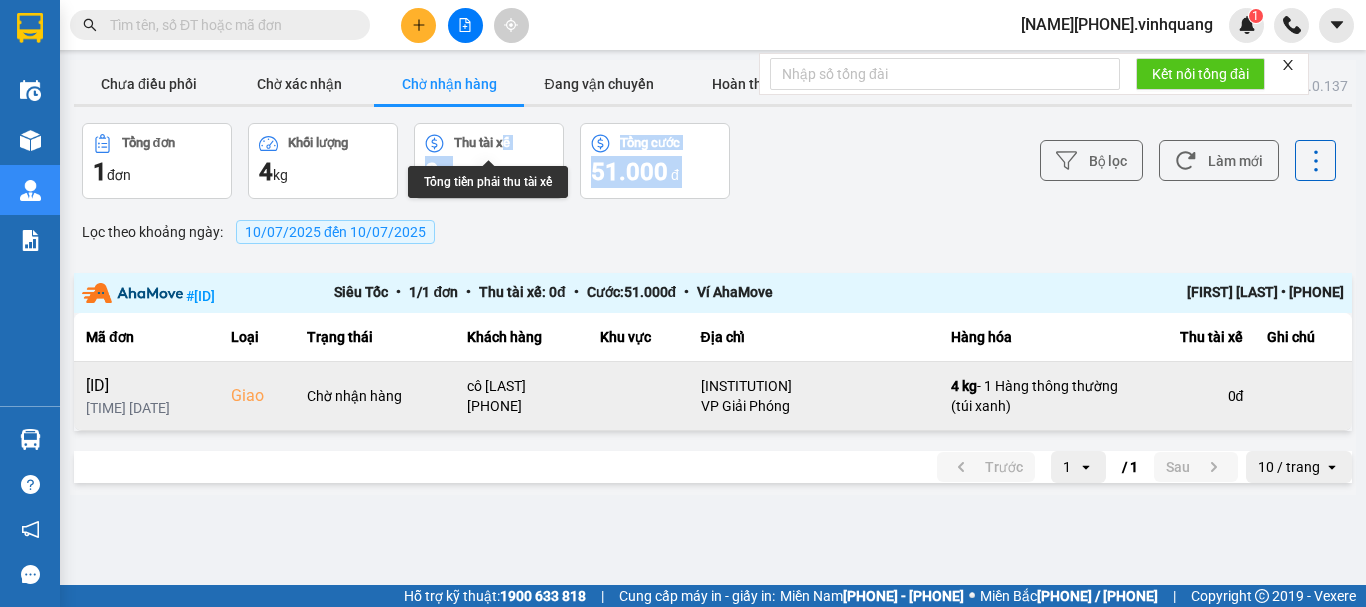drag, startPoint x: 857, startPoint y: 160, endPoint x: 294, endPoint y: 125, distance: 564.08685 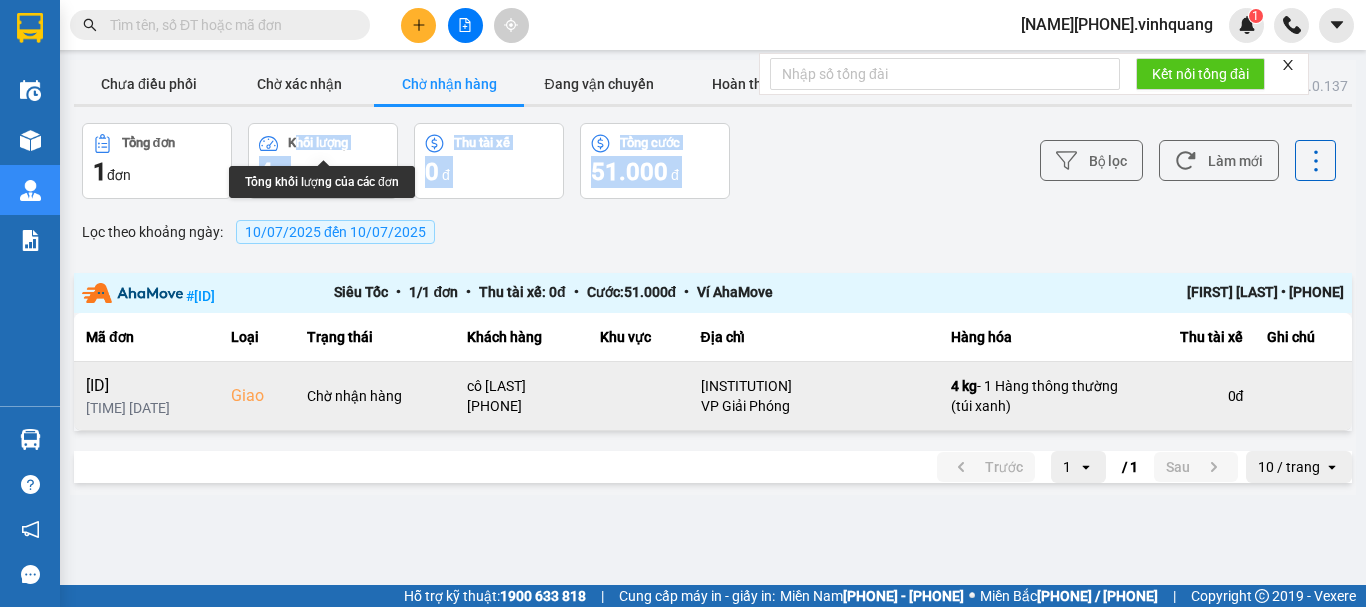 click on "Bộ lọc Làm mới" at bounding box center (1022, 161) 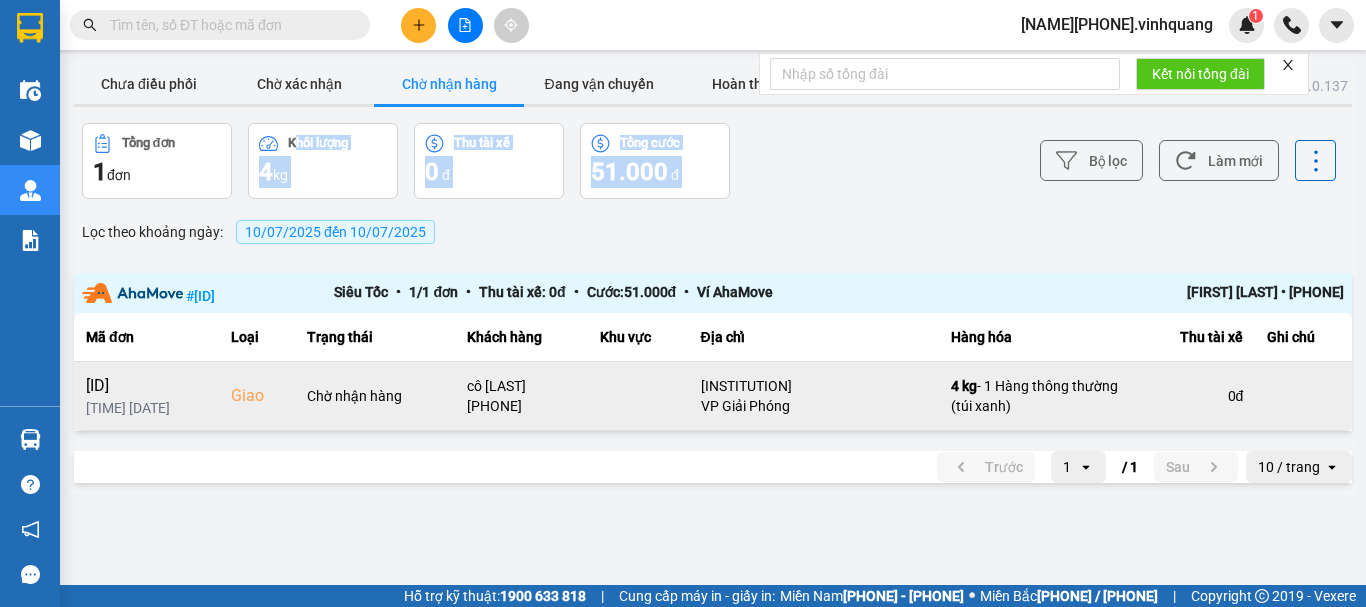 click on "Bộ lọc Làm mới" at bounding box center [1022, 161] 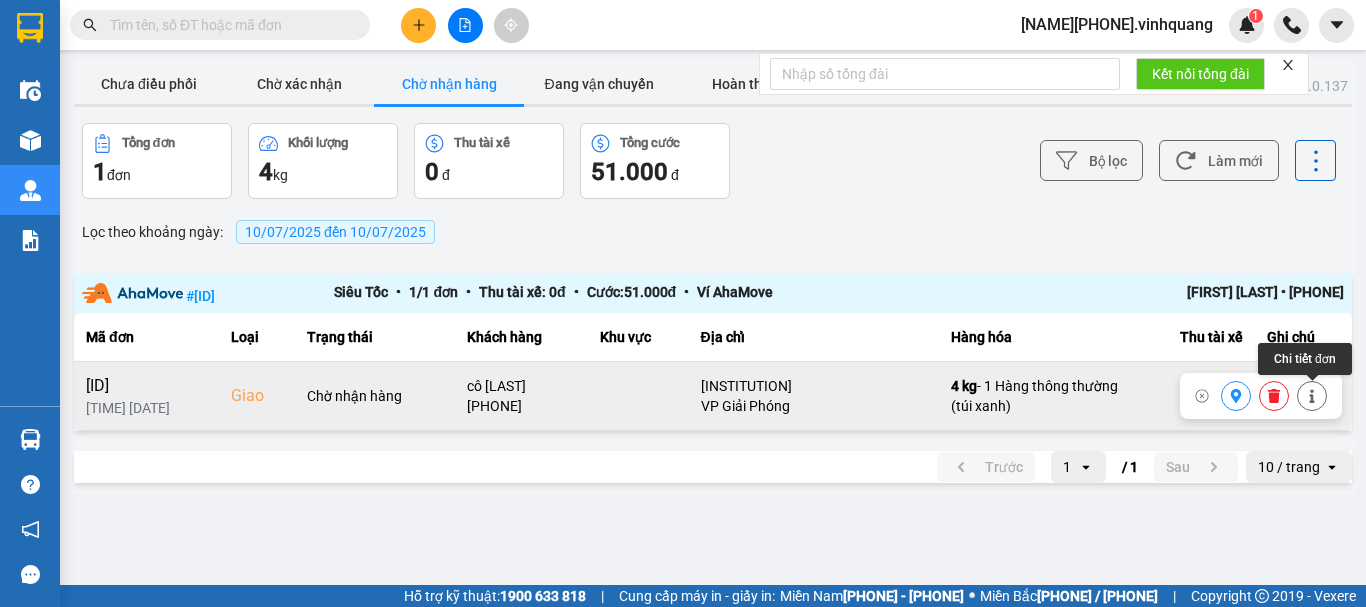 click at bounding box center (1312, 396) 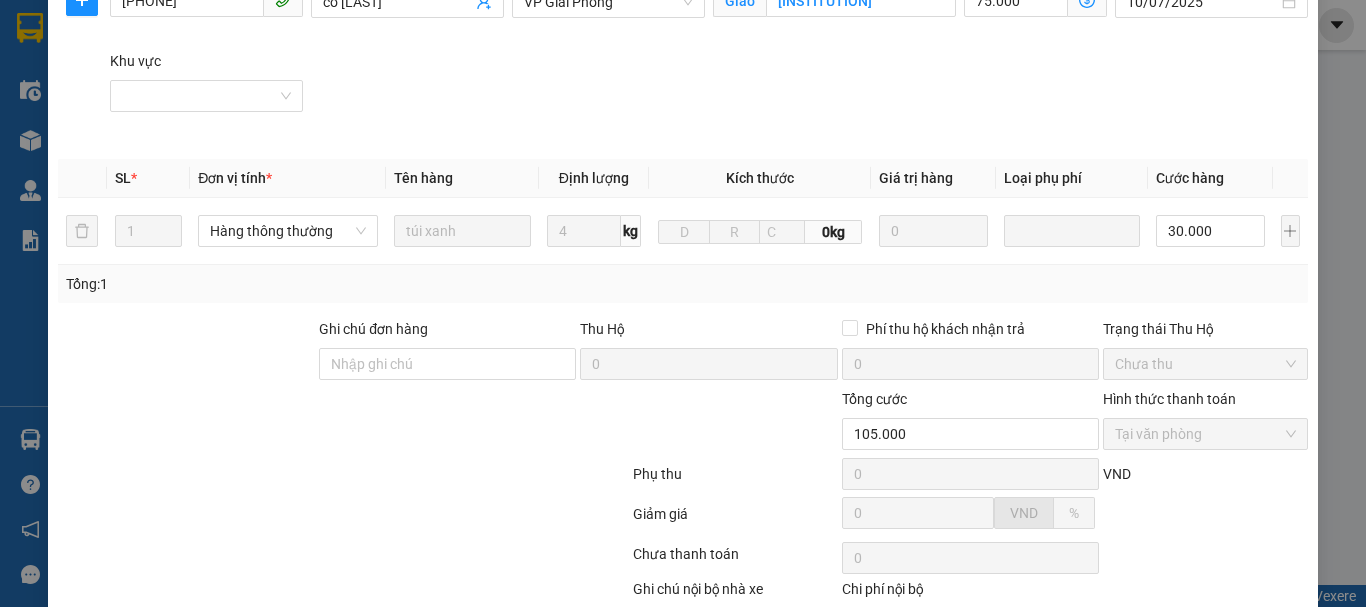scroll, scrollTop: 0, scrollLeft: 0, axis: both 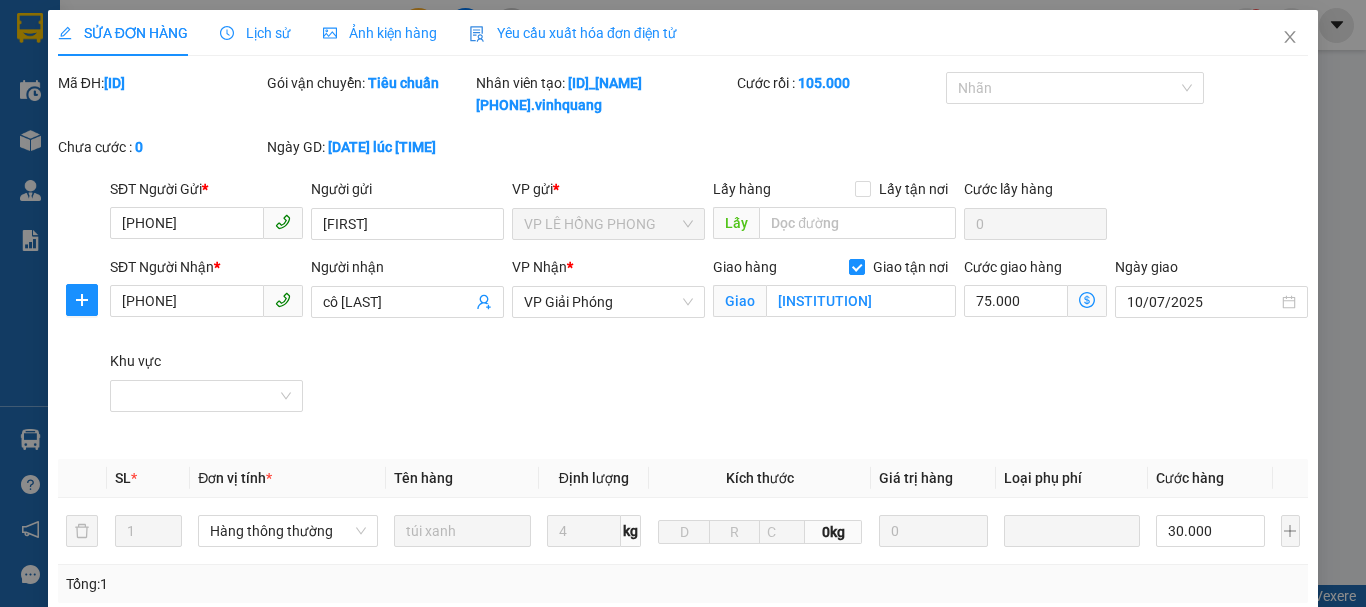 click at bounding box center [1290, 37] 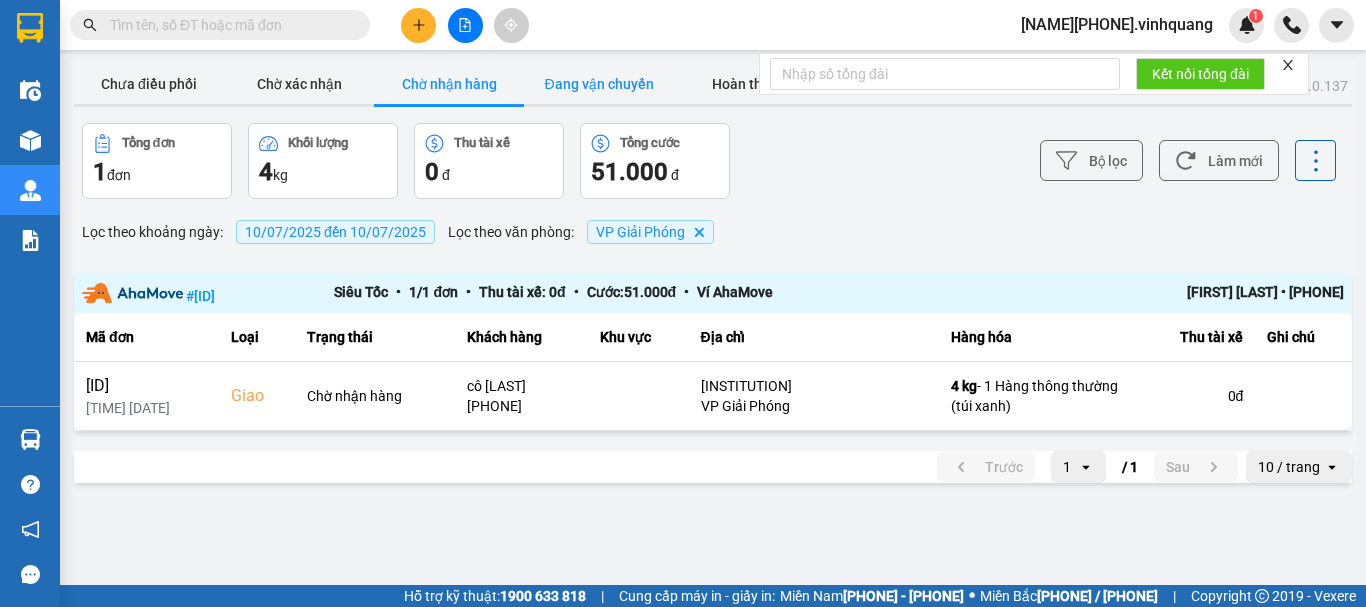 click on "Đang vận chuyển" at bounding box center [599, 84] 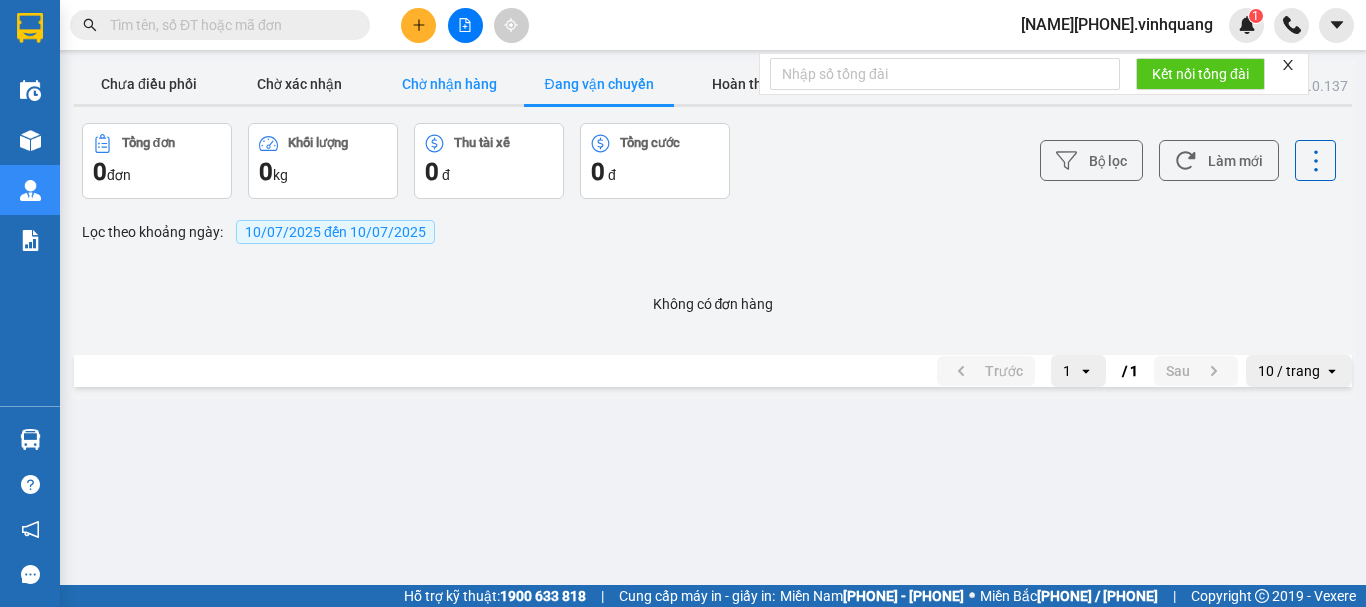 click on "Chờ nhận hàng" at bounding box center (449, 84) 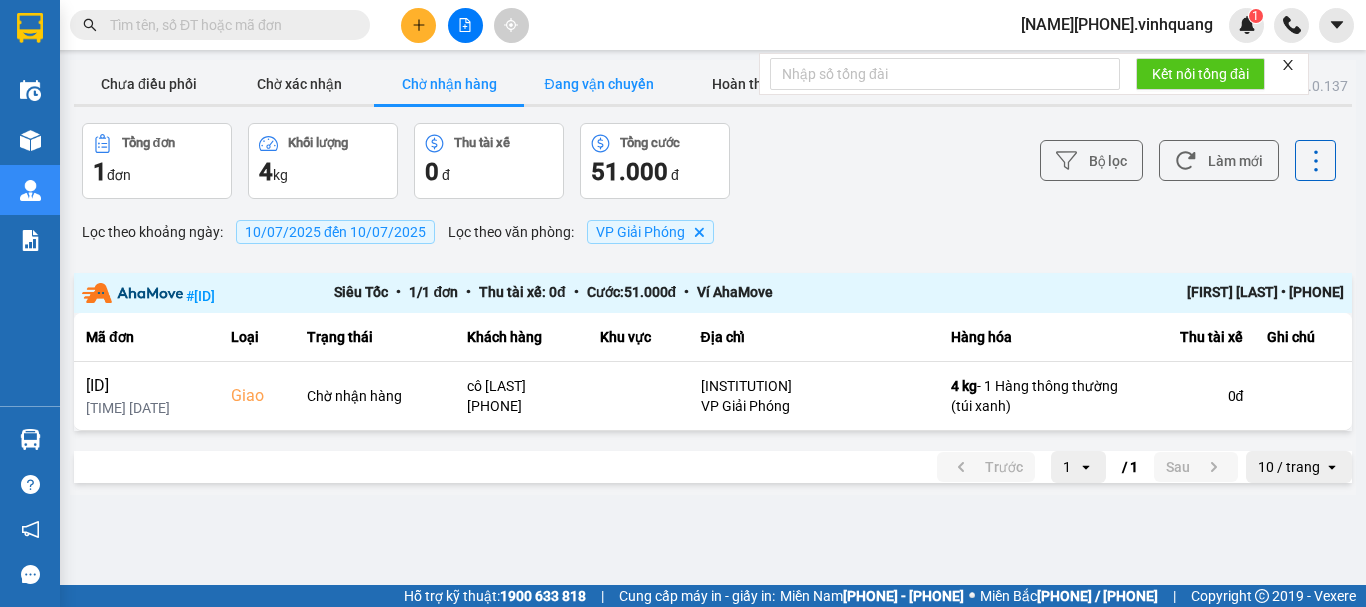 click on "Đang vận chuyển" at bounding box center [599, 84] 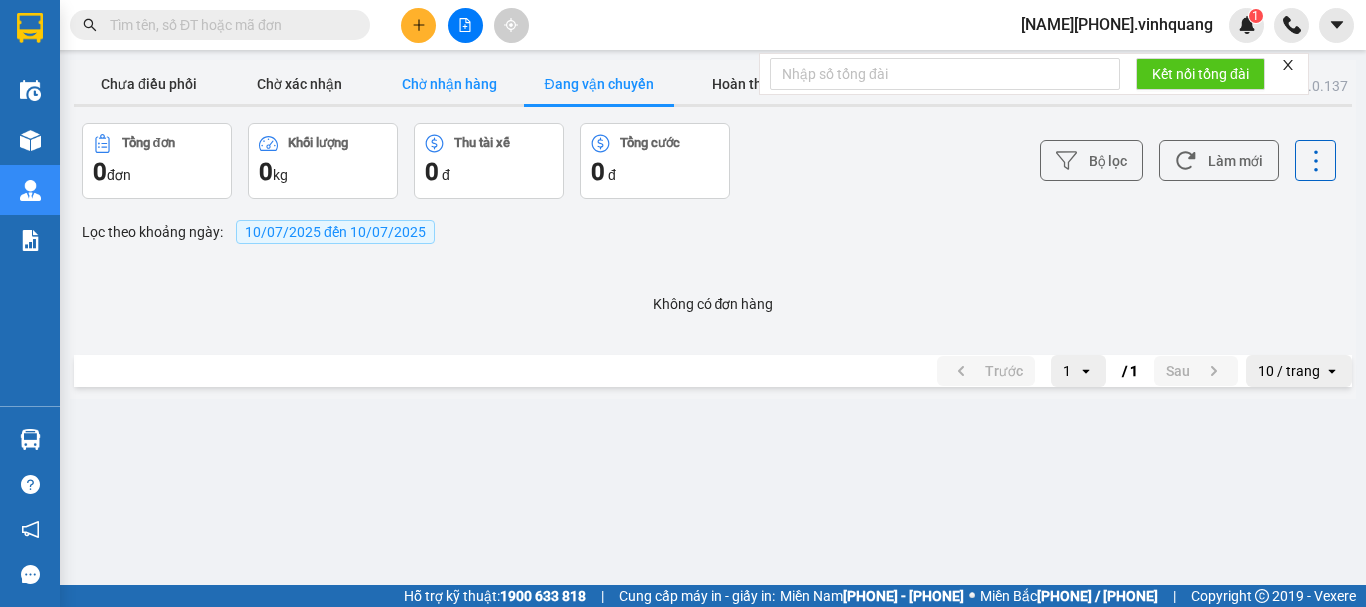click on "Chờ nhận hàng" at bounding box center (449, 84) 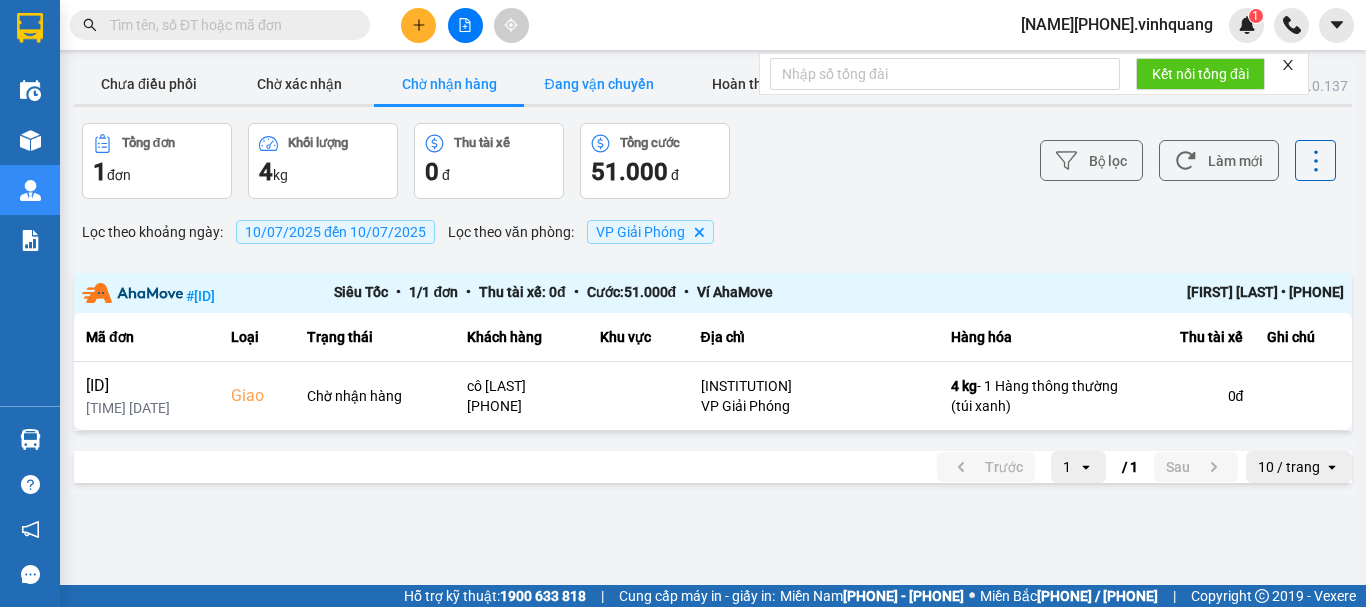 click on "Đang vận chuyển" at bounding box center [599, 84] 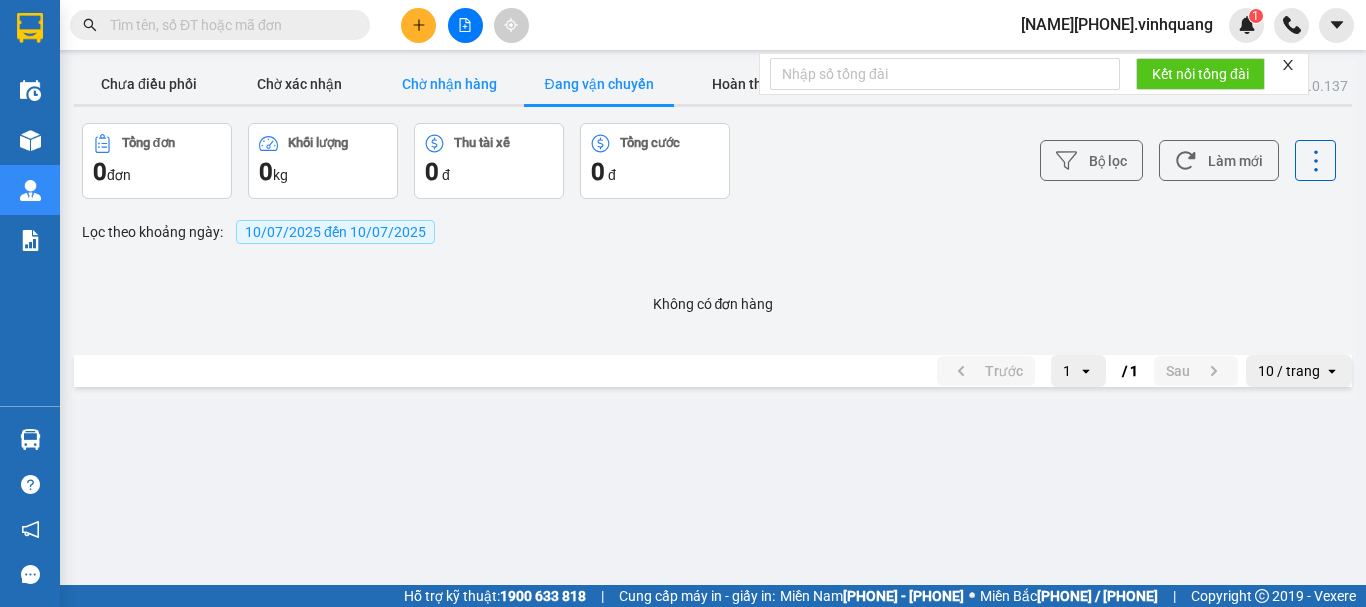 click on "Chờ nhận hàng" at bounding box center (449, 84) 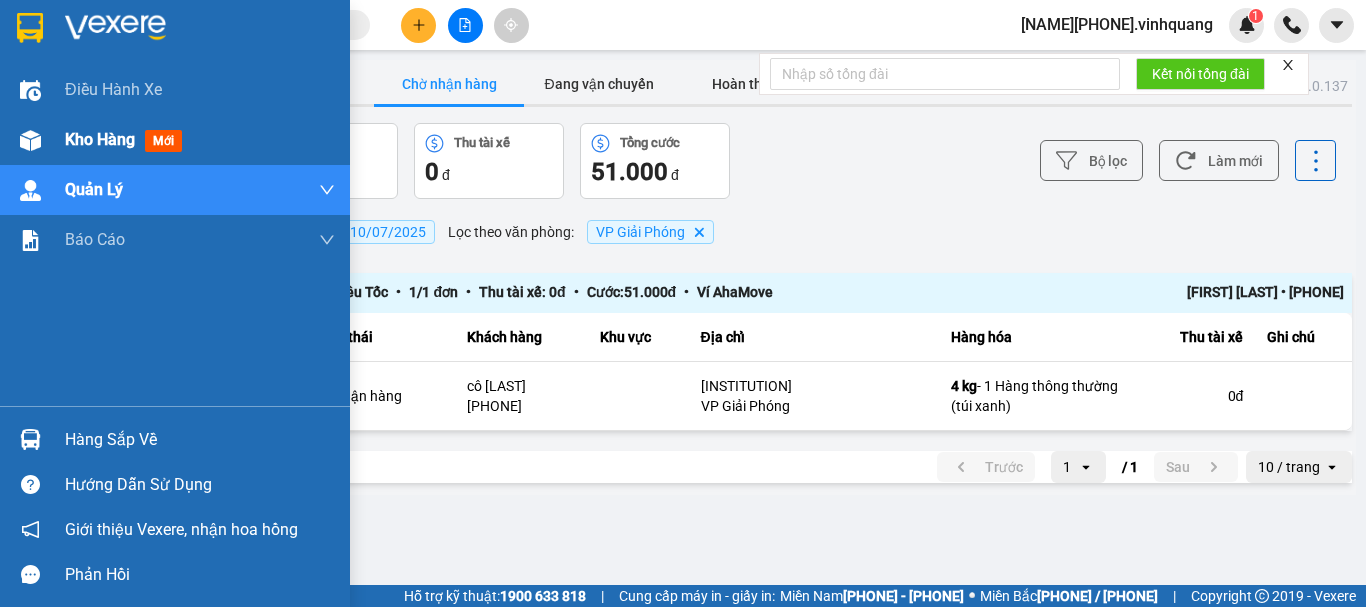 click at bounding box center (30, 90) 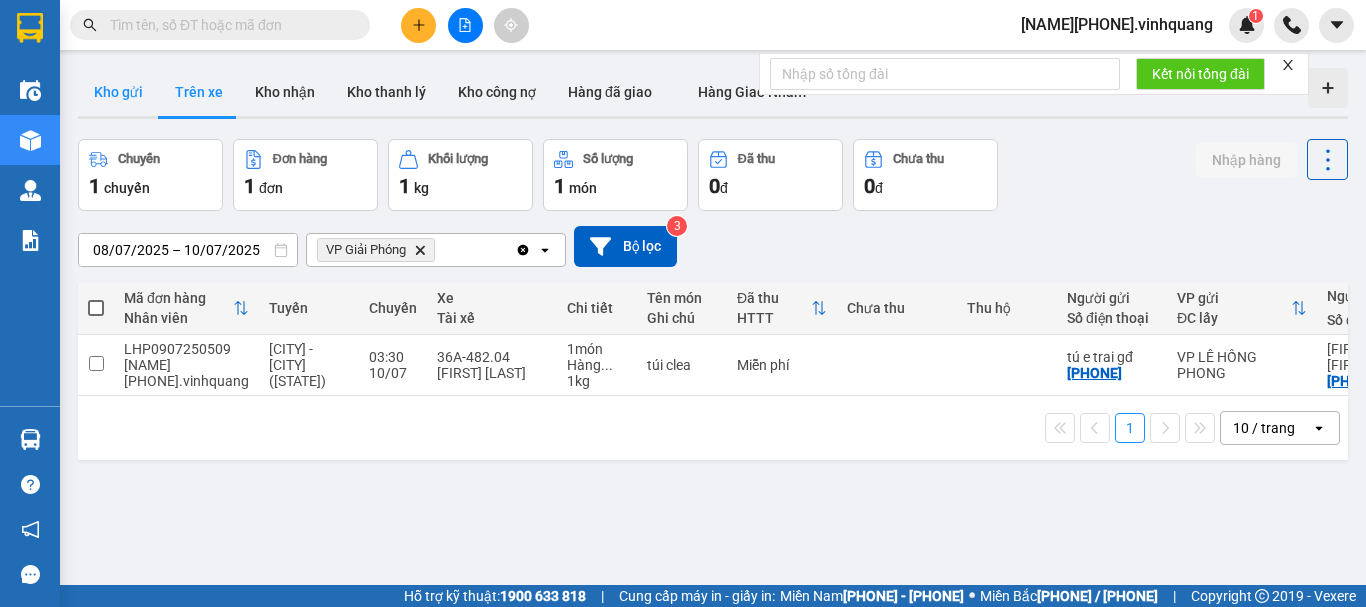 click on "Kho gửi" at bounding box center [118, 92] 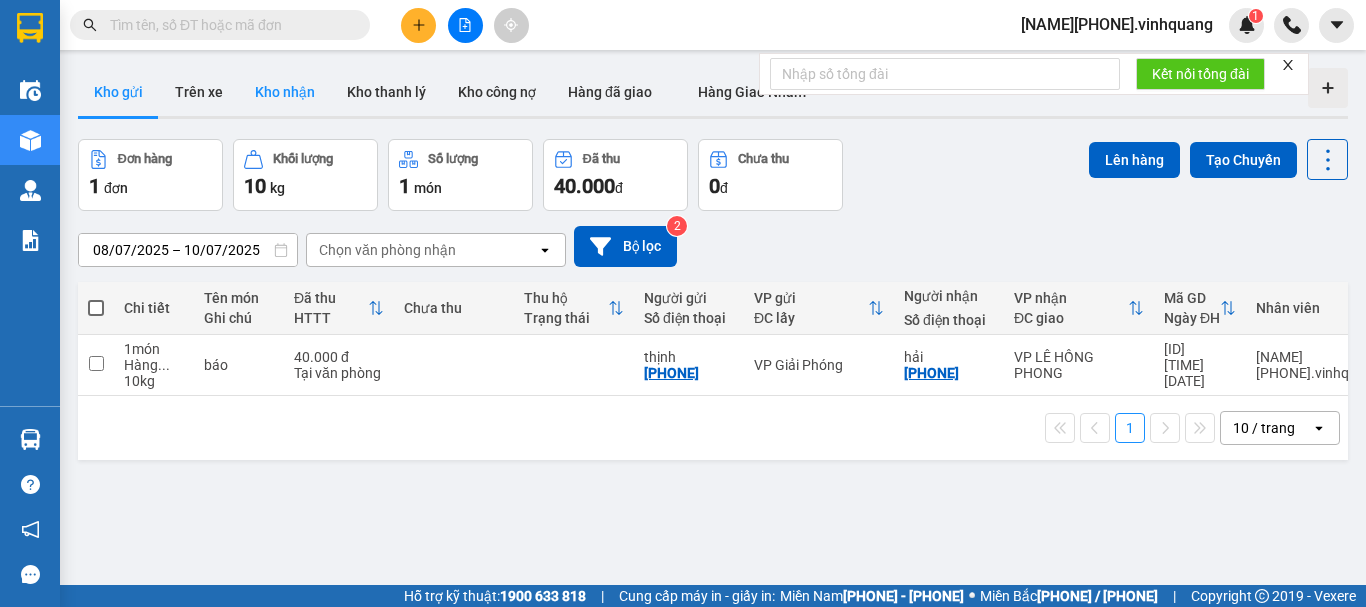 click on "Kho nhận" at bounding box center [285, 92] 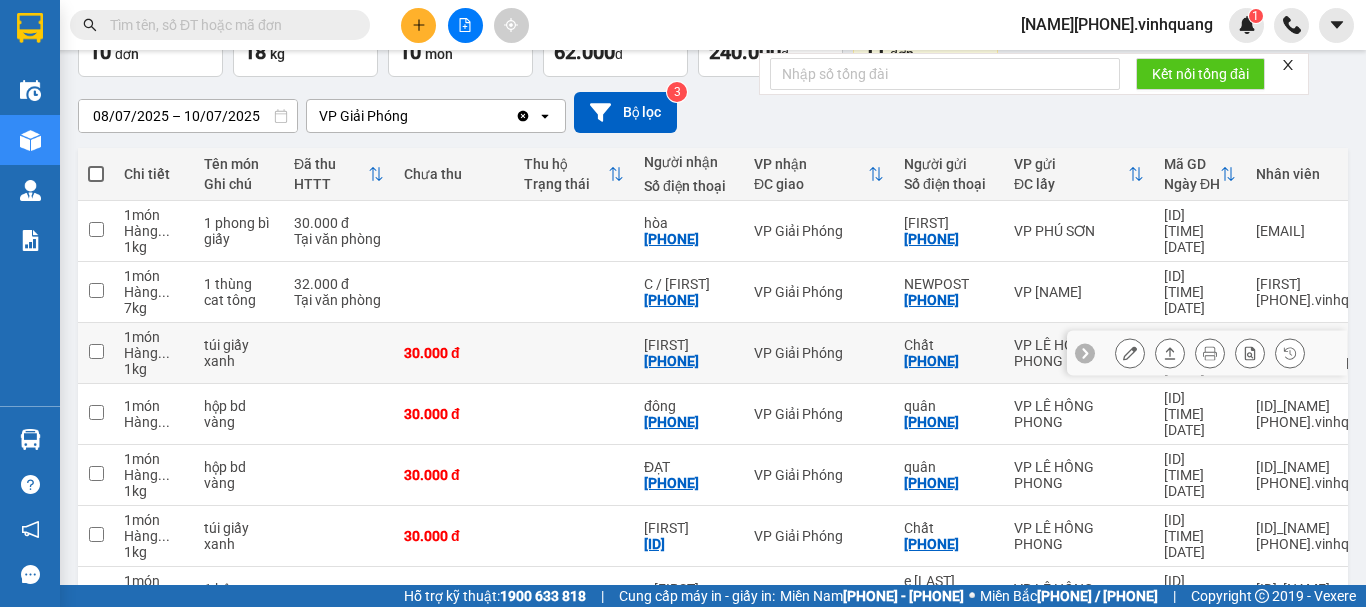 scroll, scrollTop: 0, scrollLeft: 0, axis: both 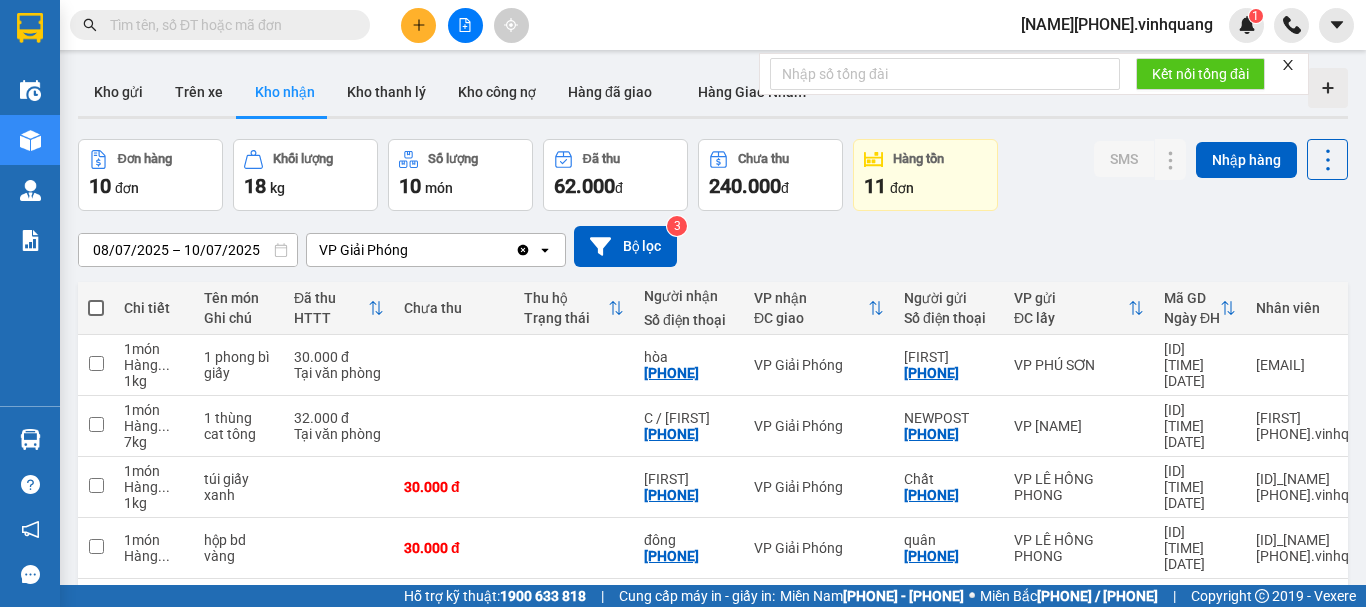 click on "[NUMBER] đơn" at bounding box center [925, 186] 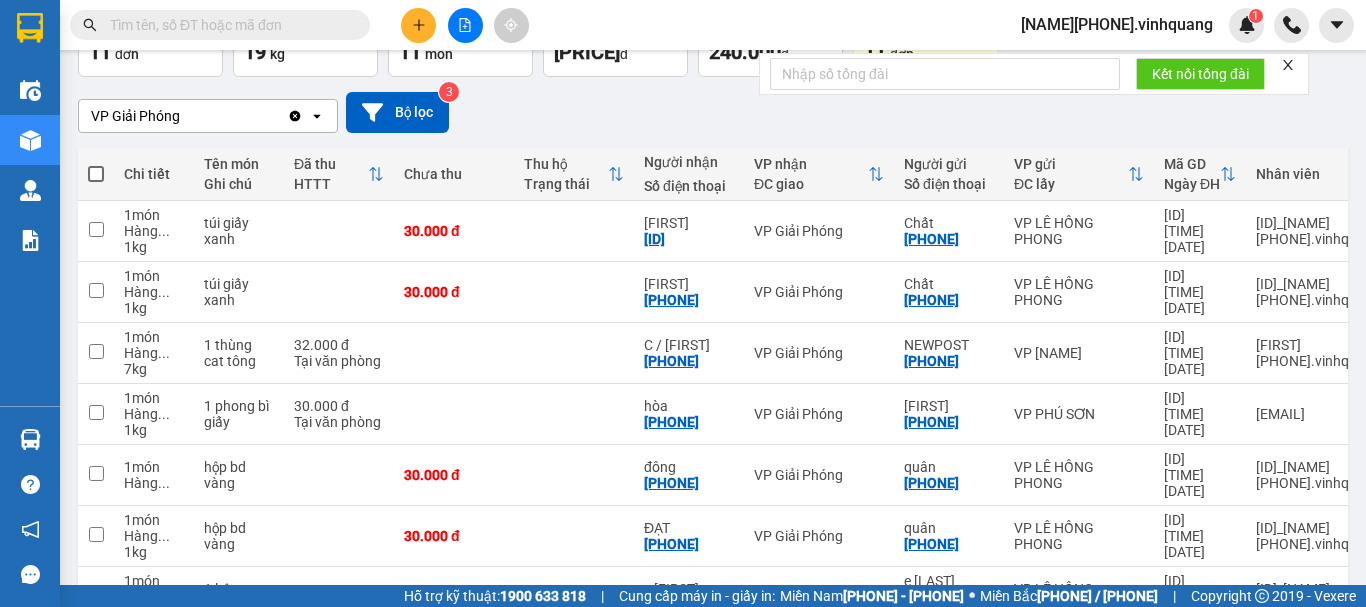 scroll, scrollTop: 0, scrollLeft: 0, axis: both 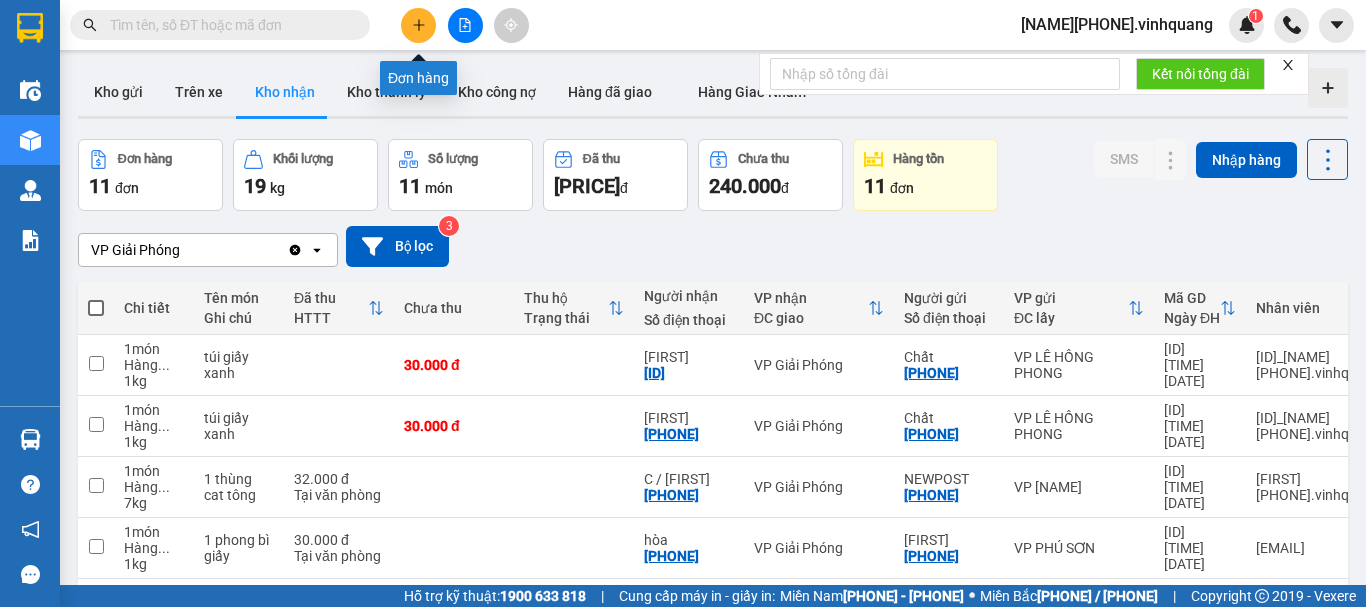 click at bounding box center (419, 25) 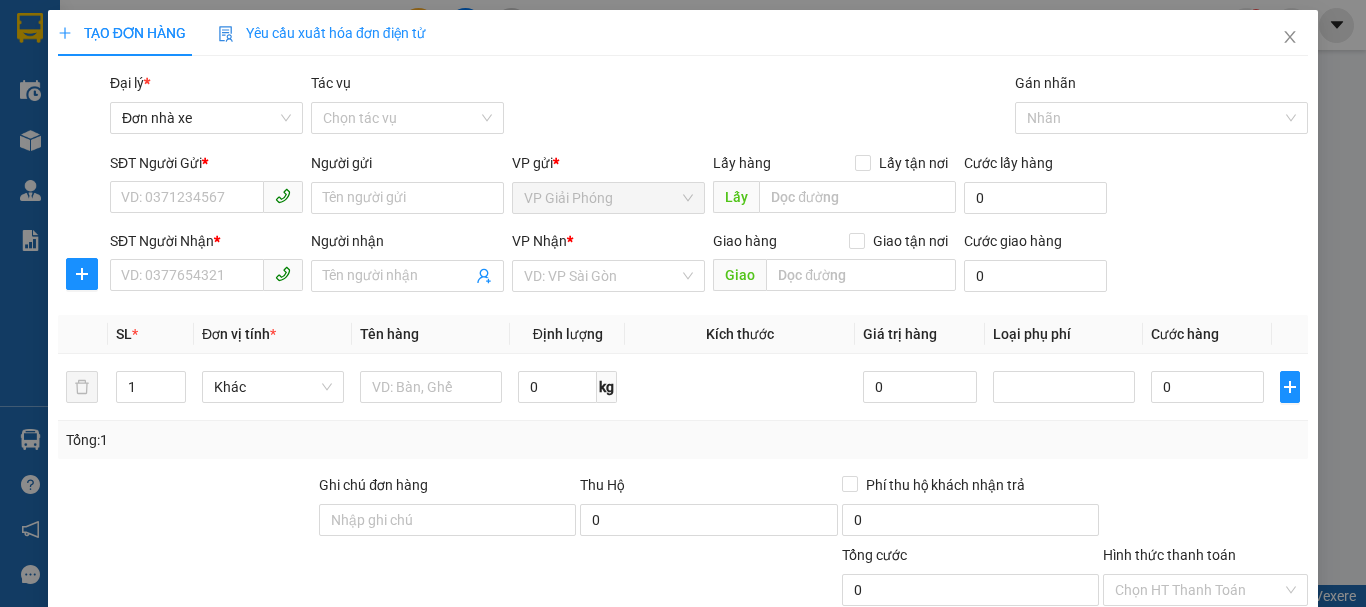 click on "SĐT Người Gửi  *" at bounding box center (187, 197) 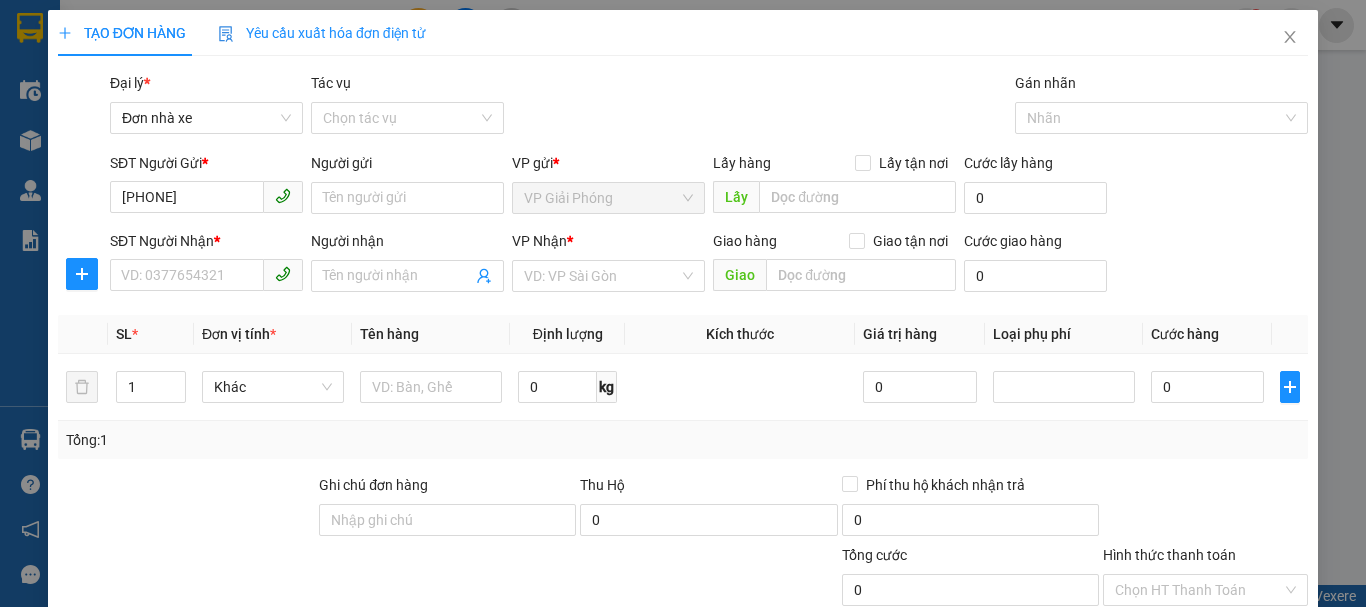 type on "[PHONE]" 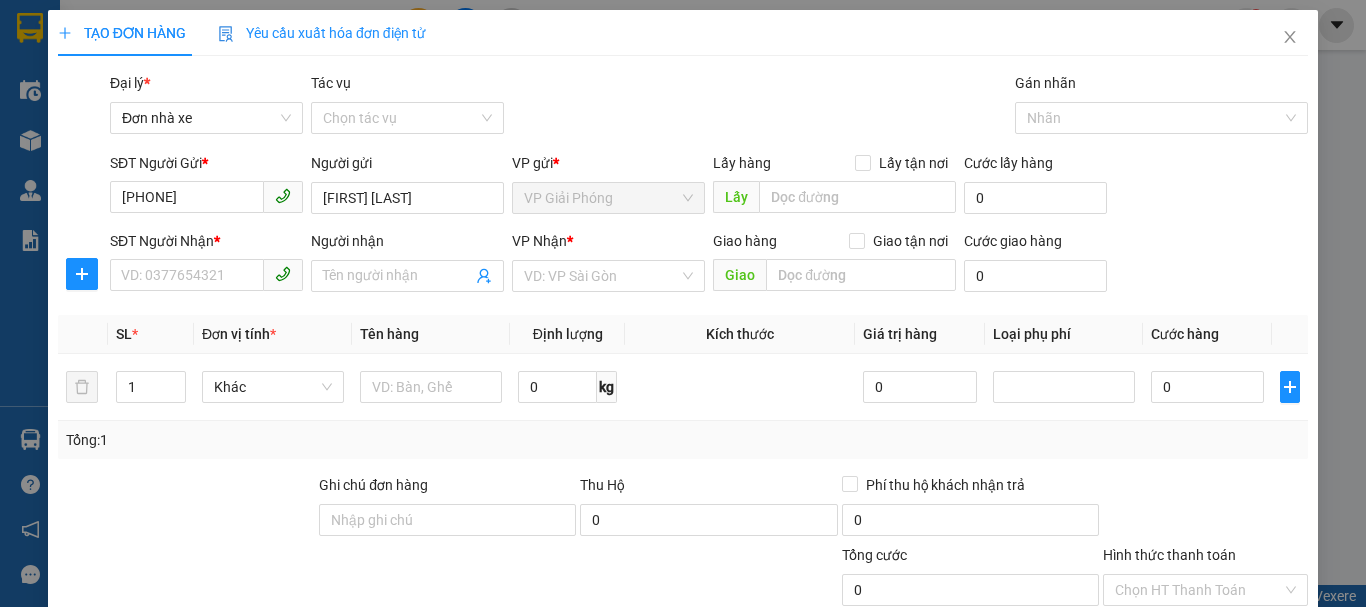 type on "[FIRST] [LAST]" 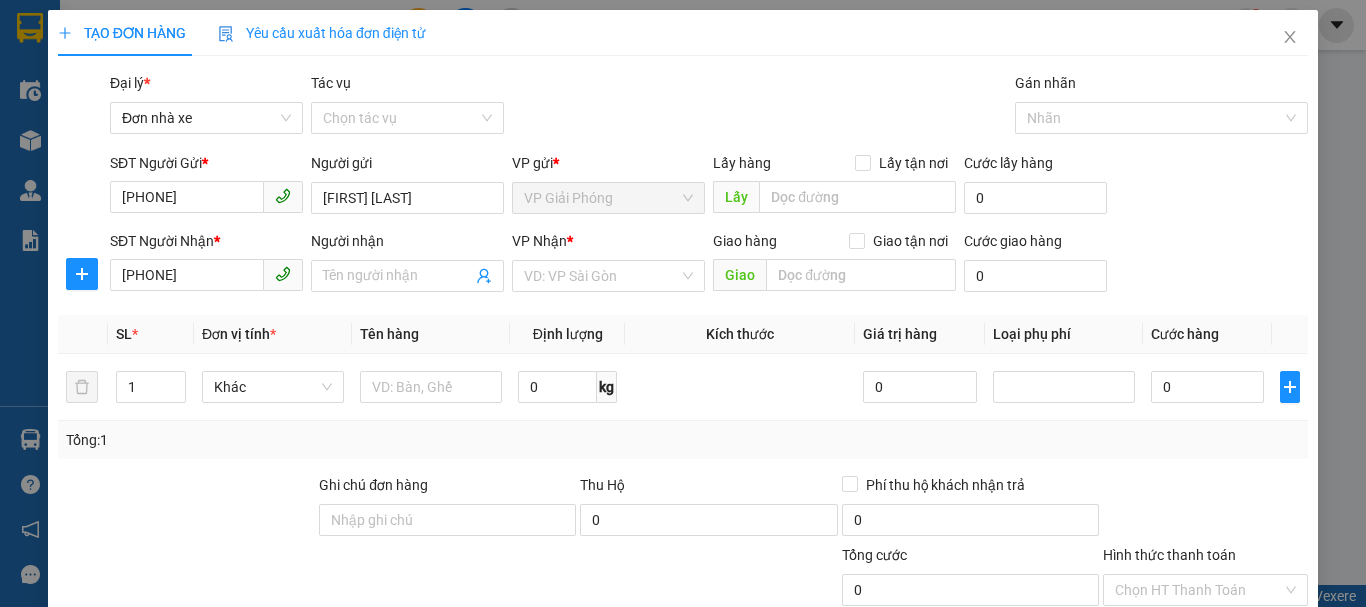 type on "[PHONE]" 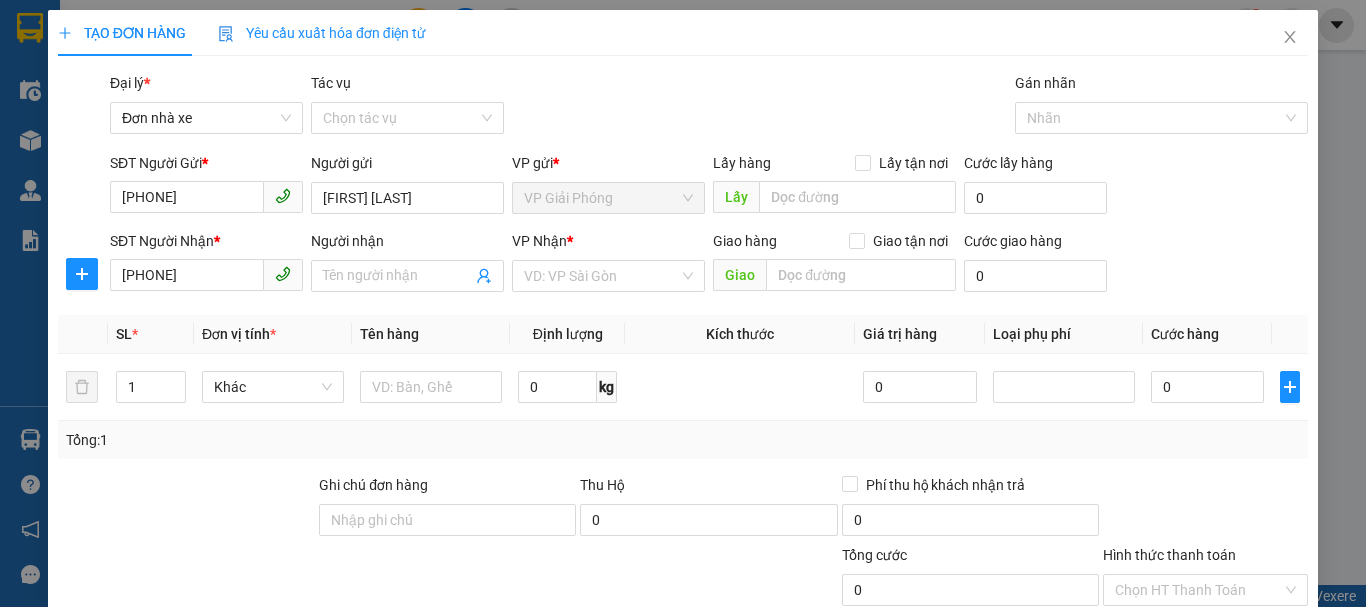 drag, startPoint x: 364, startPoint y: 200, endPoint x: 261, endPoint y: 282, distance: 131.65485 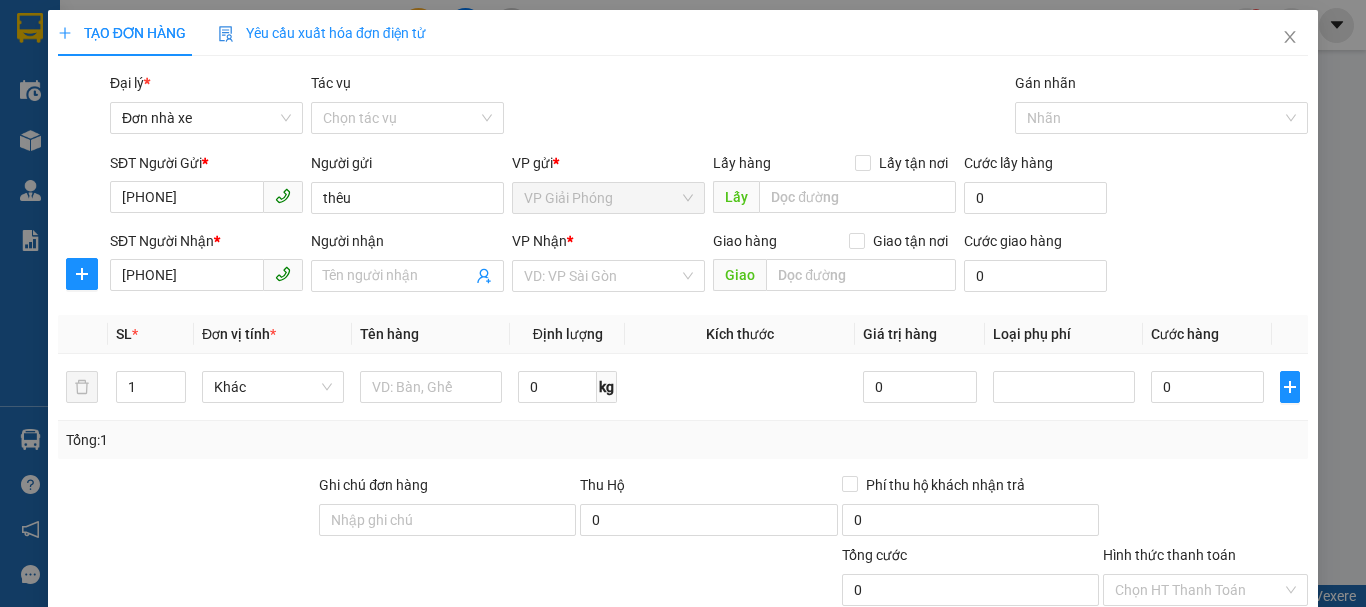 type on "thêu" 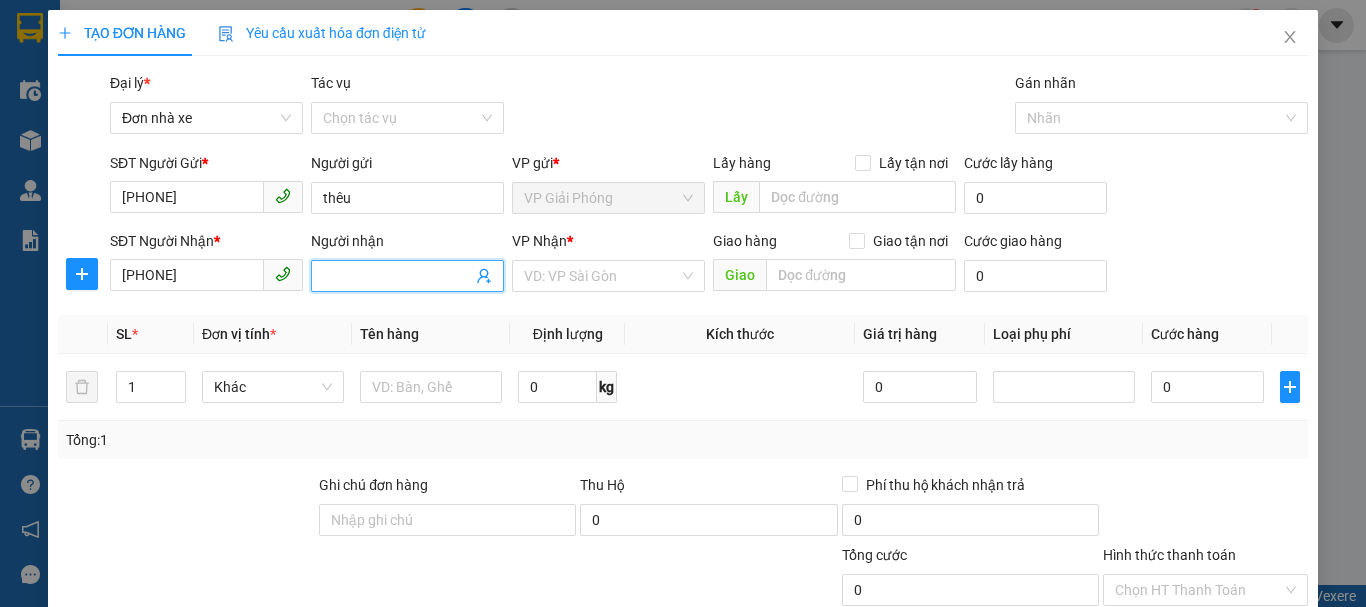 click on "Người nhận" at bounding box center (397, 276) 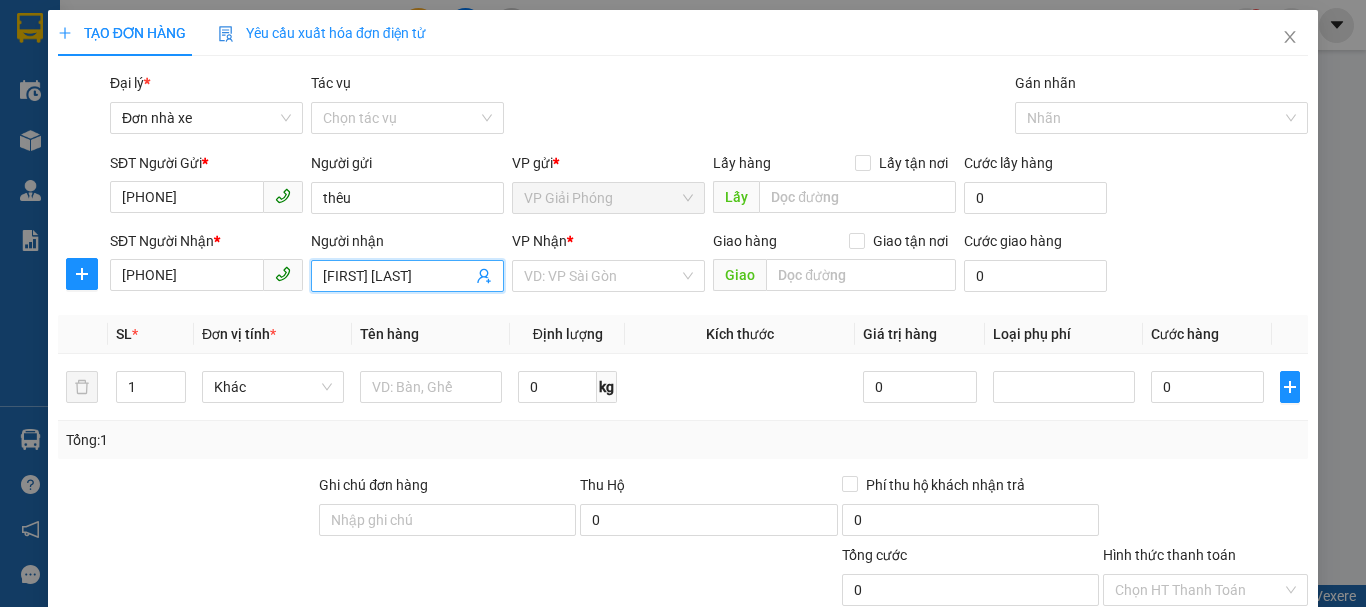 type on "[FIRST] [LAST]" 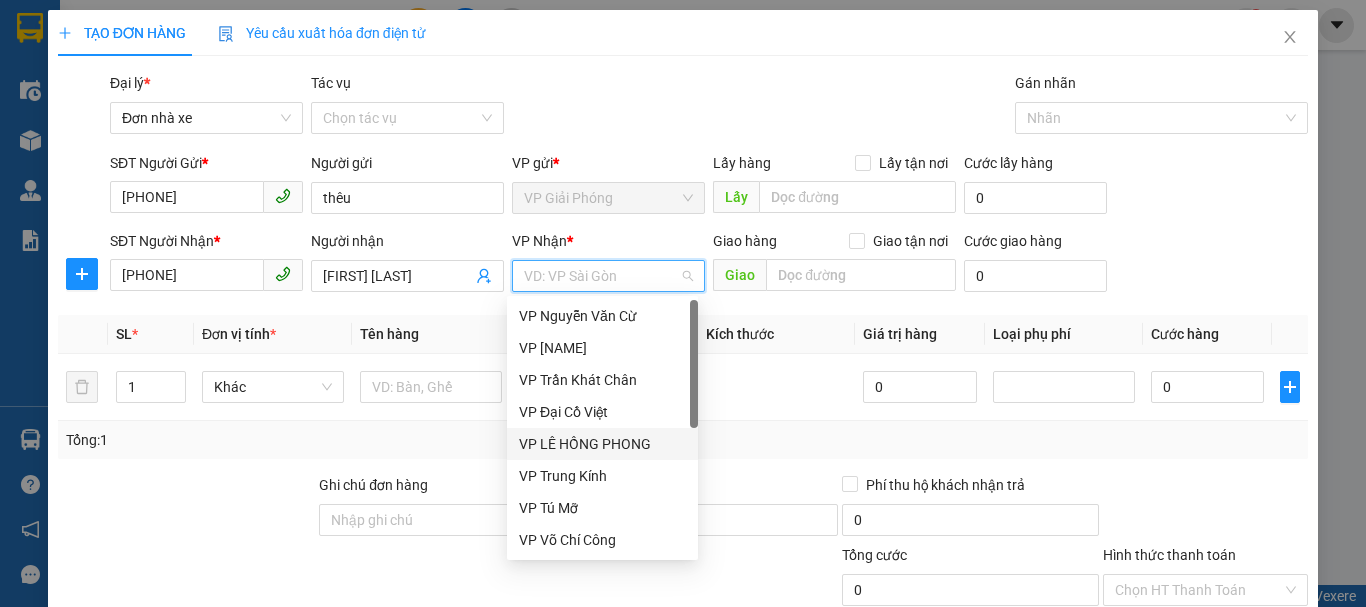 click on "VP LÊ HỒNG PHONG" at bounding box center [602, 444] 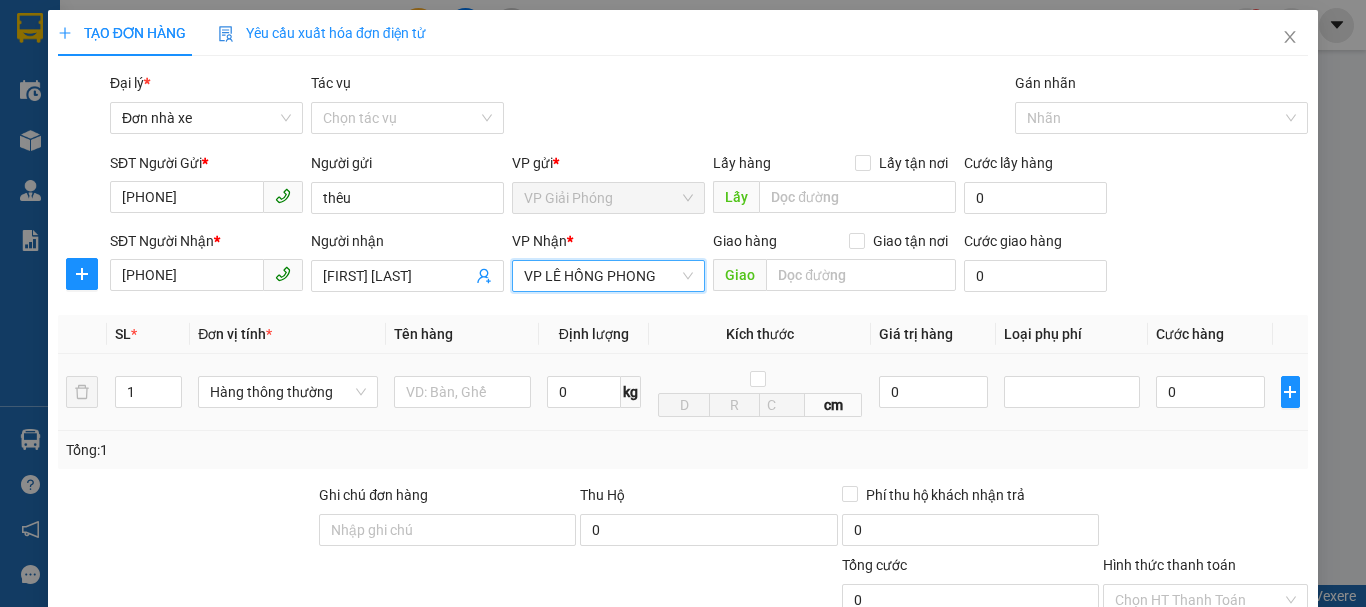 click at bounding box center [462, 392] 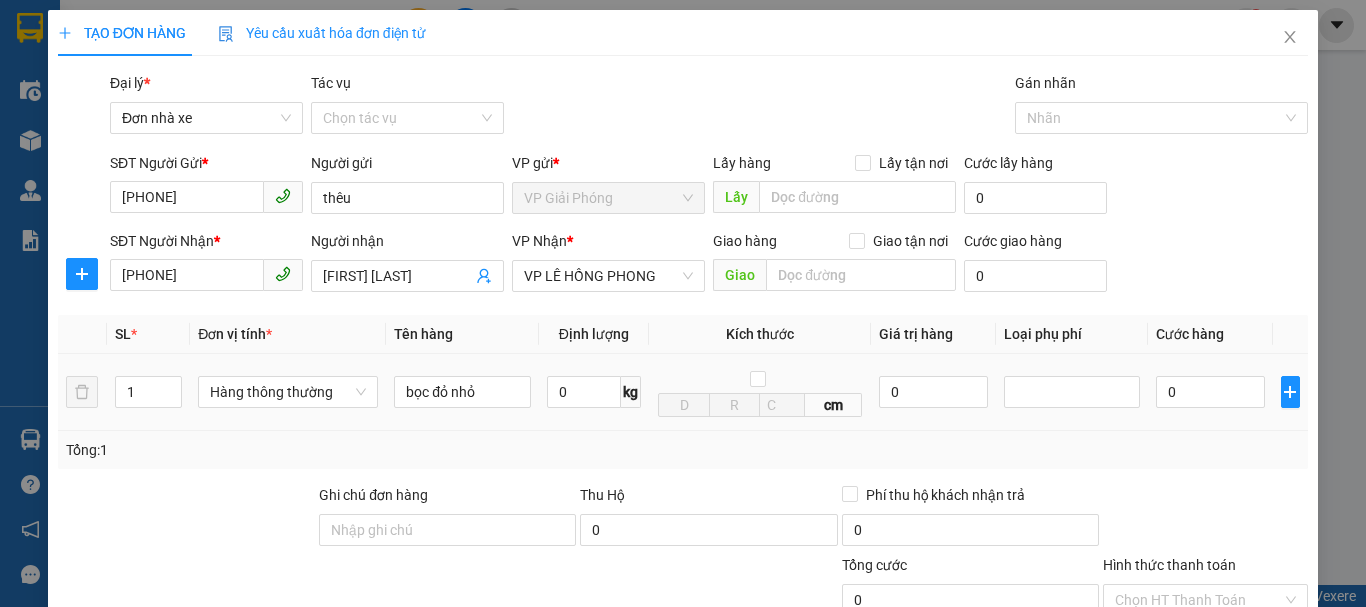 type on "bọc đỏ nhỏ" 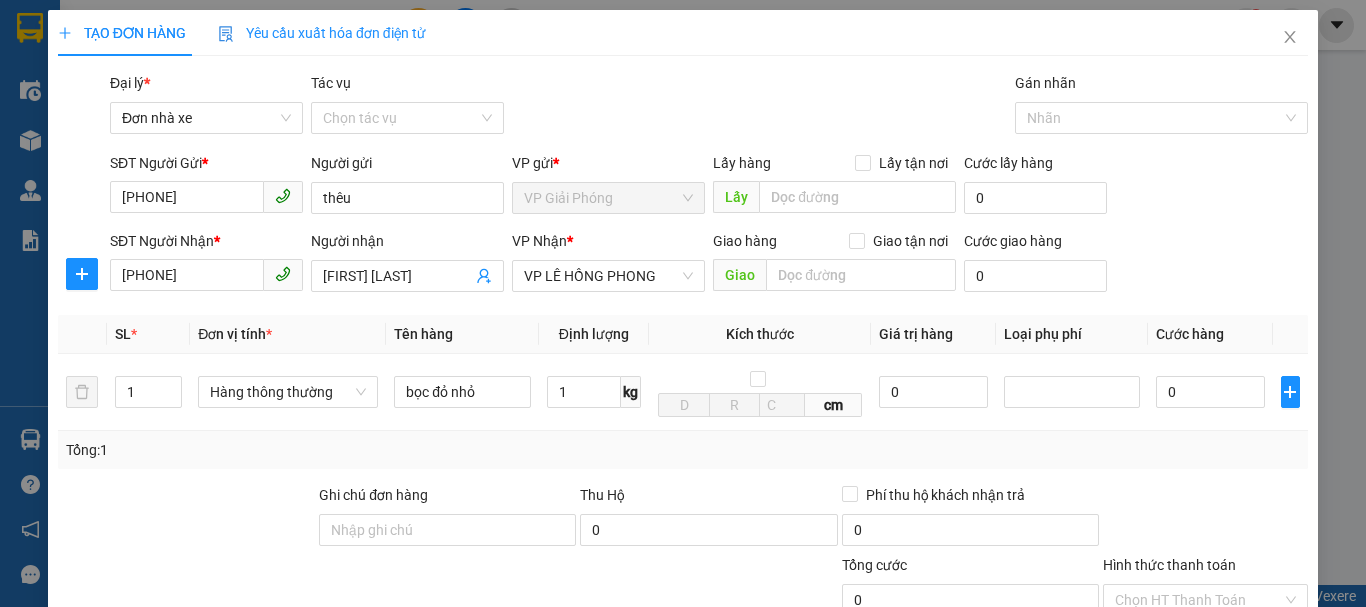 scroll, scrollTop: 286, scrollLeft: 0, axis: vertical 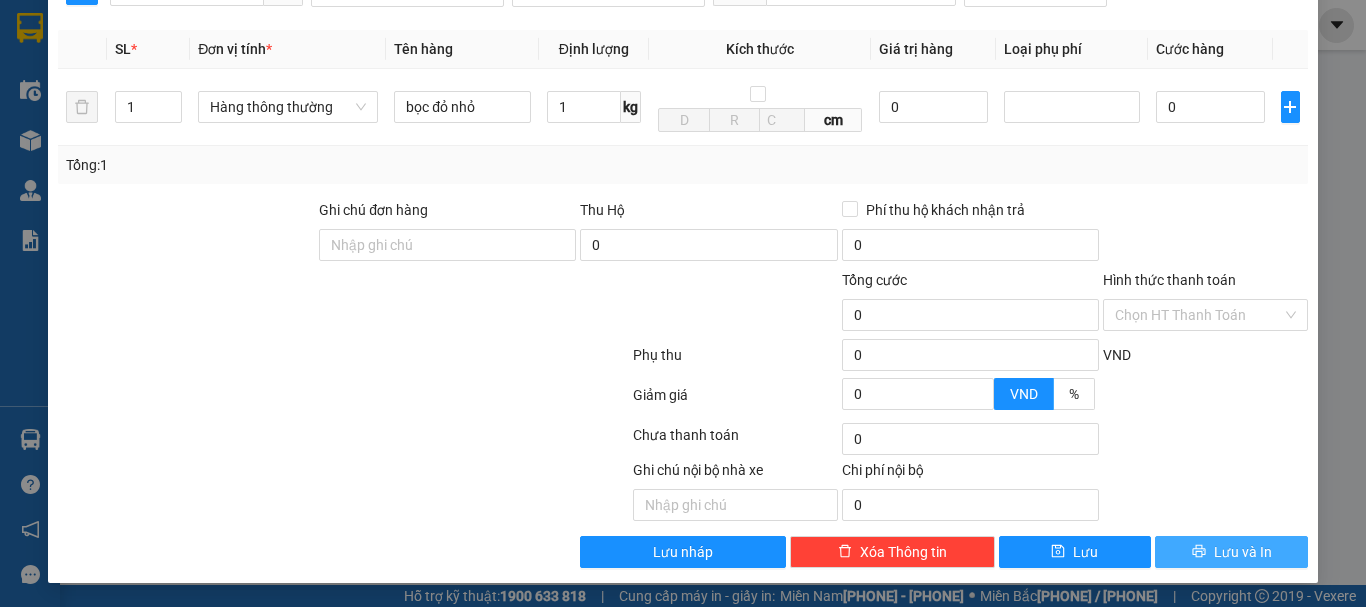 type on "1" 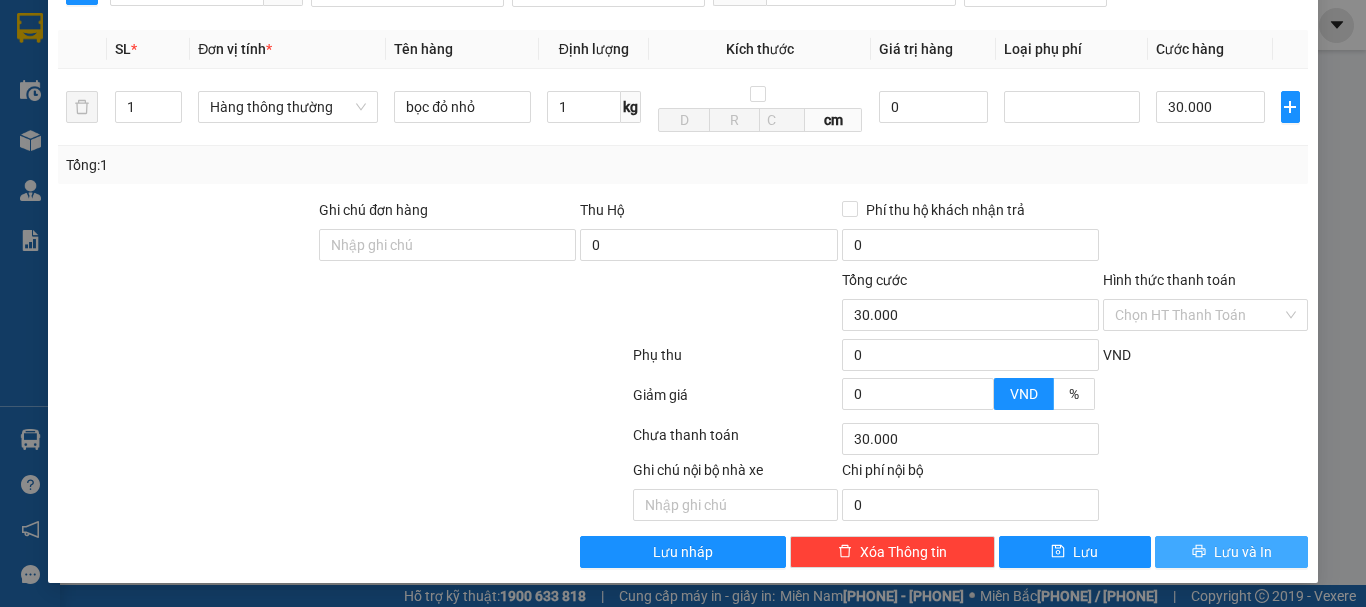 click on "Lưu và In" at bounding box center (1243, 552) 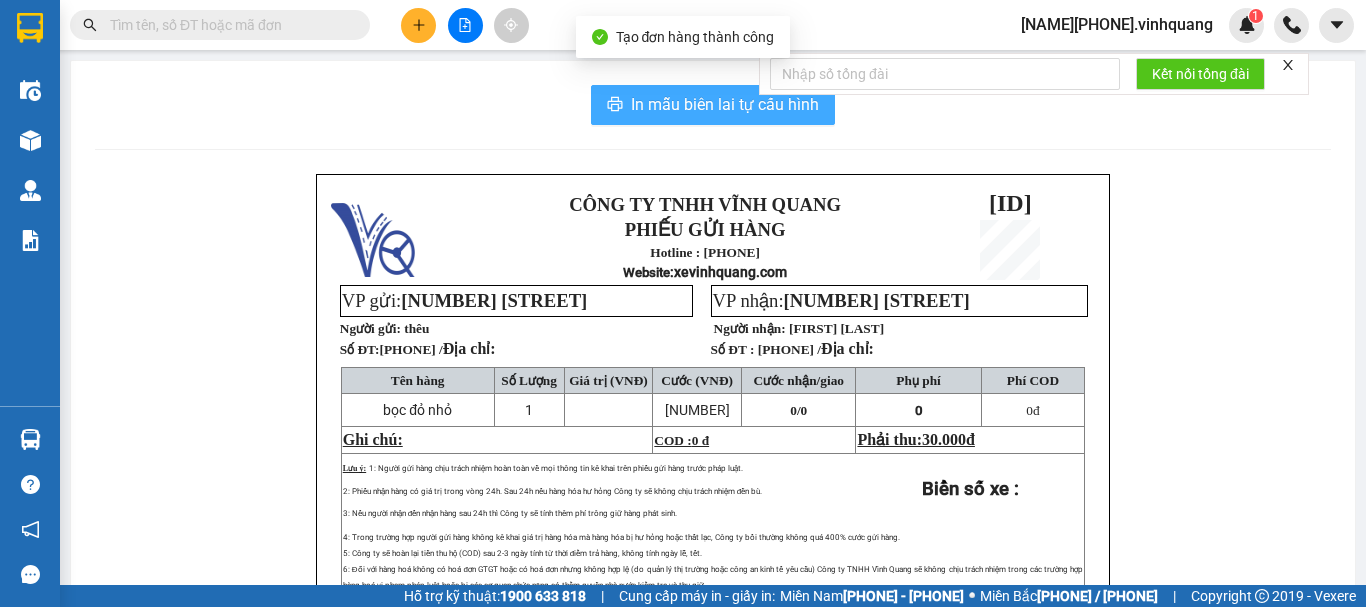 click on "In mẫu biên lai tự cấu hình" at bounding box center [725, 104] 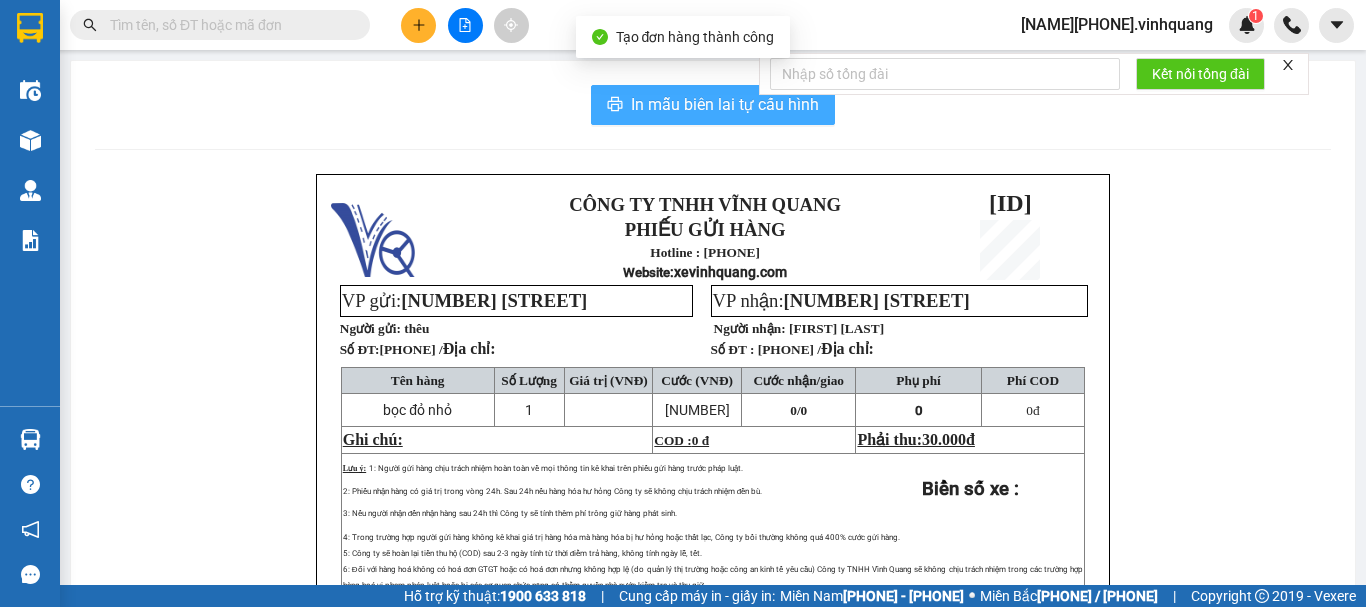 scroll, scrollTop: 0, scrollLeft: 0, axis: both 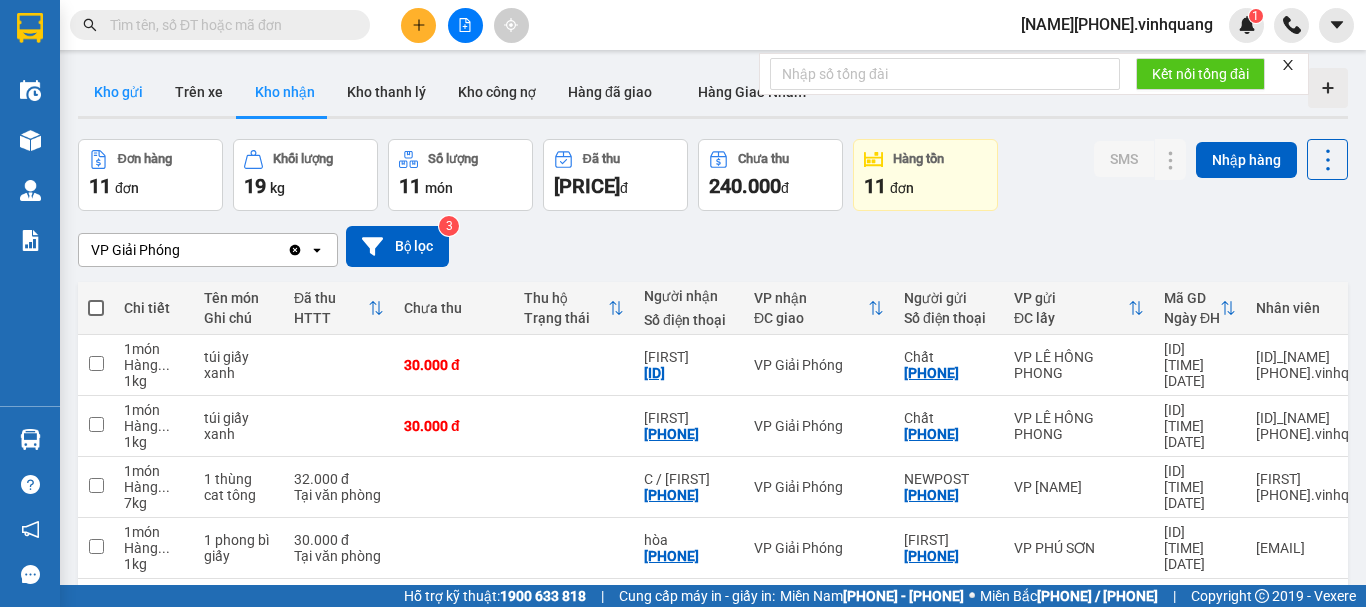 click on "Kho gửi" at bounding box center (118, 92) 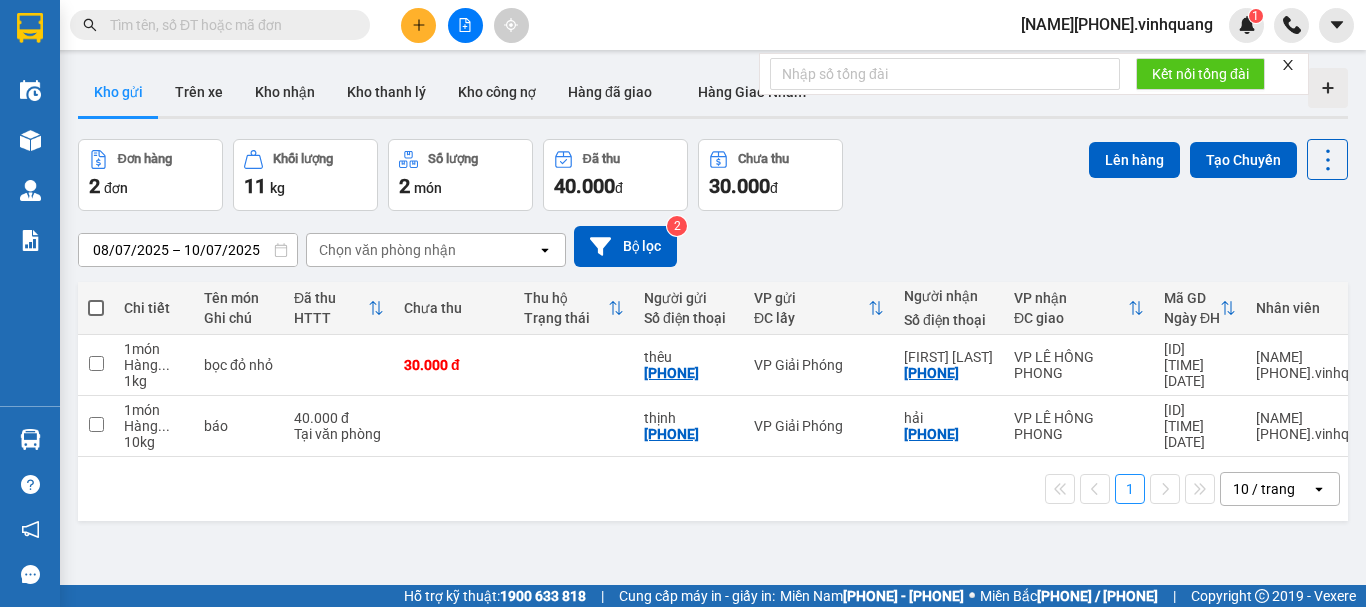 click at bounding box center [96, 308] 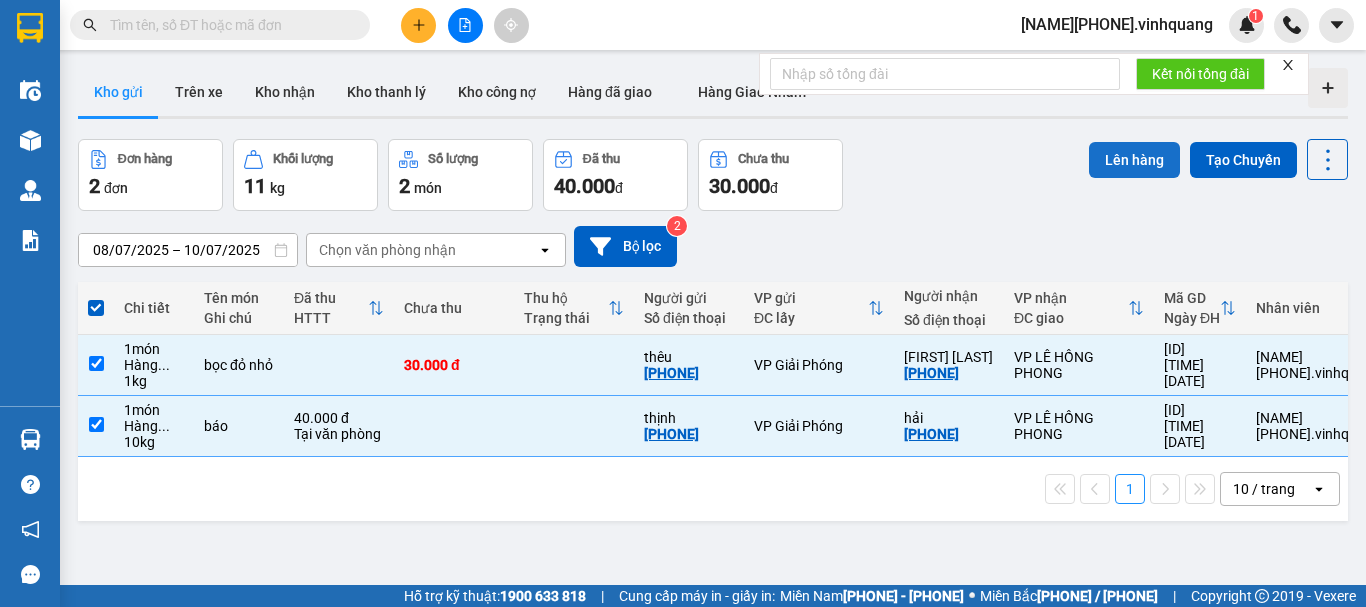 click on "Lên hàng" at bounding box center (1134, 160) 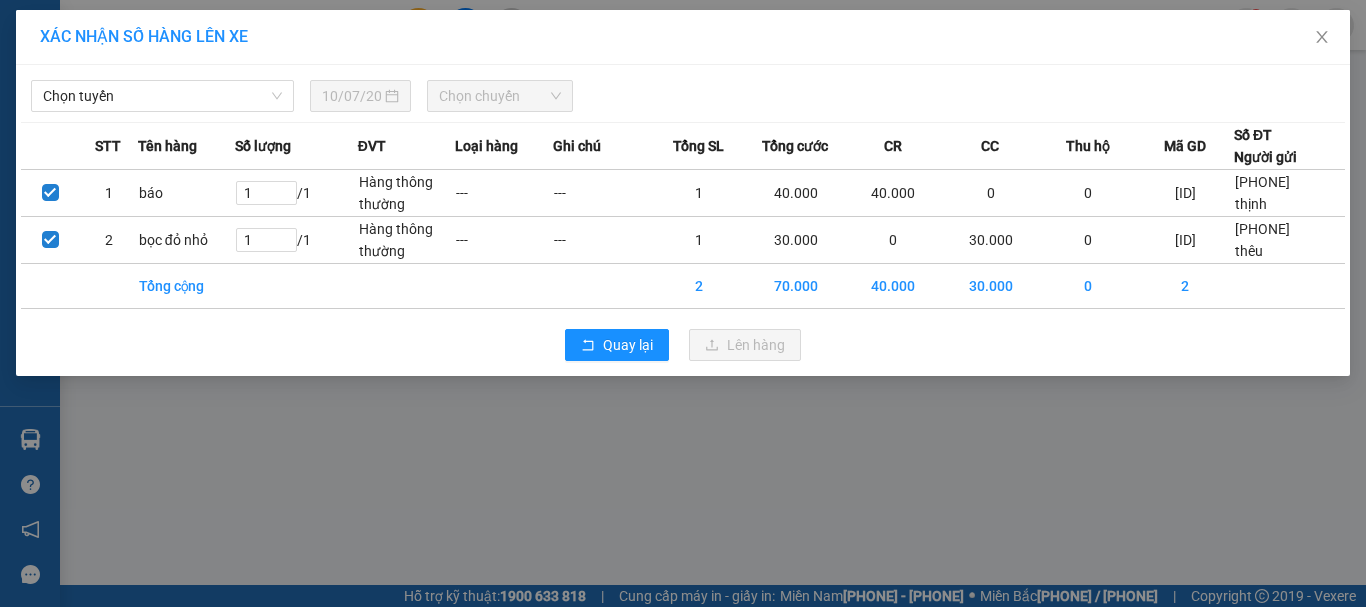 click on "Chọn tuyến" at bounding box center [162, 96] 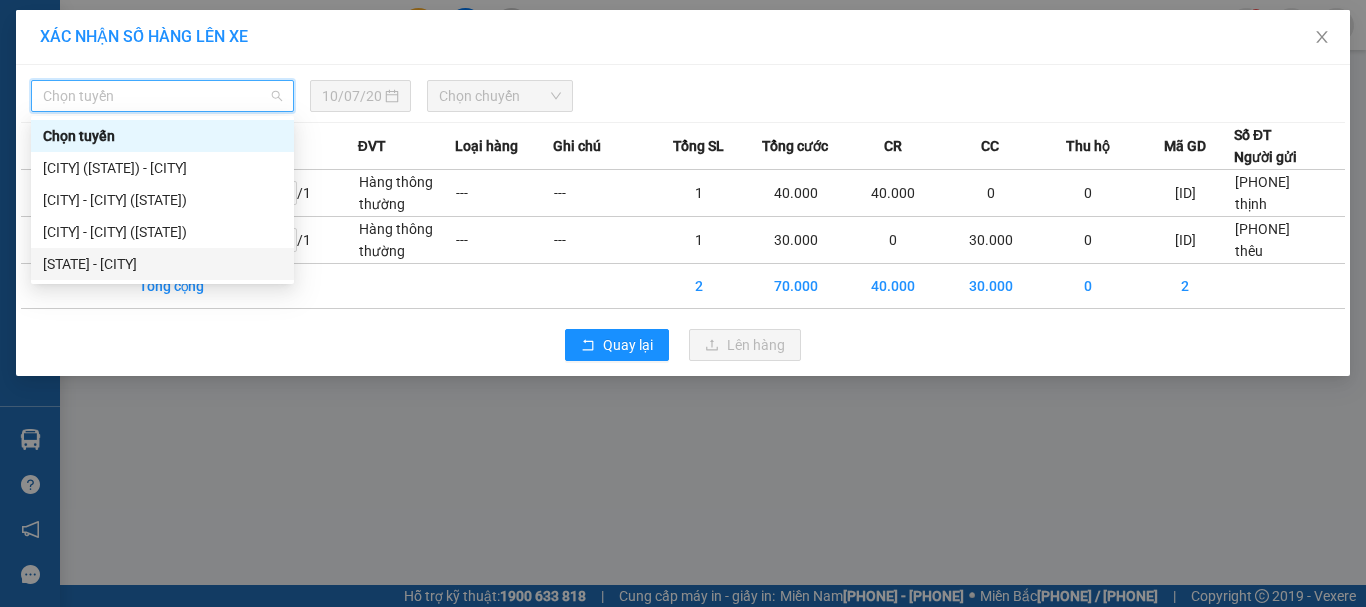click on "[STATE] - [CITY]" at bounding box center [162, 264] 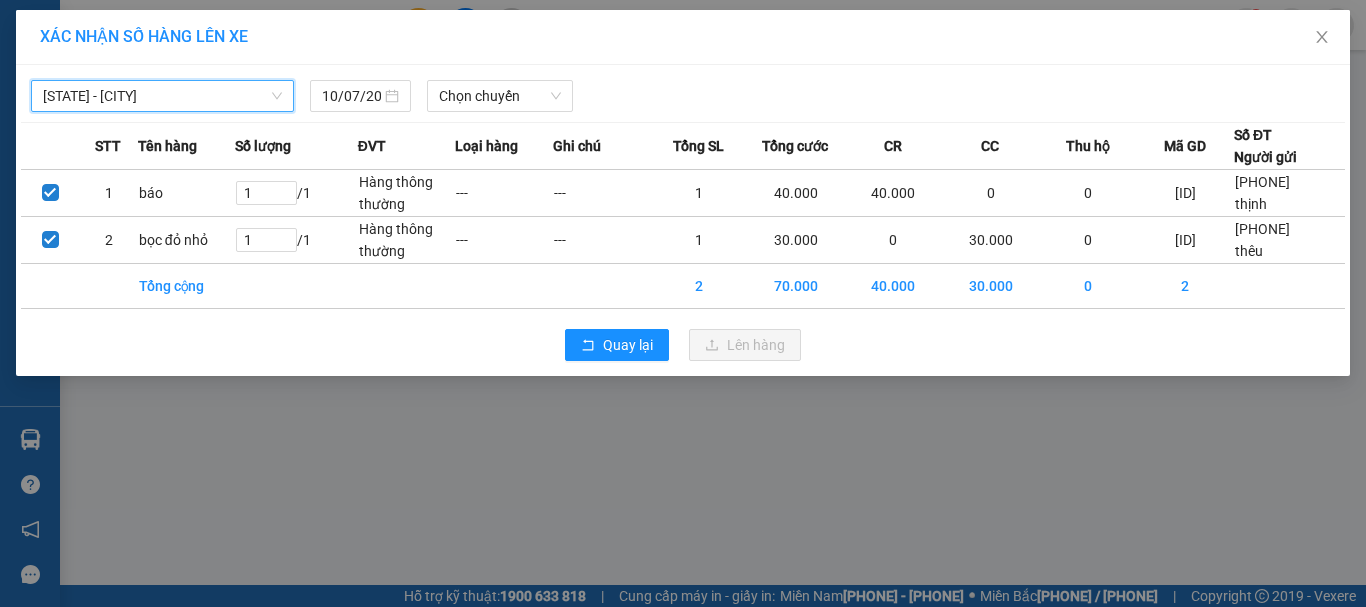 click on "Chọn chuyến" at bounding box center [500, 96] 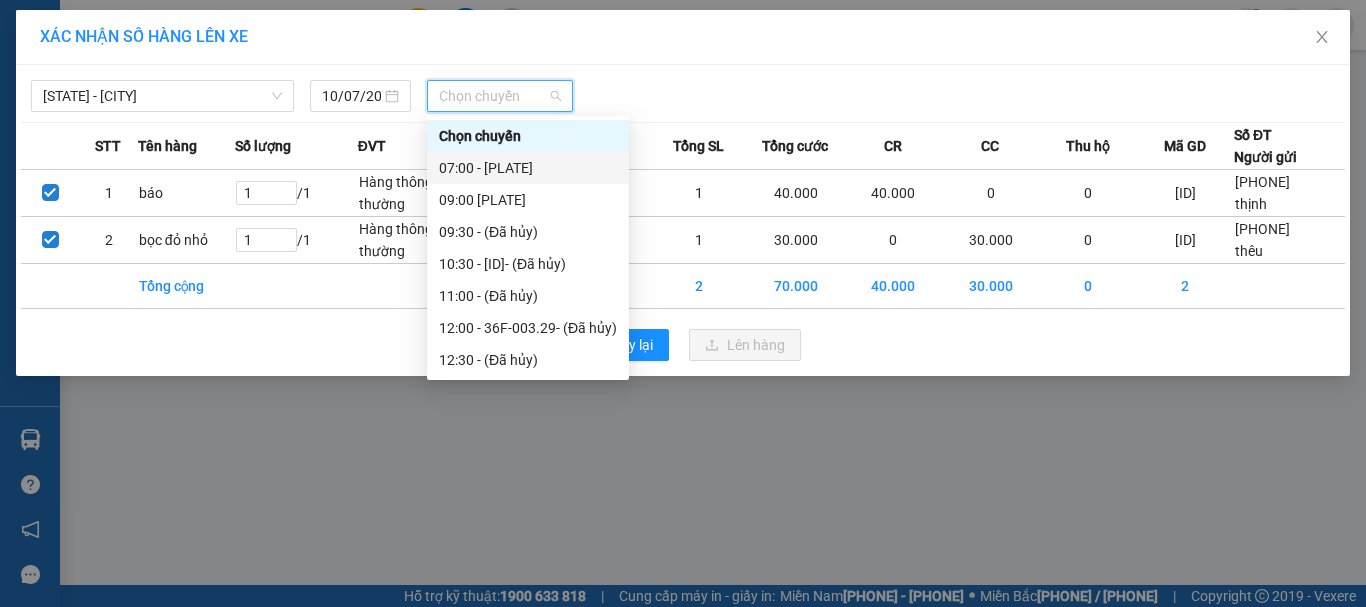 click on "[TIME]     - [ID]" at bounding box center [528, 168] 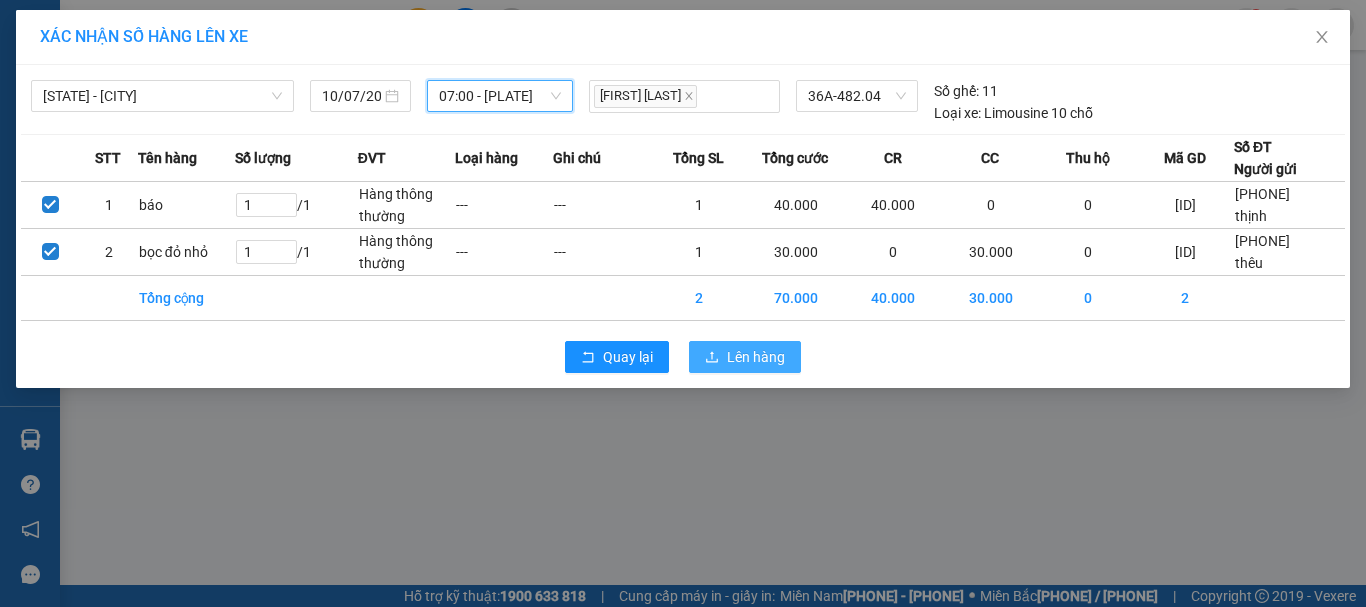 click on "Lên hàng" at bounding box center (628, 357) 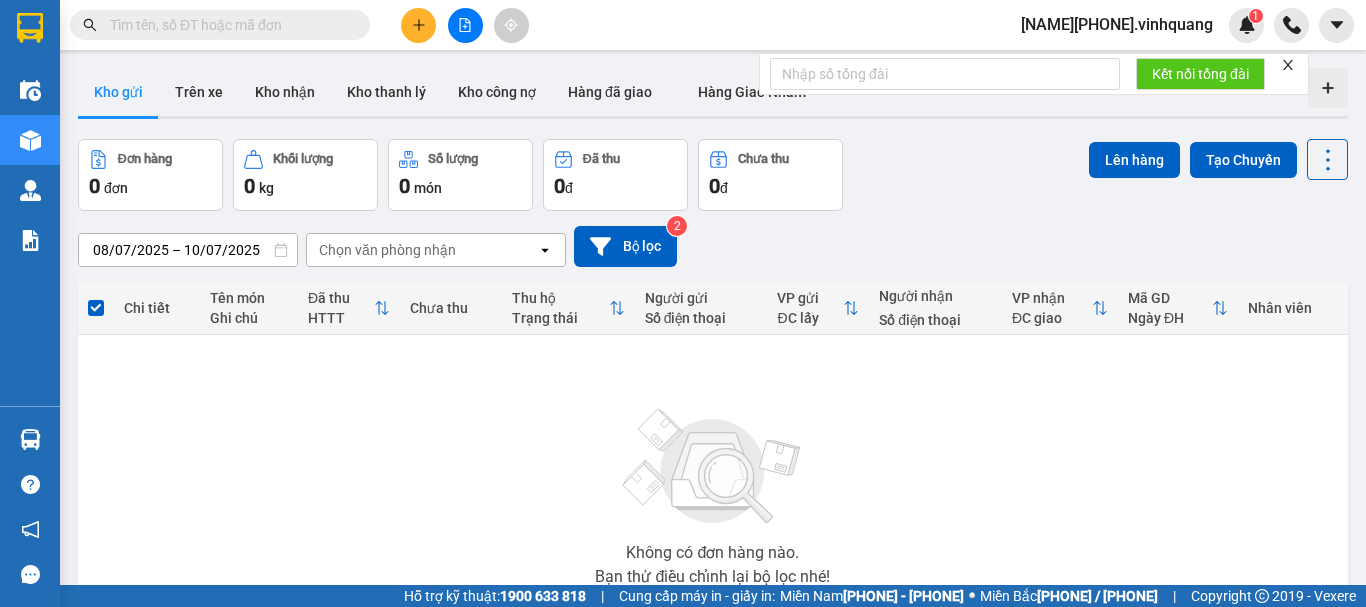 click at bounding box center [228, 25] 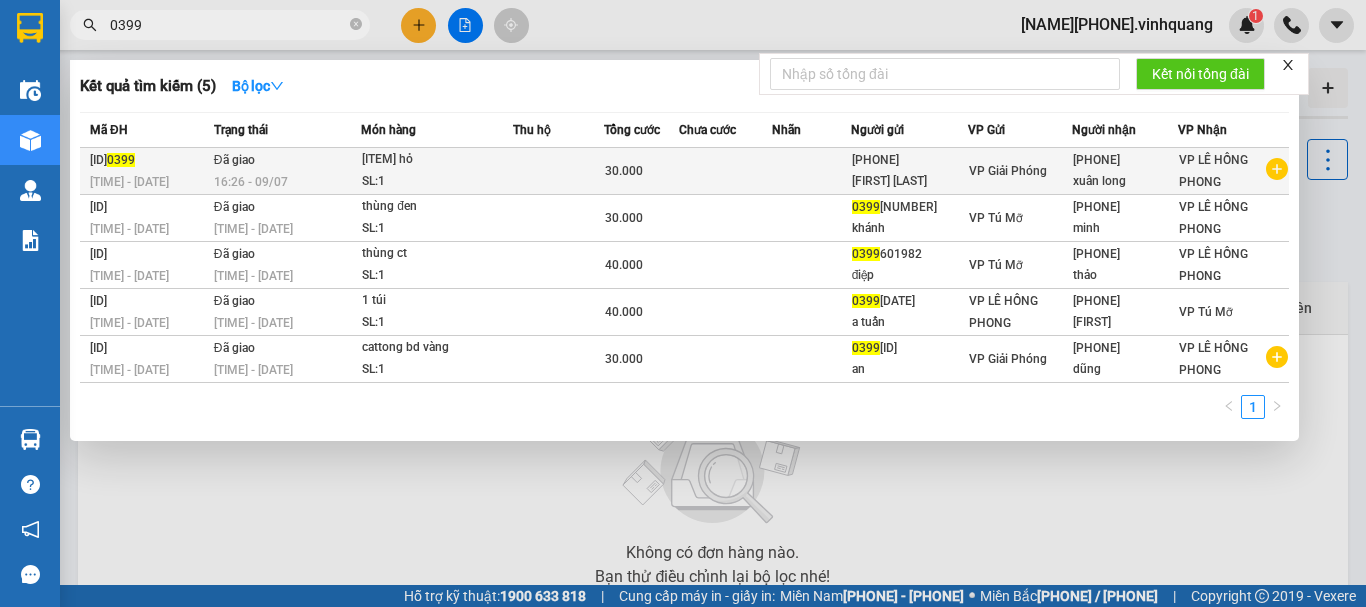 click on "[ITEM] hỏ" at bounding box center (437, 160) 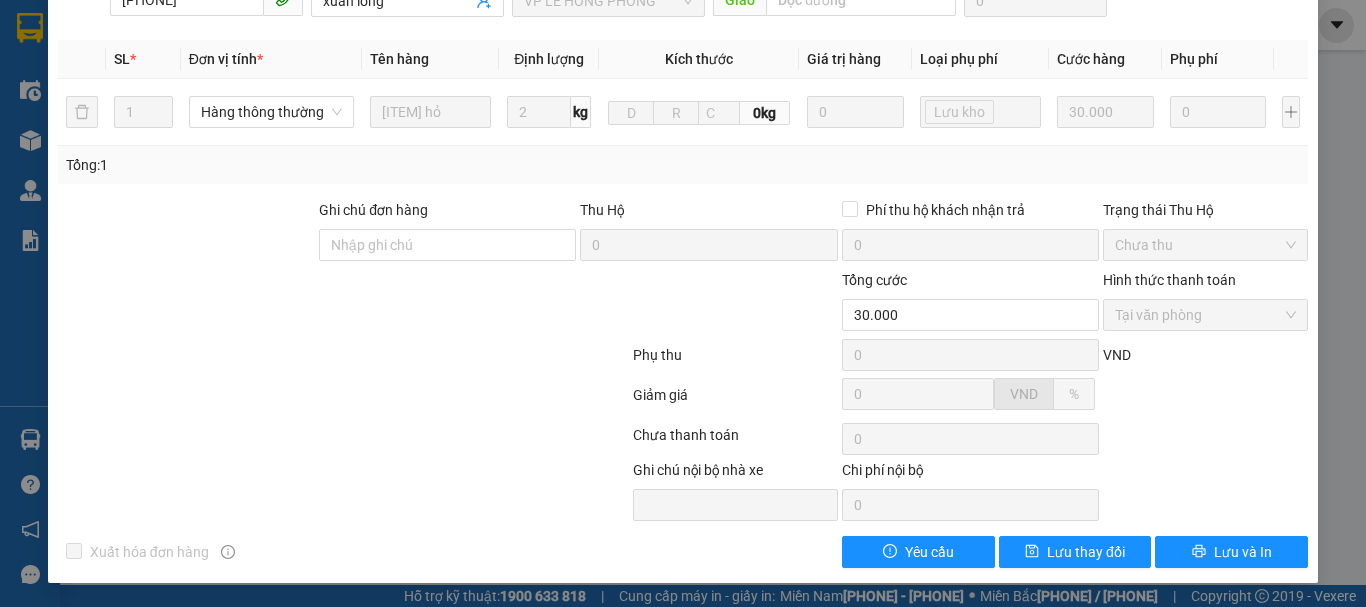 scroll, scrollTop: 0, scrollLeft: 0, axis: both 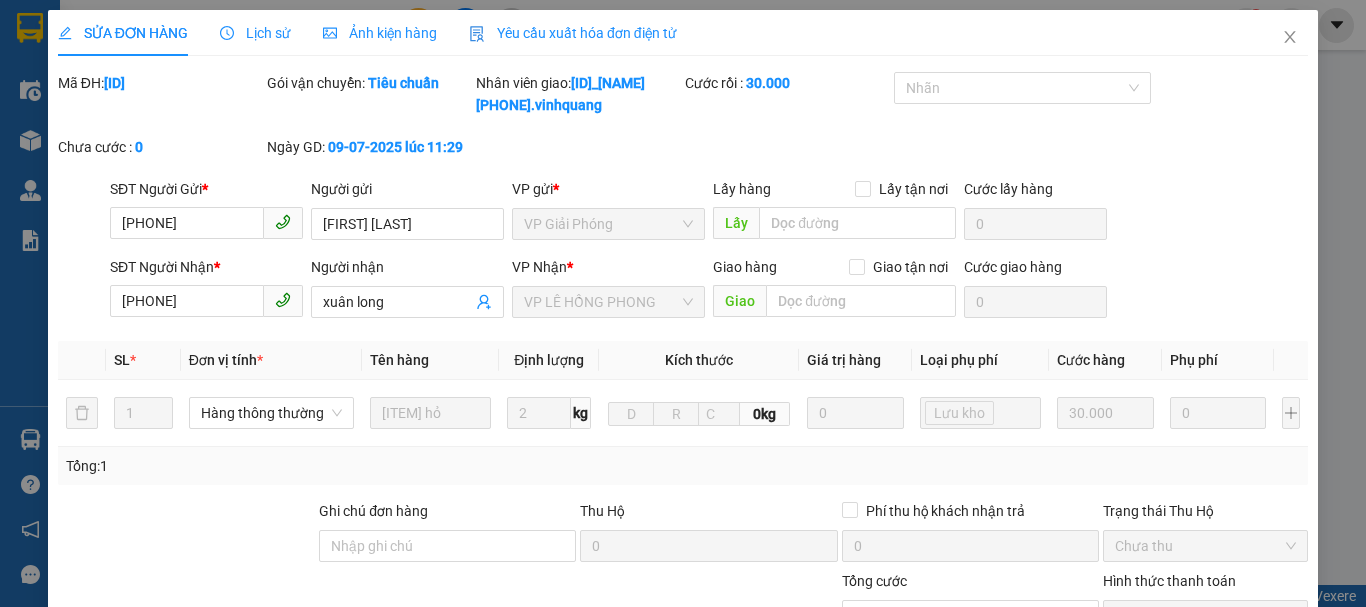 click at bounding box center [1290, 37] 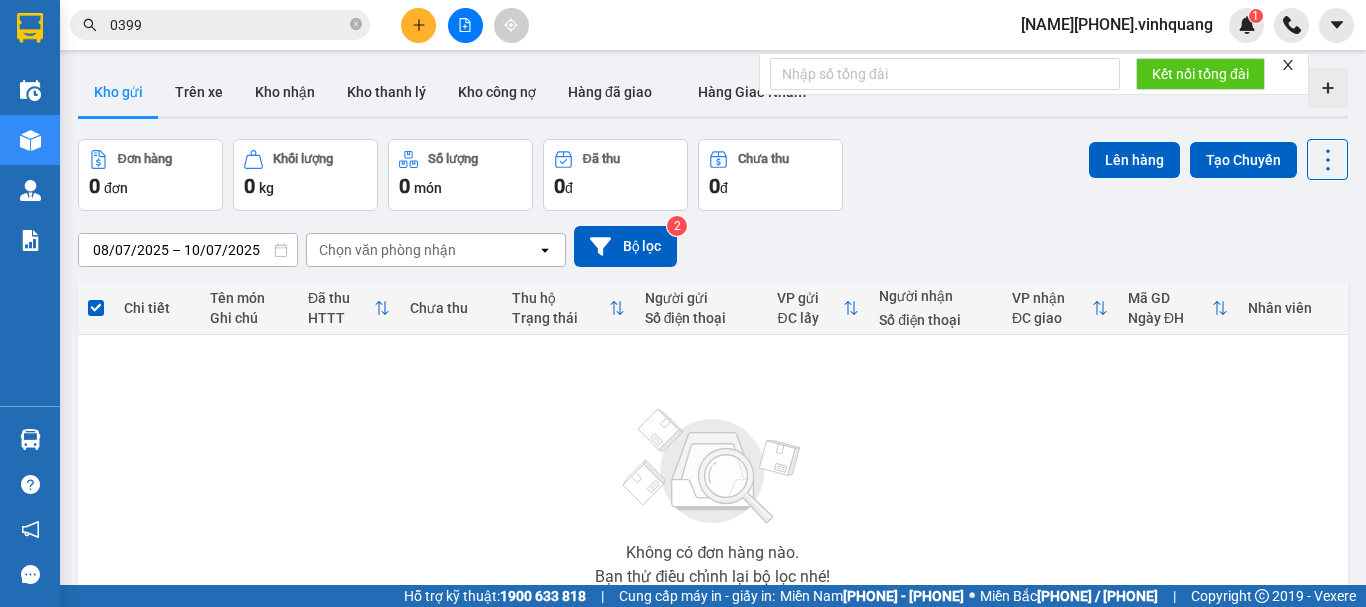 click on "0399" at bounding box center (228, 25) 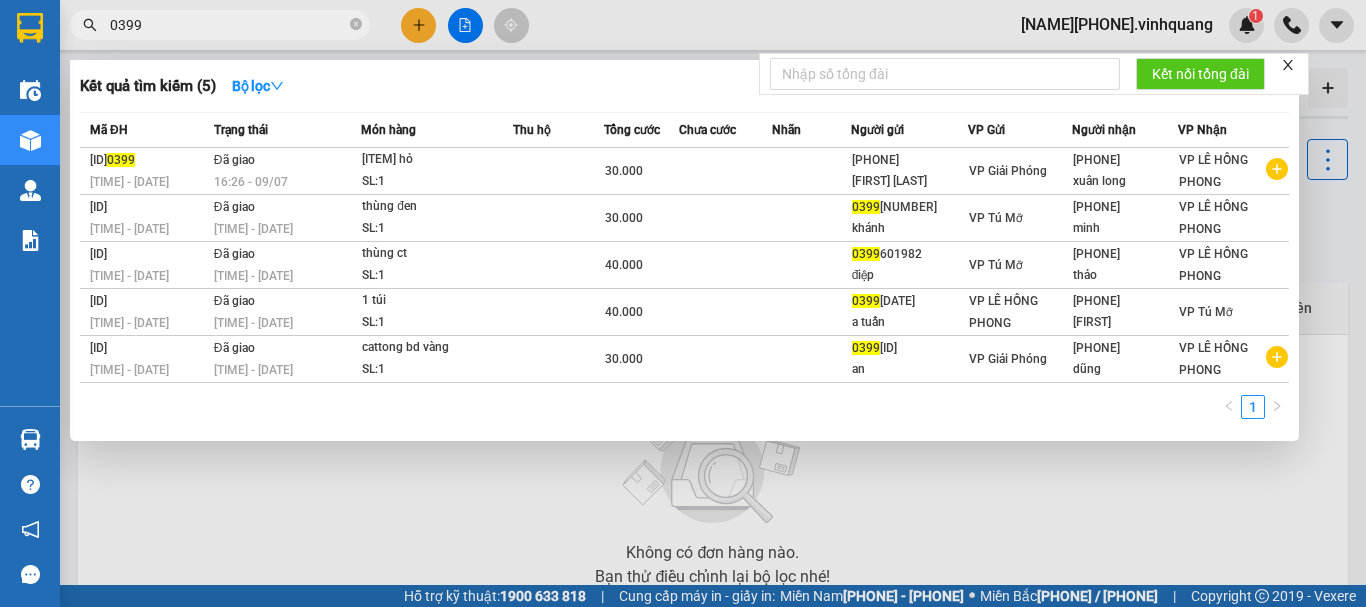 drag, startPoint x: 95, startPoint y: 25, endPoint x: 6, endPoint y: 35, distance: 89.560036 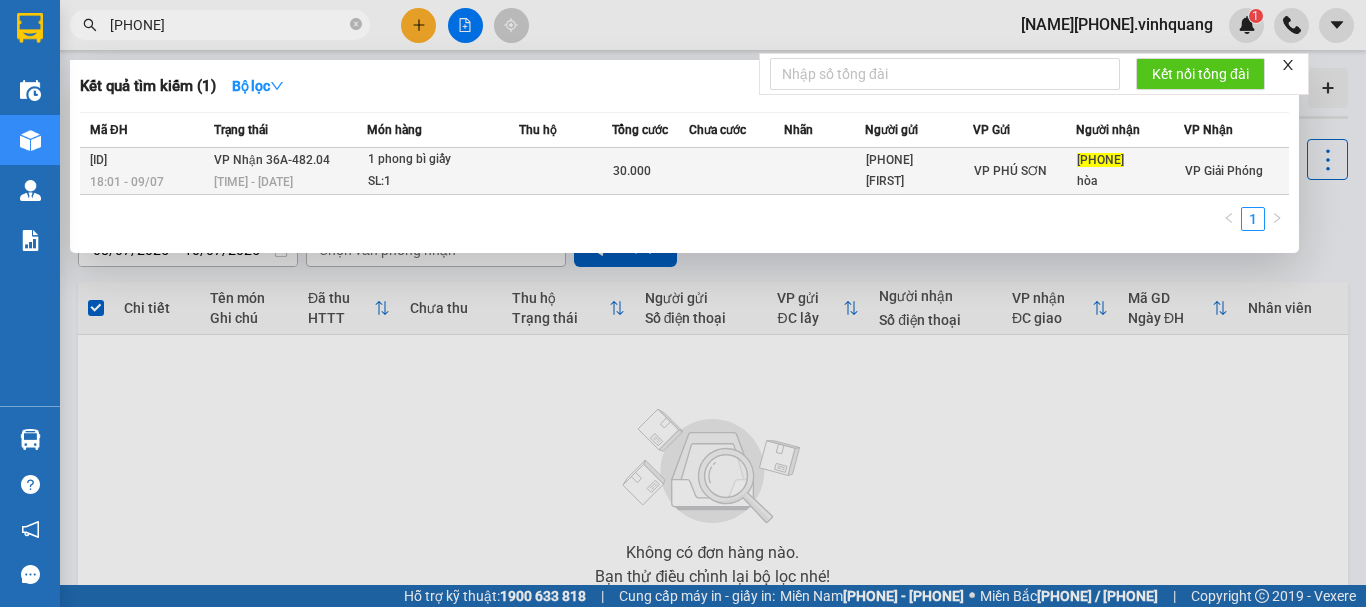 type on "[PHONE]" 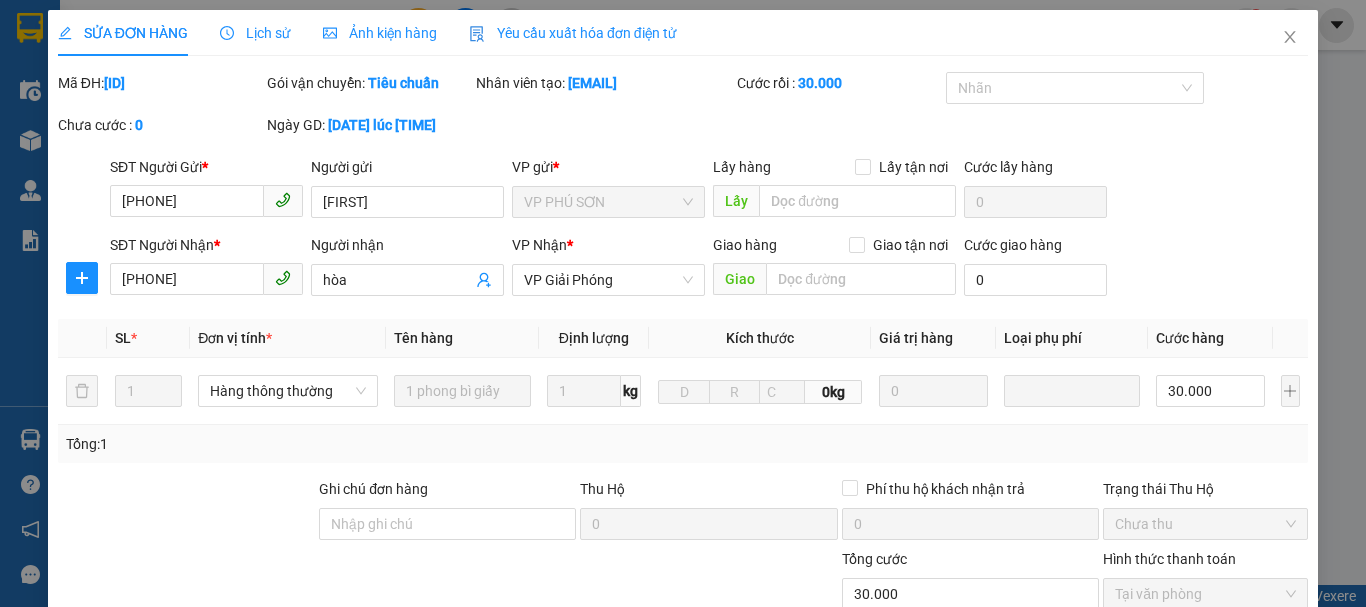 scroll, scrollTop: 301, scrollLeft: 0, axis: vertical 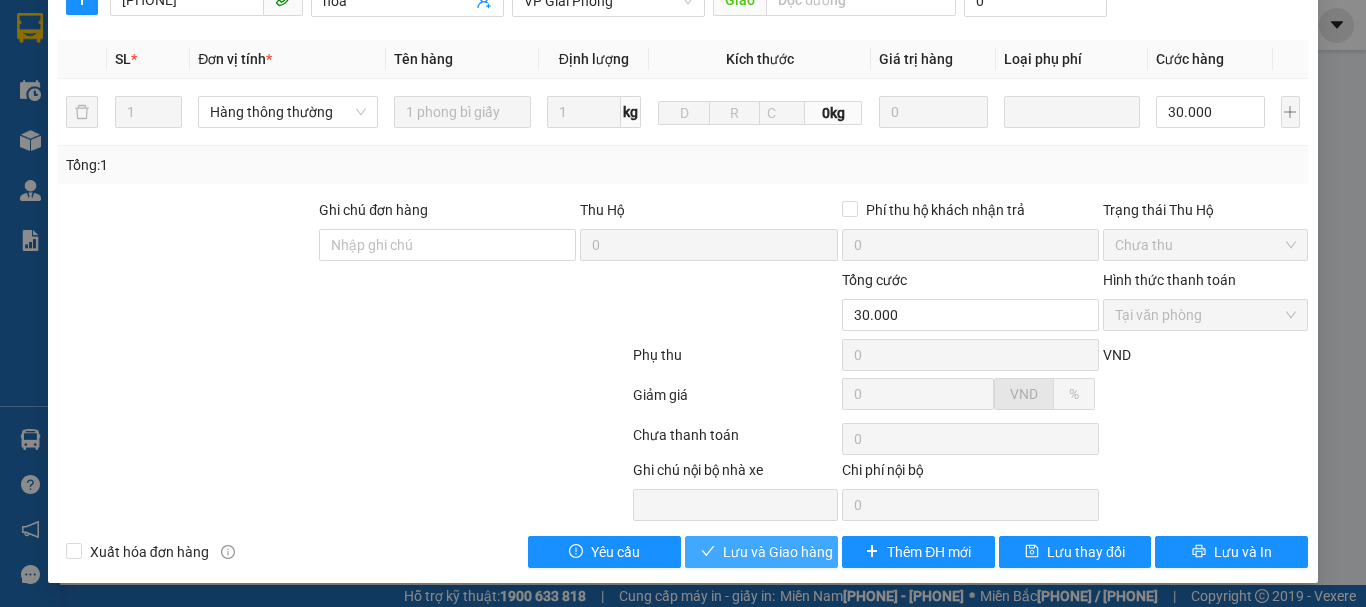 click on "Lưu và Giao hàng" at bounding box center (778, 552) 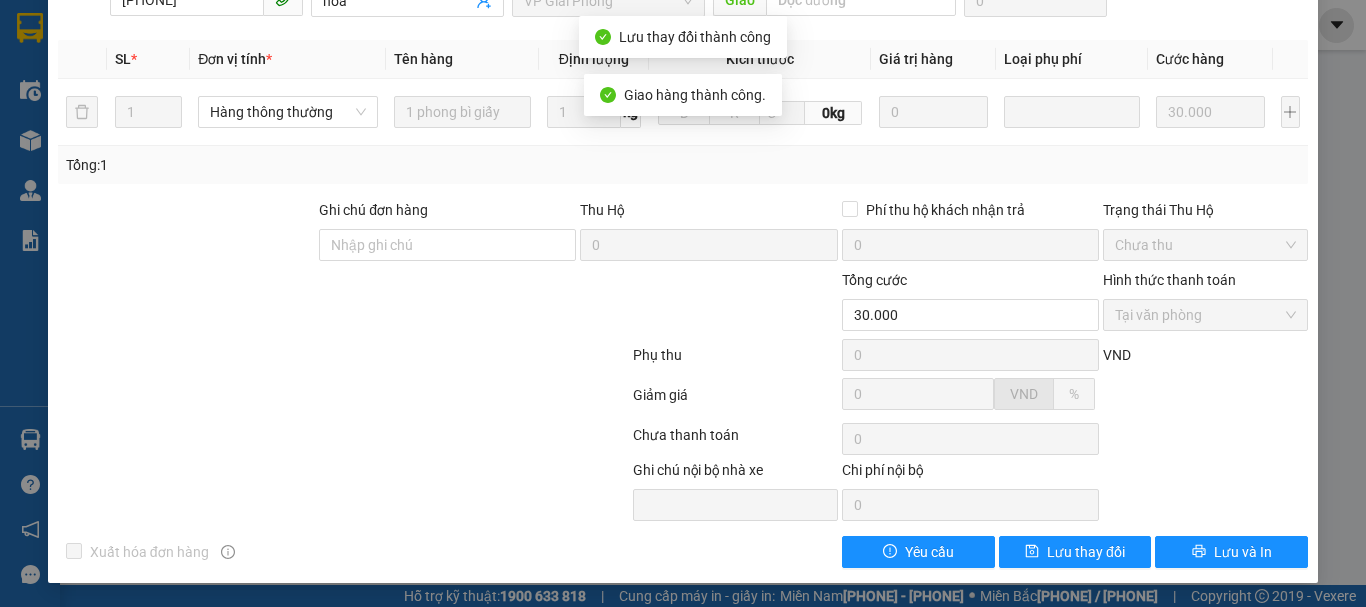 scroll, scrollTop: 0, scrollLeft: 0, axis: both 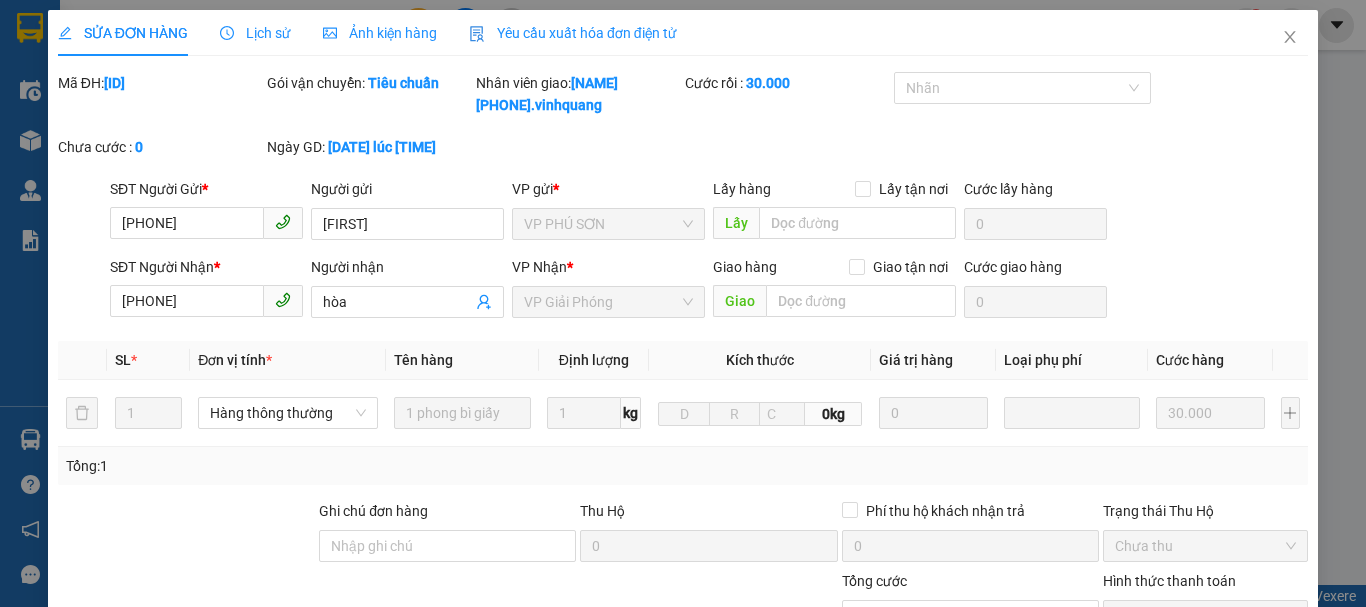 click at bounding box center (1290, 38) 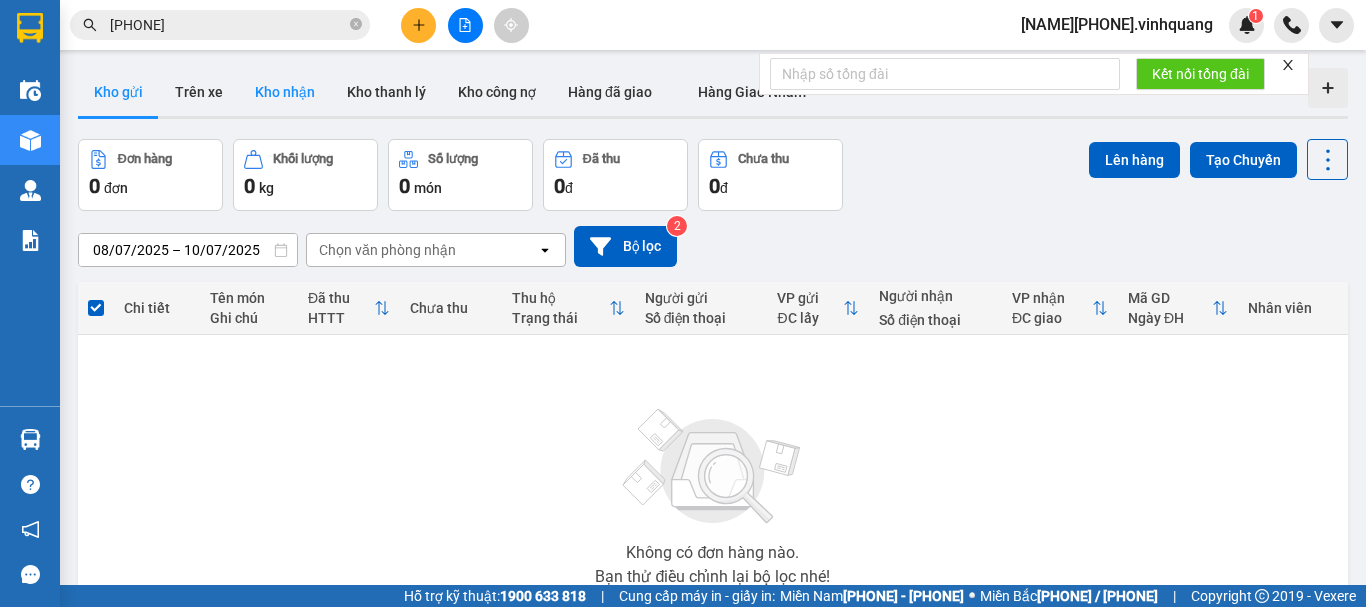 click on "Kho nhận" at bounding box center [285, 92] 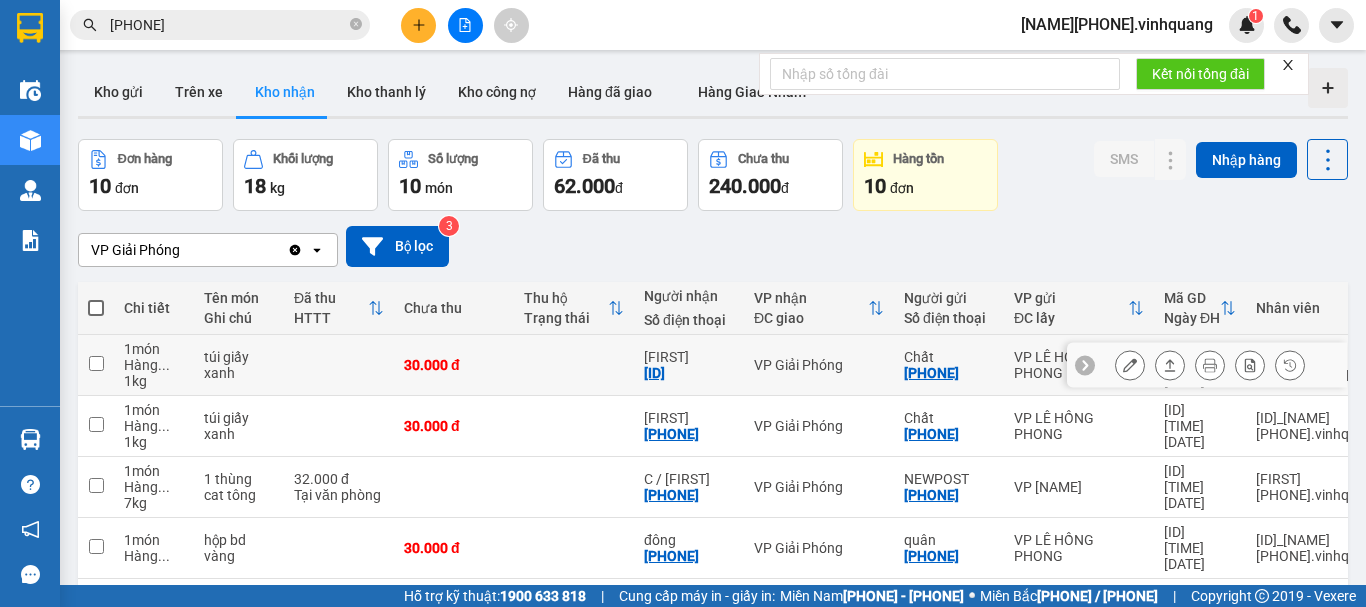 click on "[ID]" at bounding box center (654, 373) 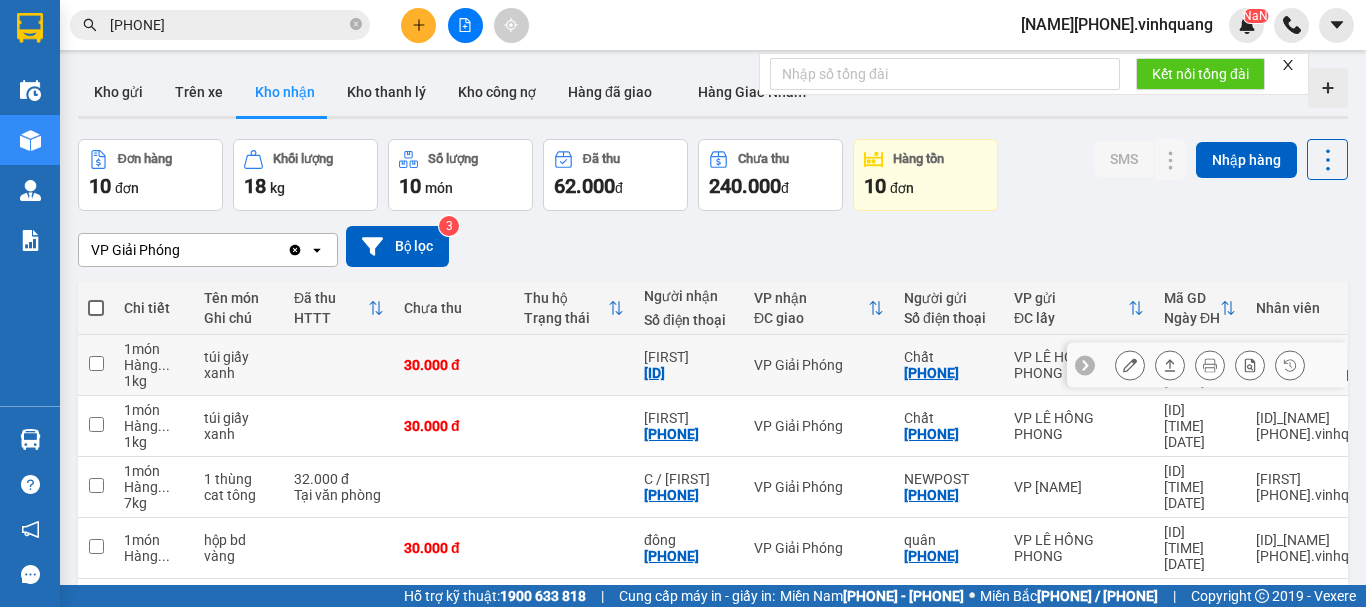 copy on "[ID]" 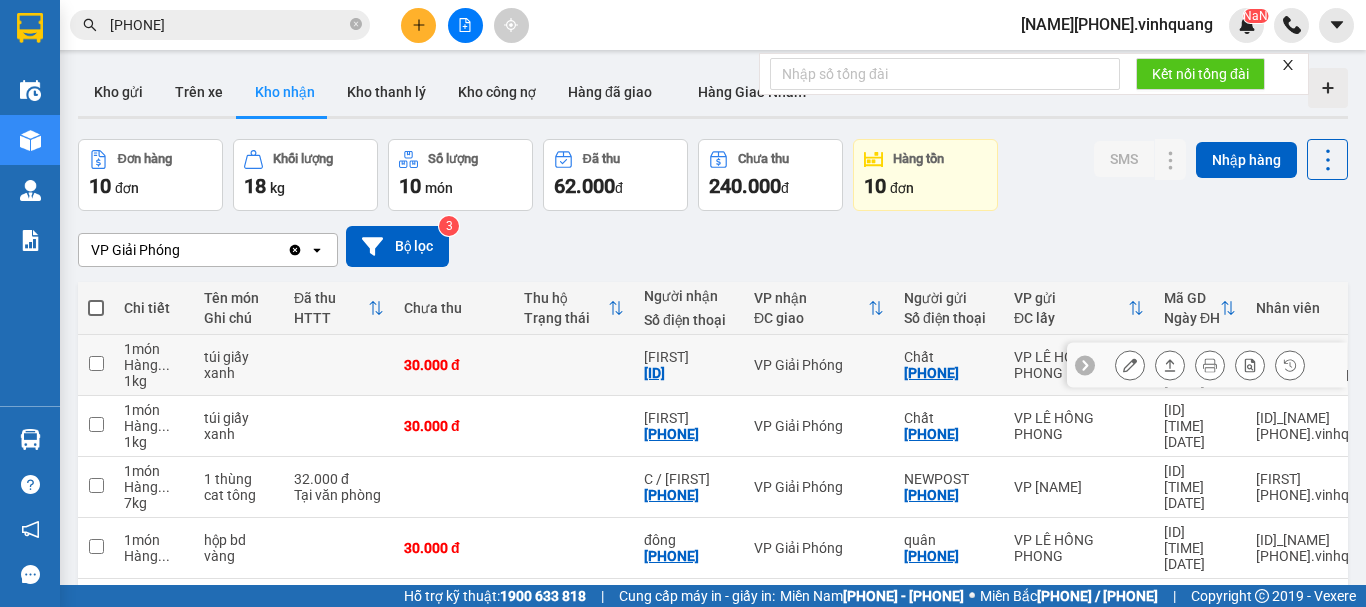click at bounding box center [96, 363] 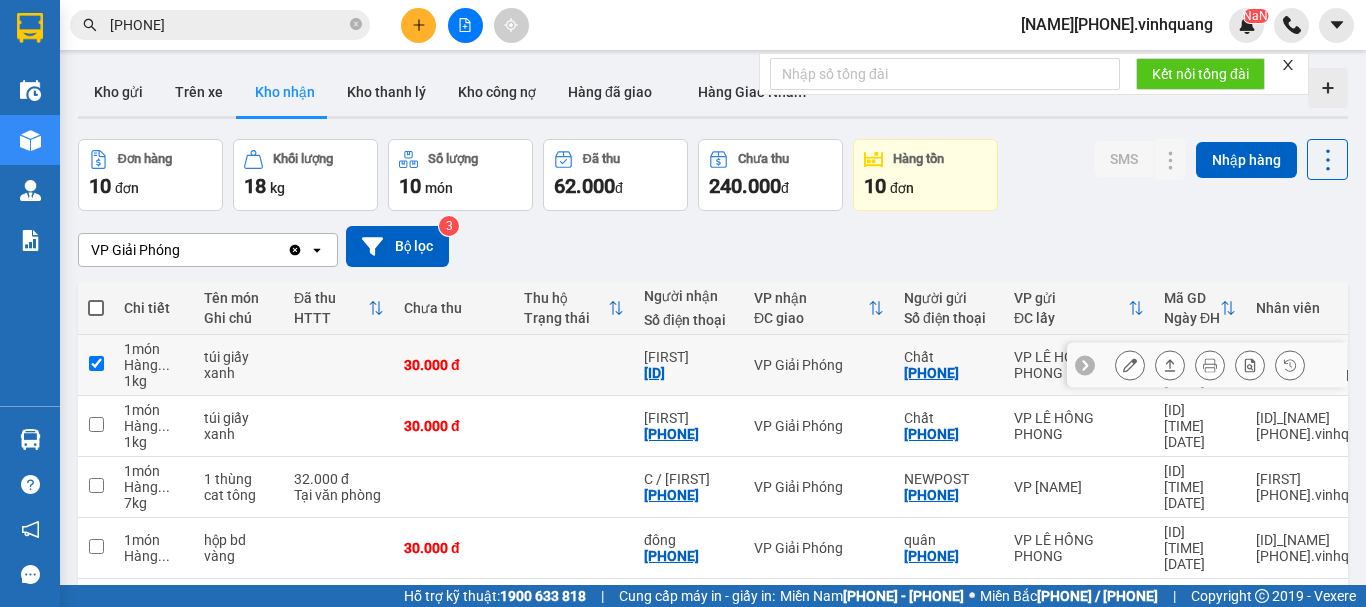 checkbox on "true" 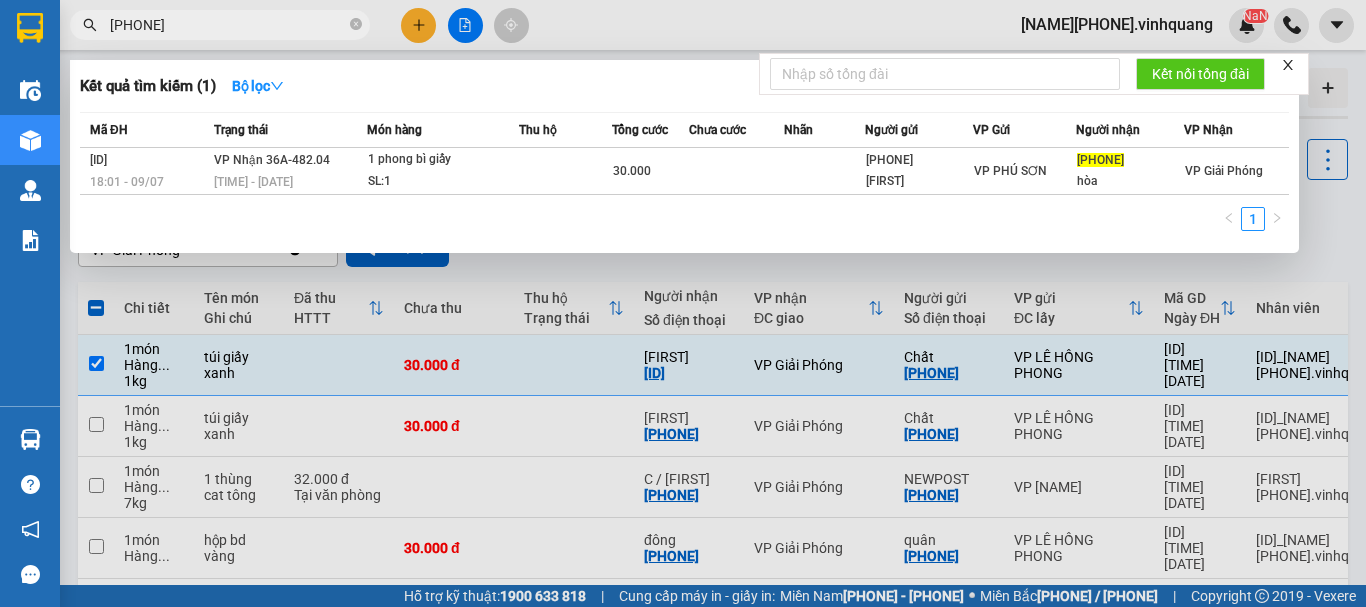 drag, startPoint x: 170, startPoint y: 23, endPoint x: 0, endPoint y: 23, distance: 170 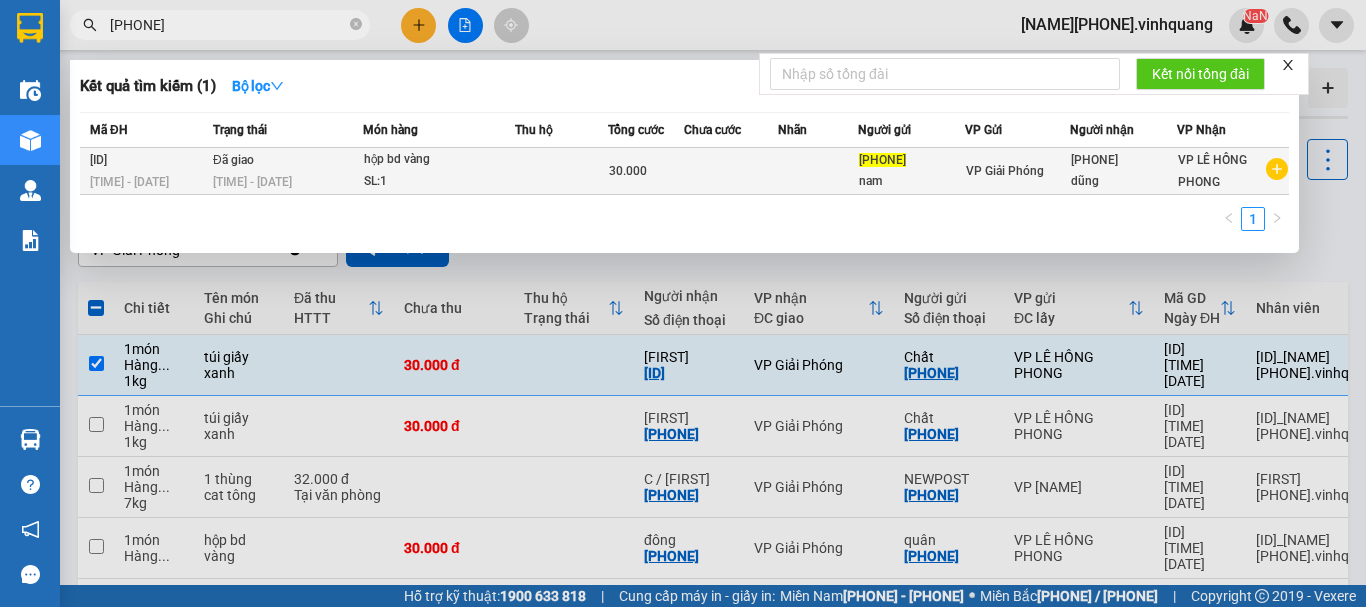 click on "hộp bd vàng" at bounding box center [439, 160] 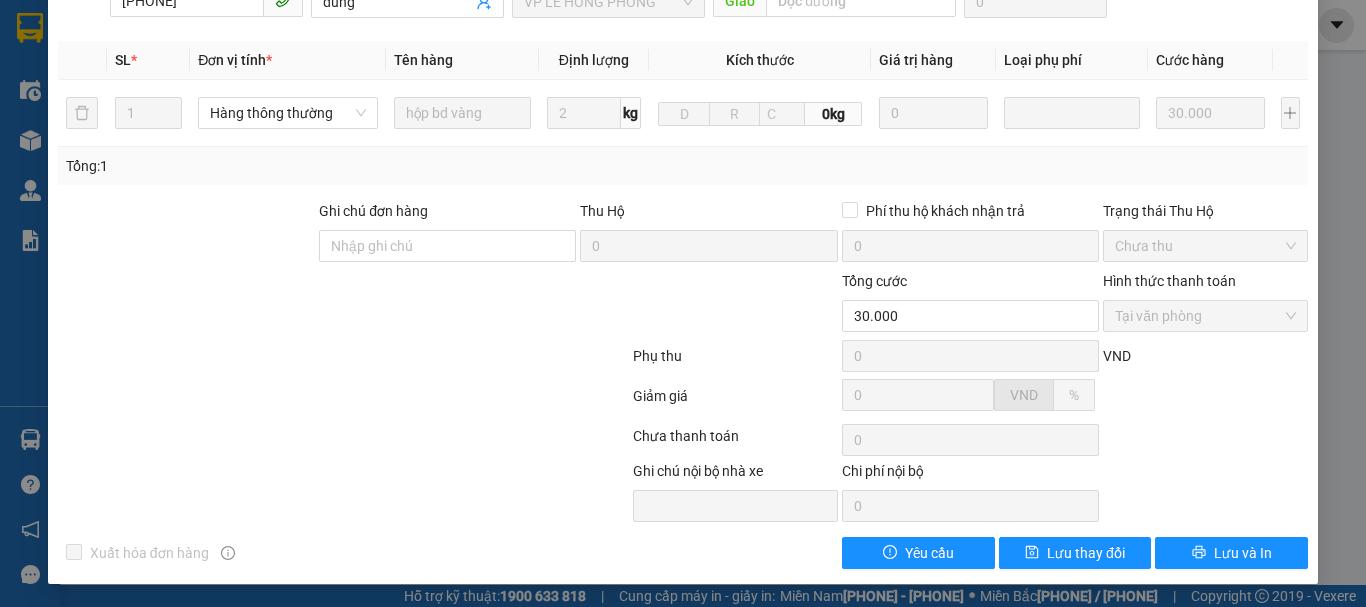 scroll, scrollTop: 0, scrollLeft: 0, axis: both 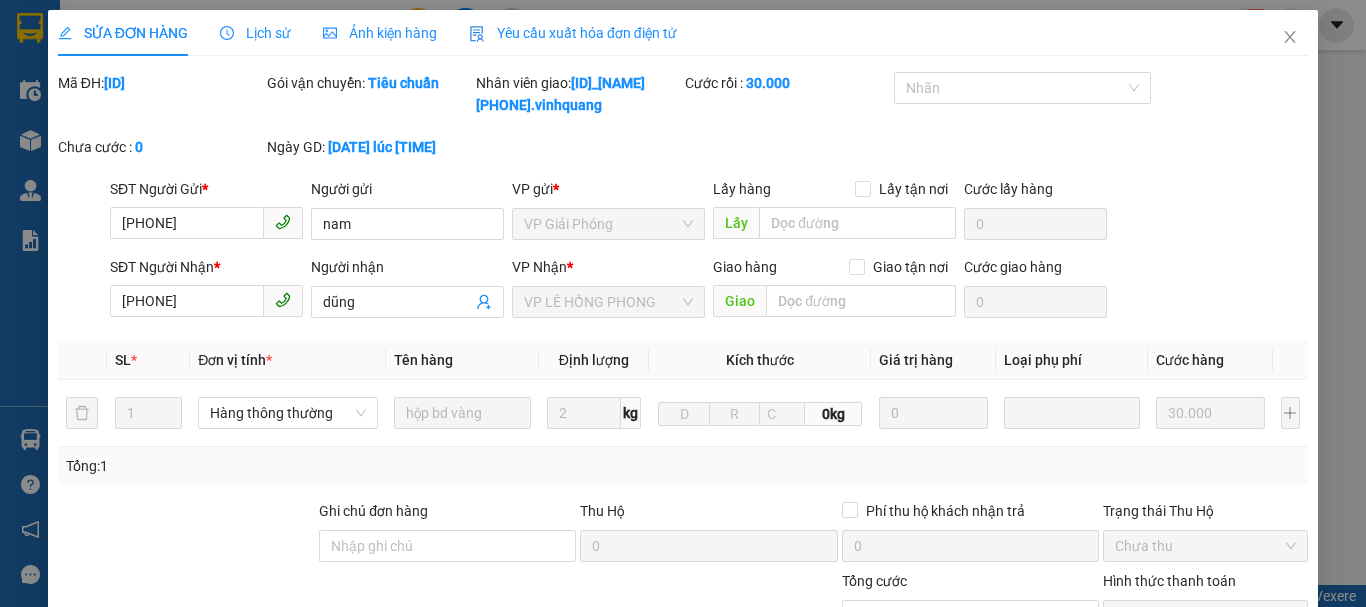 click at bounding box center [1290, 37] 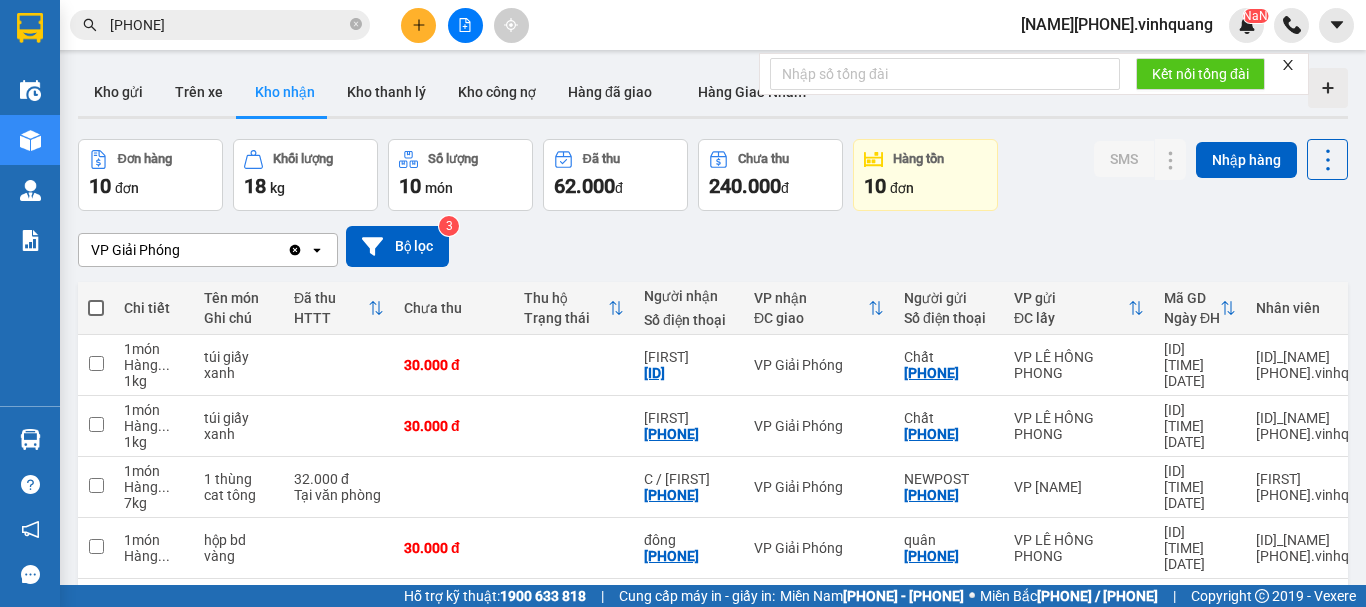 click on "[PHONE]" at bounding box center [228, 25] 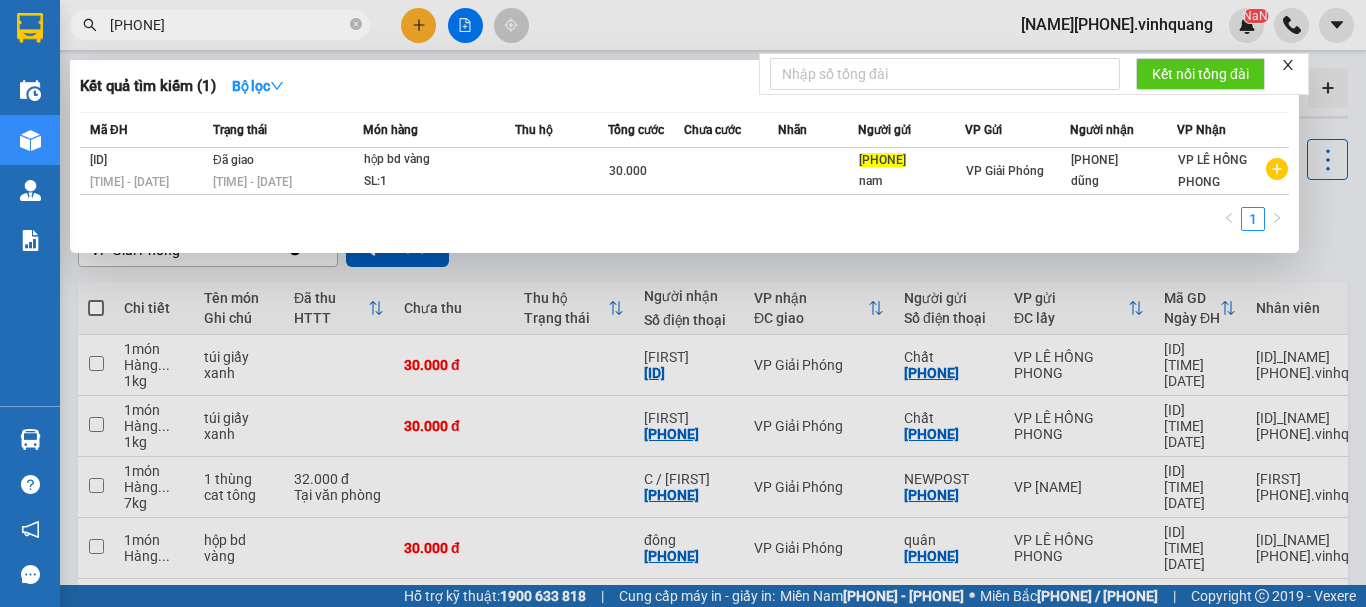 drag, startPoint x: 201, startPoint y: 20, endPoint x: 0, endPoint y: 23, distance: 201.02238 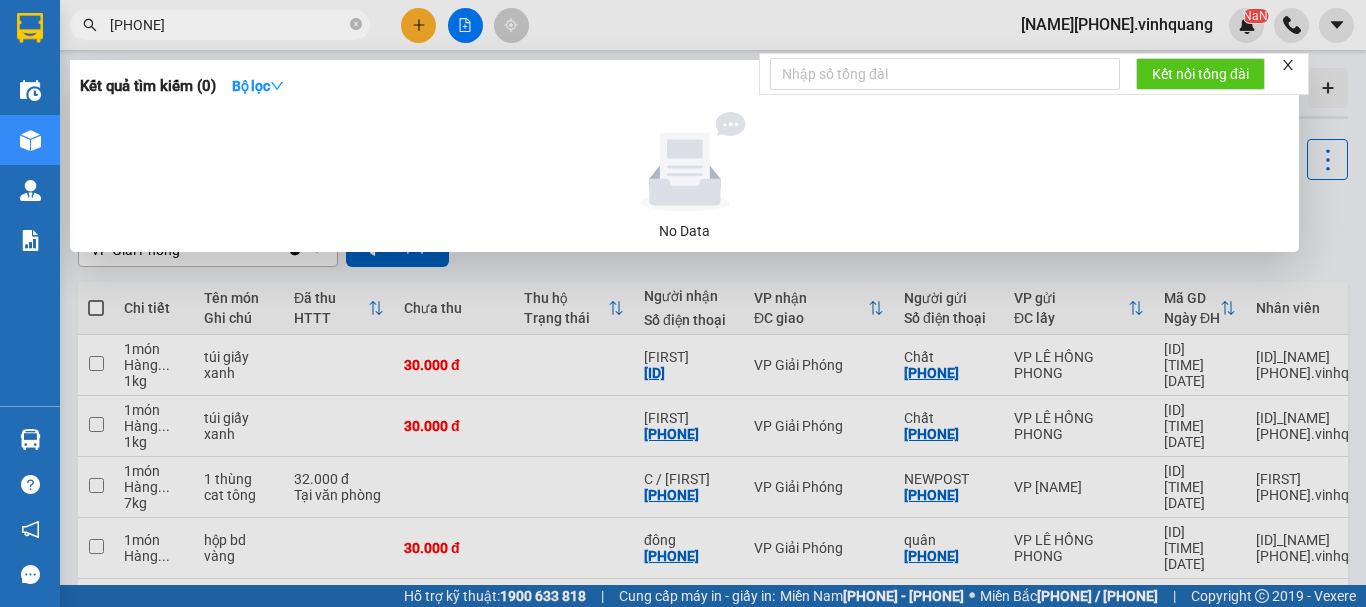 click on "[PHONE]" at bounding box center (228, 25) 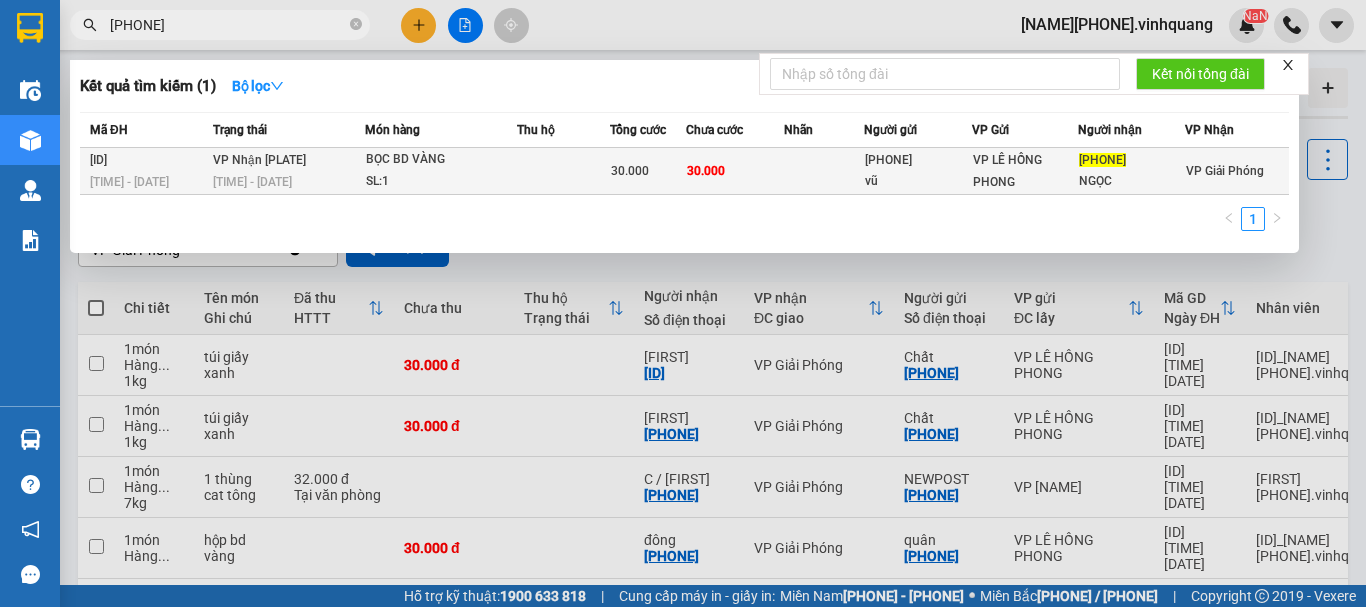 type on "[PHONE]" 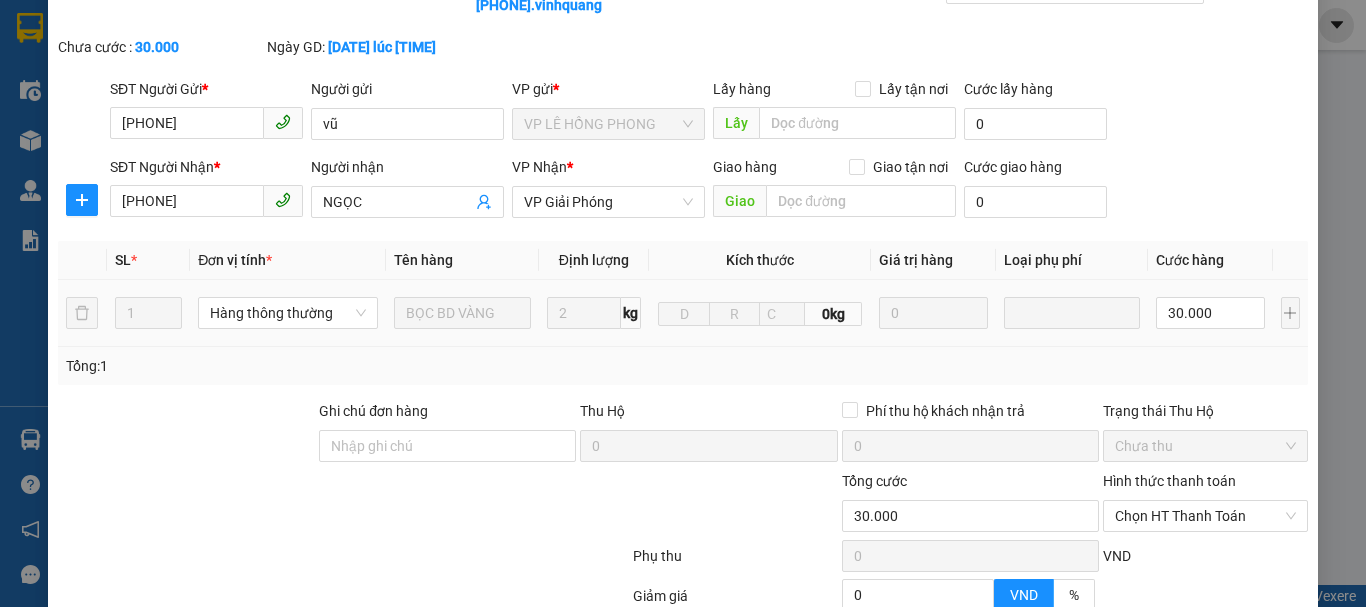 scroll, scrollTop: 0, scrollLeft: 0, axis: both 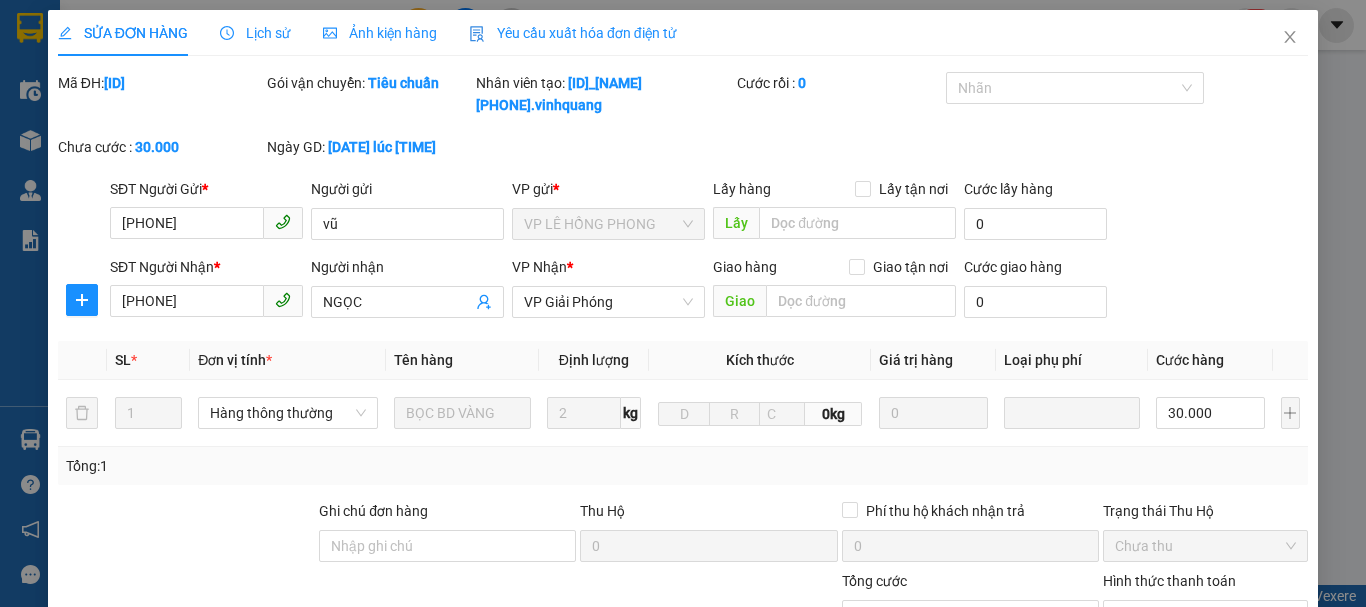 click at bounding box center [1290, 37] 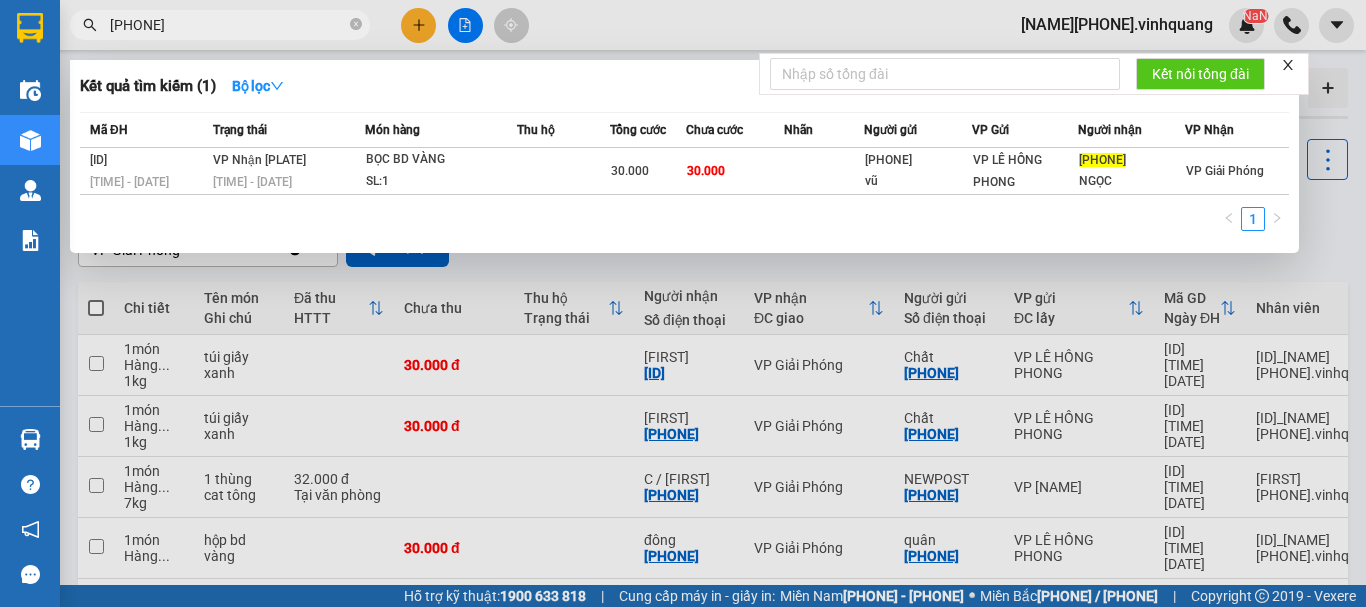 click on "[PHONE]" at bounding box center (228, 25) 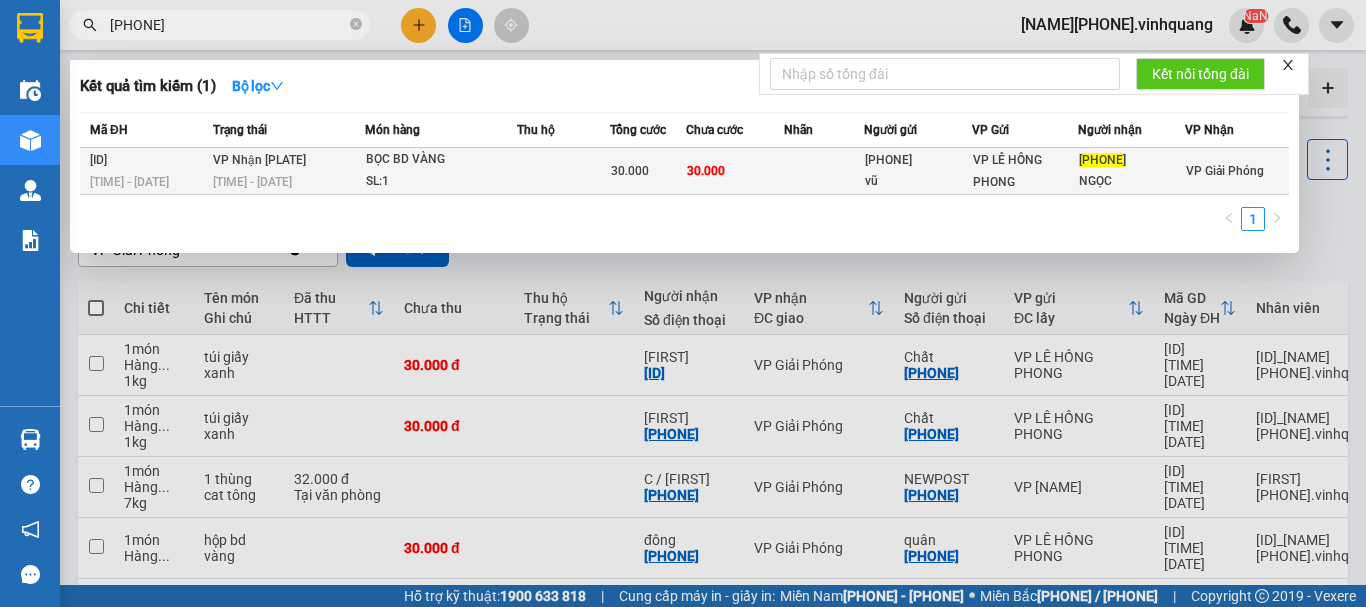 click on "[ID]" at bounding box center (148, 160) 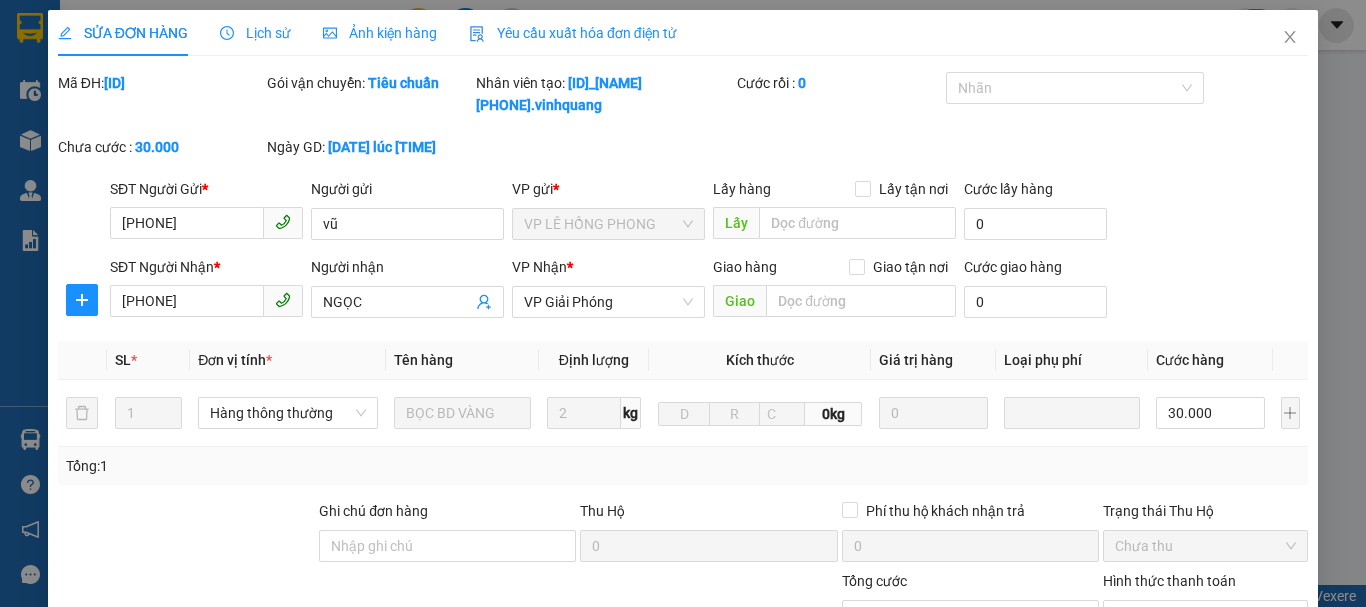scroll, scrollTop: 301, scrollLeft: 0, axis: vertical 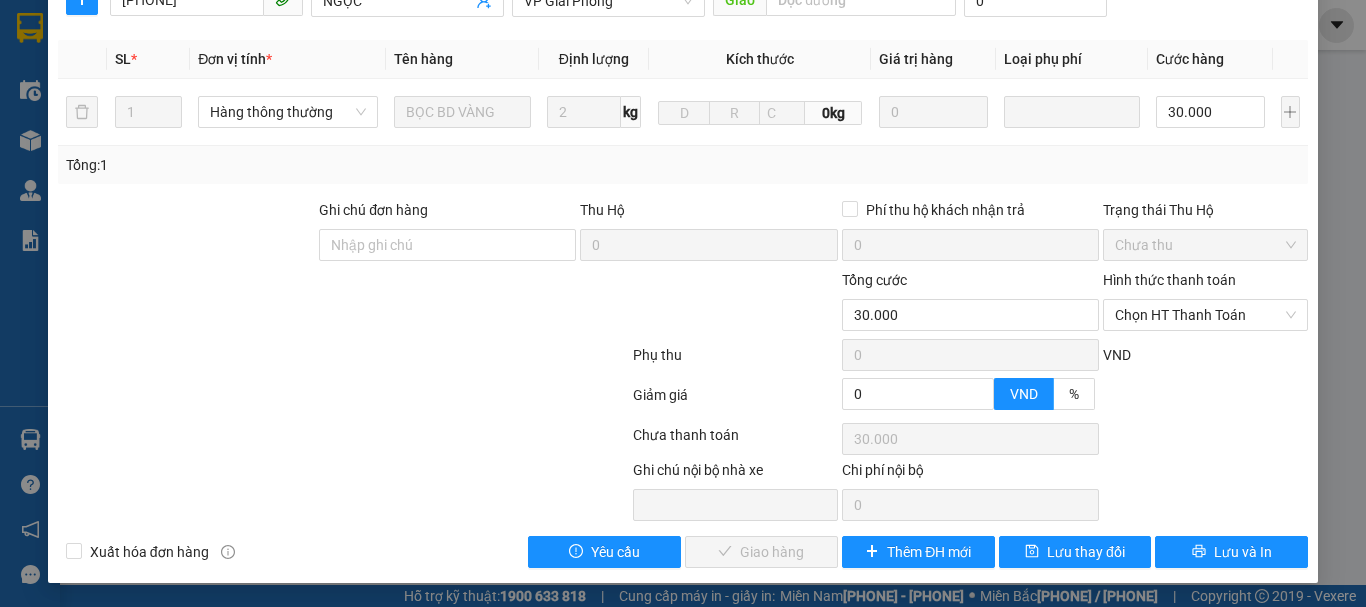 click on "Chọn HT Thanh Toán" at bounding box center [1205, 315] 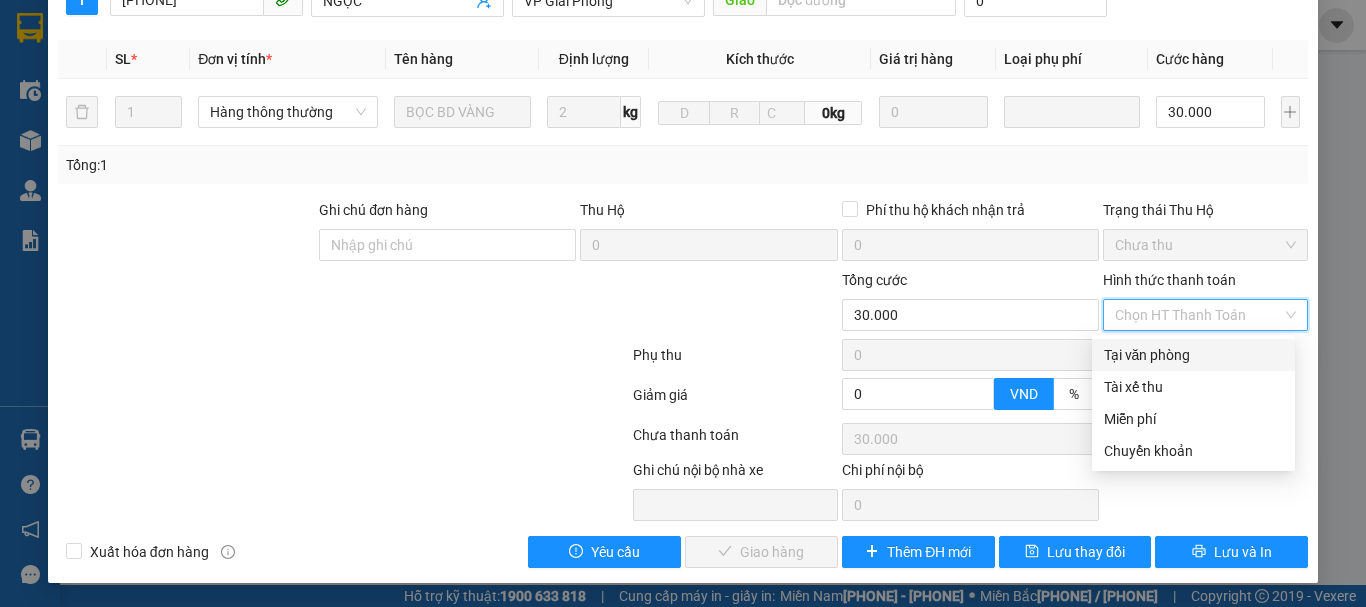 click on "Tại văn phòng" at bounding box center (1193, 355) 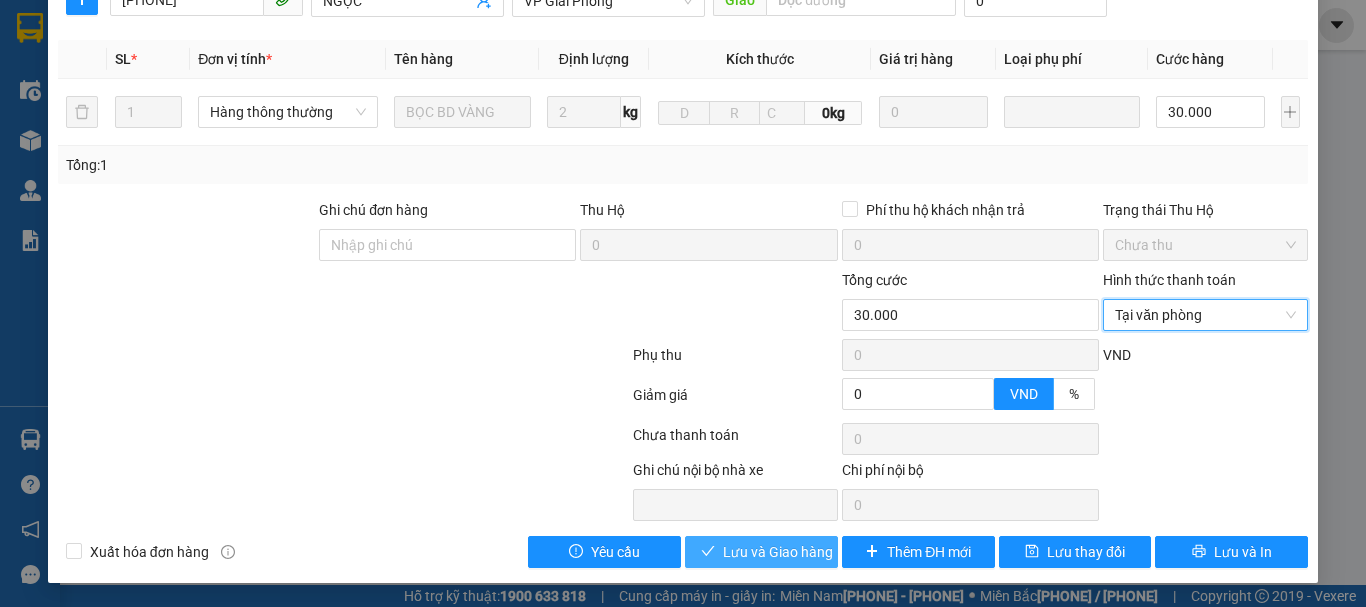 click on "Lưu và Giao hàng" at bounding box center [778, 552] 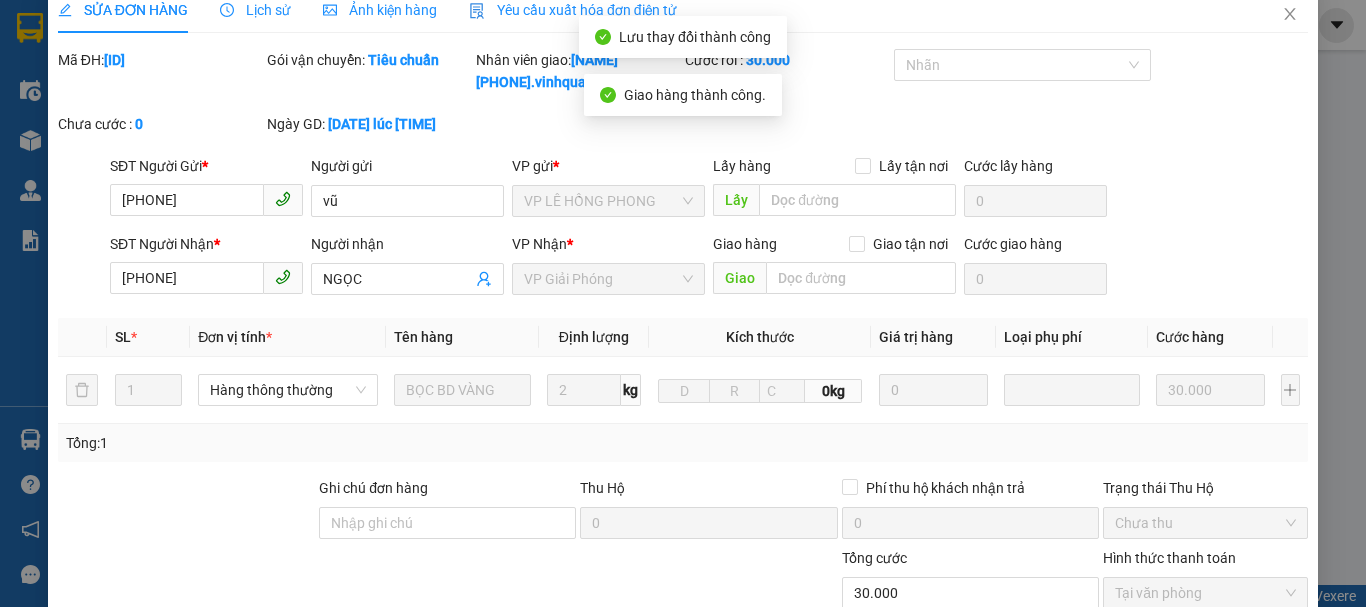 scroll, scrollTop: 0, scrollLeft: 0, axis: both 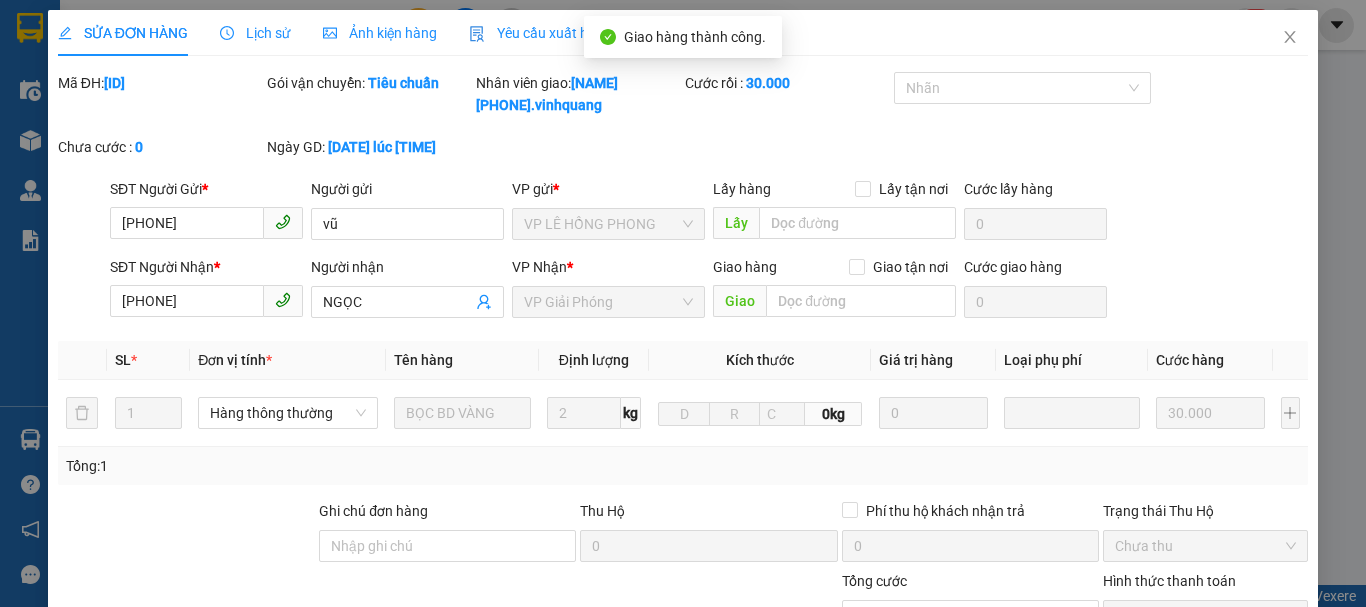 click at bounding box center [1290, 37] 